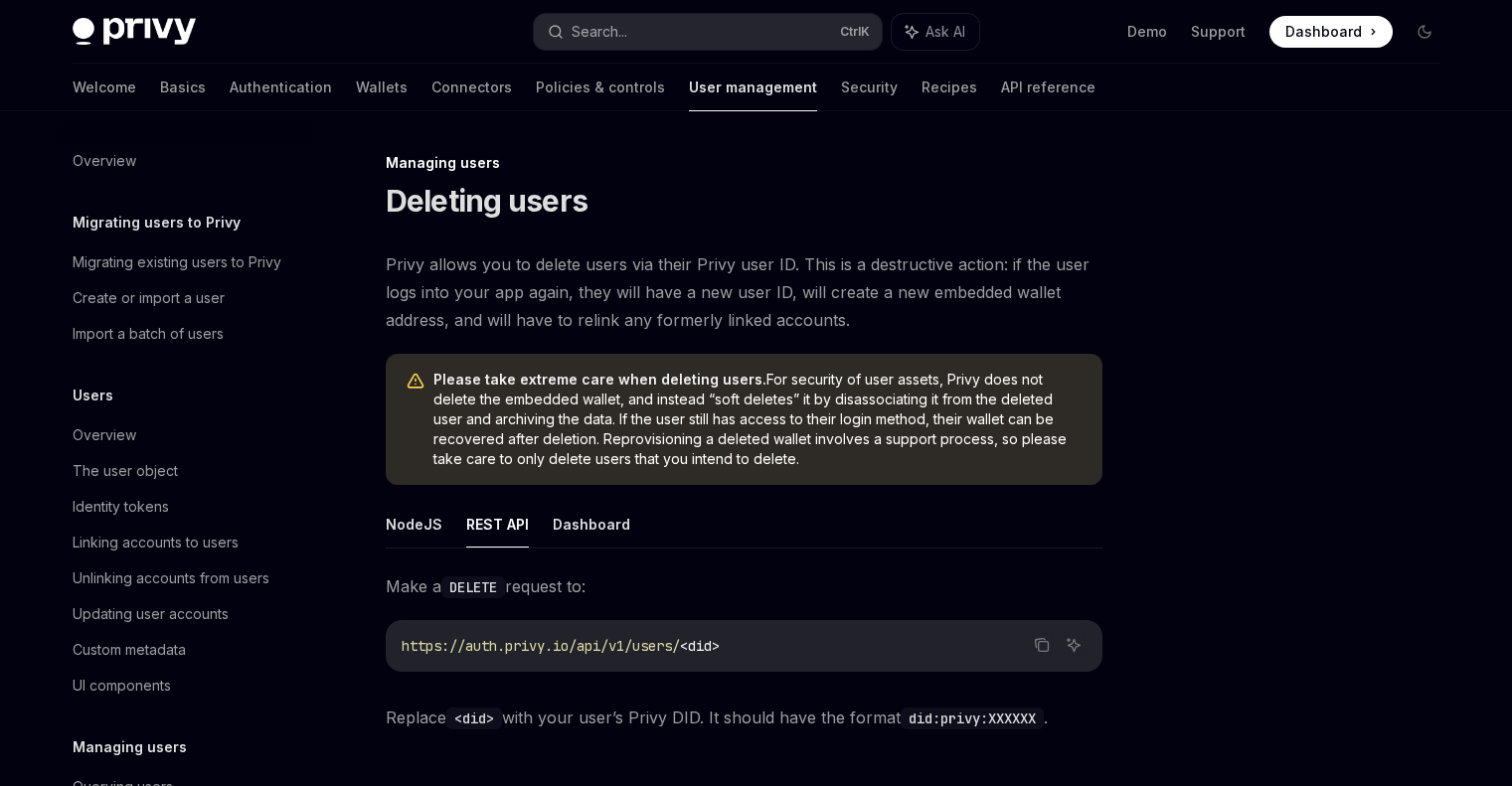scroll, scrollTop: 0, scrollLeft: 0, axis: both 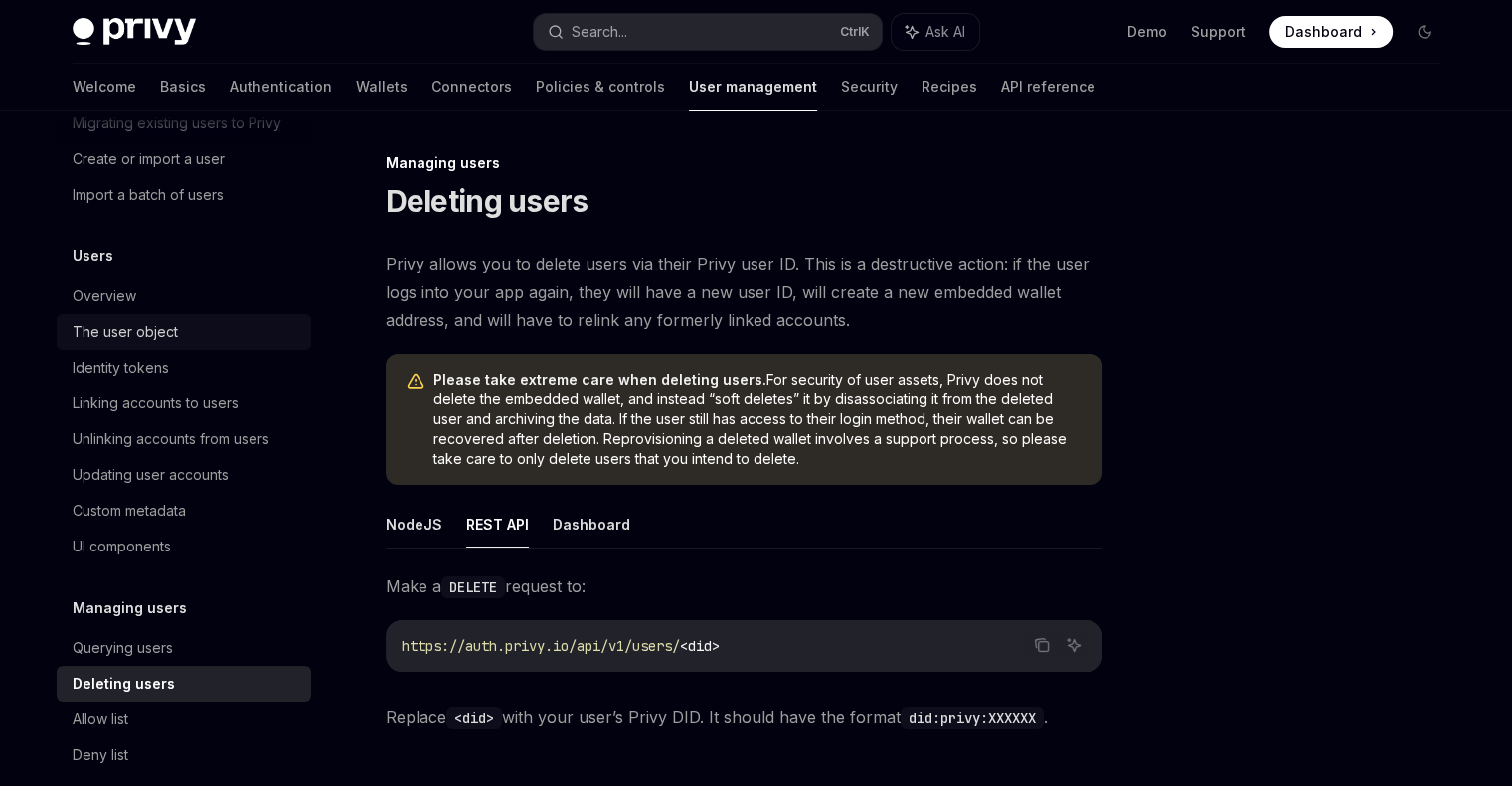 click on "The user object" at bounding box center (125, 332) 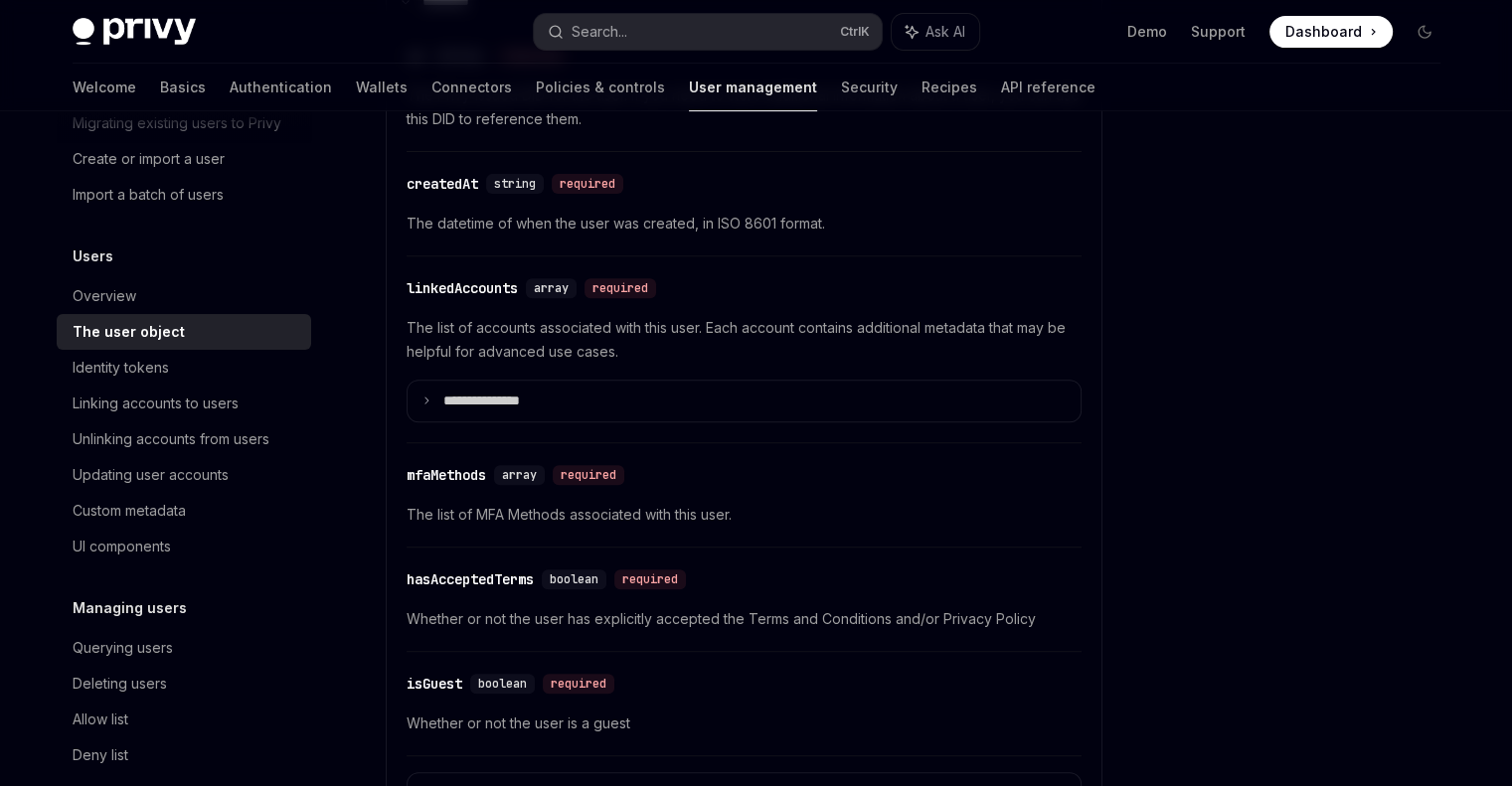 scroll, scrollTop: 787, scrollLeft: 0, axis: vertical 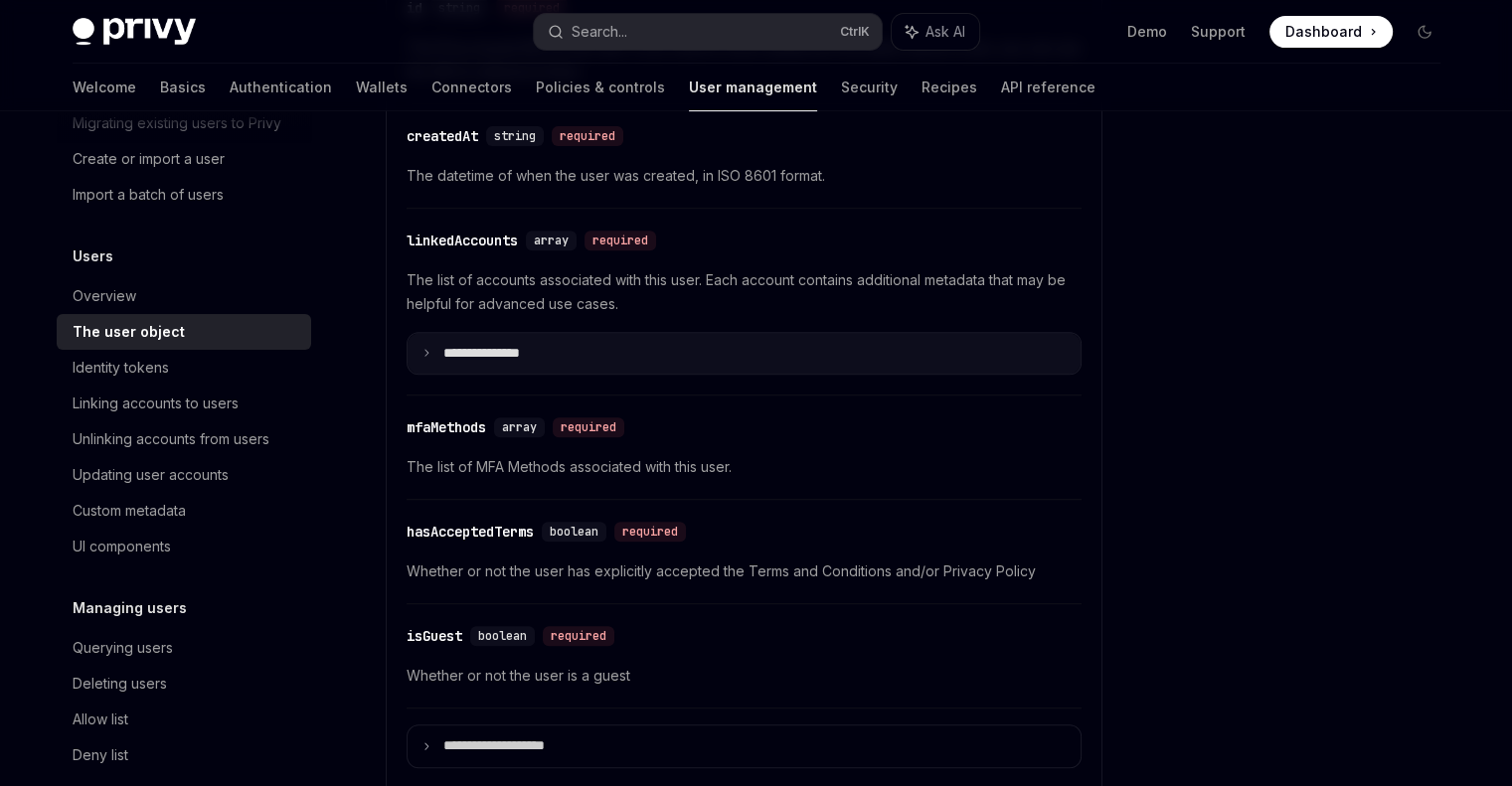 click on "**********" at bounding box center [744, 354] 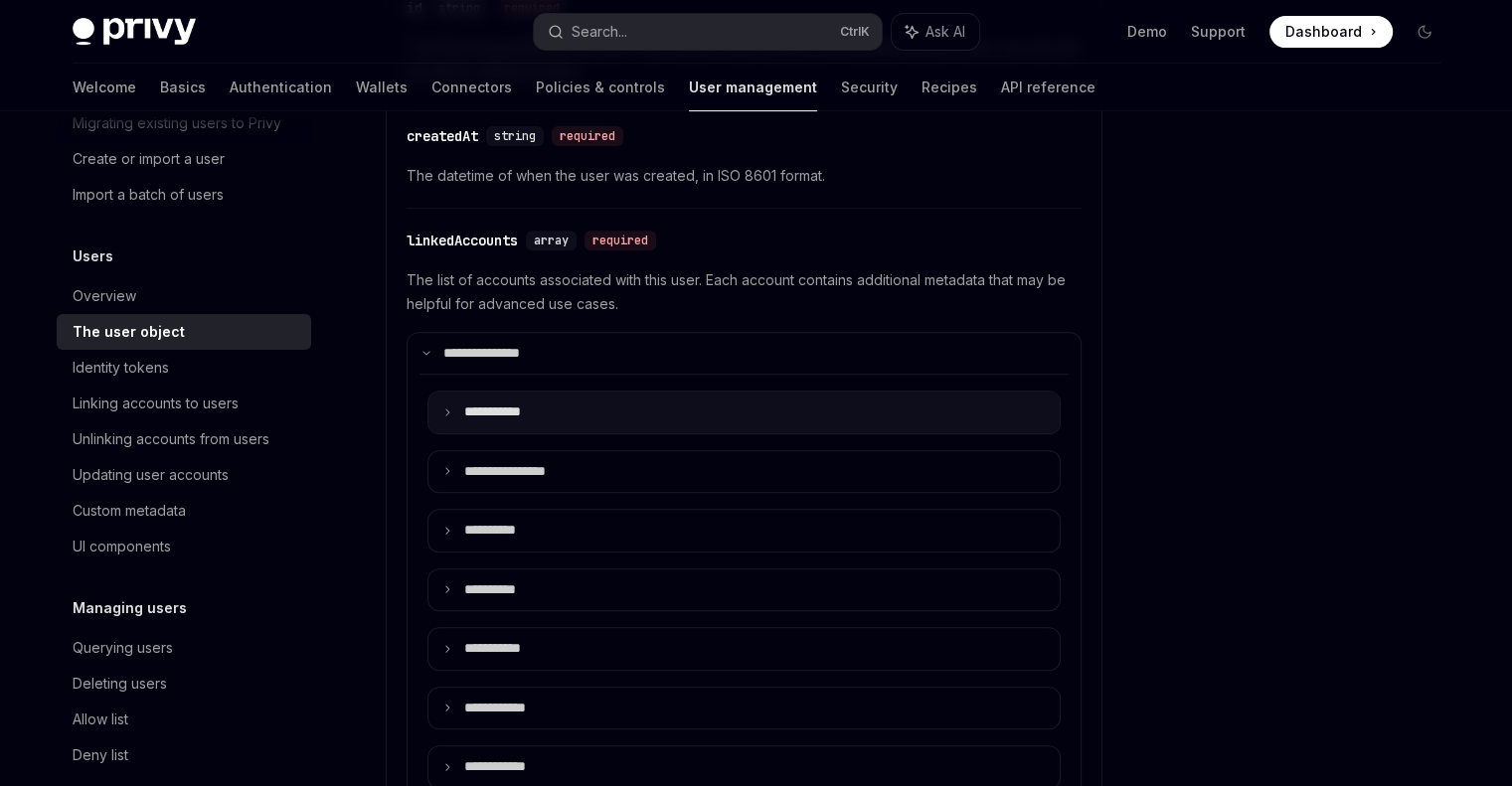 click on "****   ******" at bounding box center [744, 412] 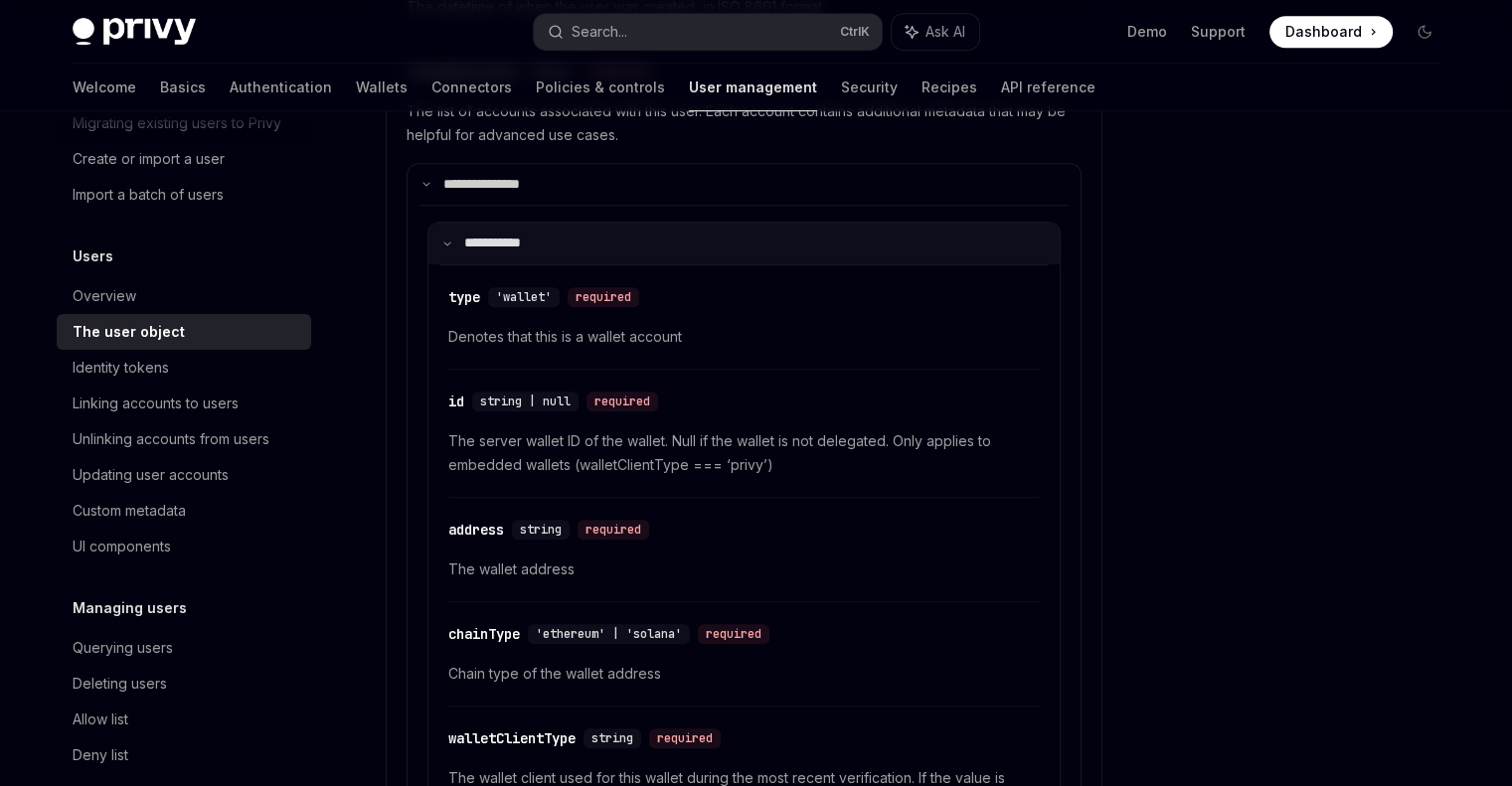 scroll, scrollTop: 950, scrollLeft: 0, axis: vertical 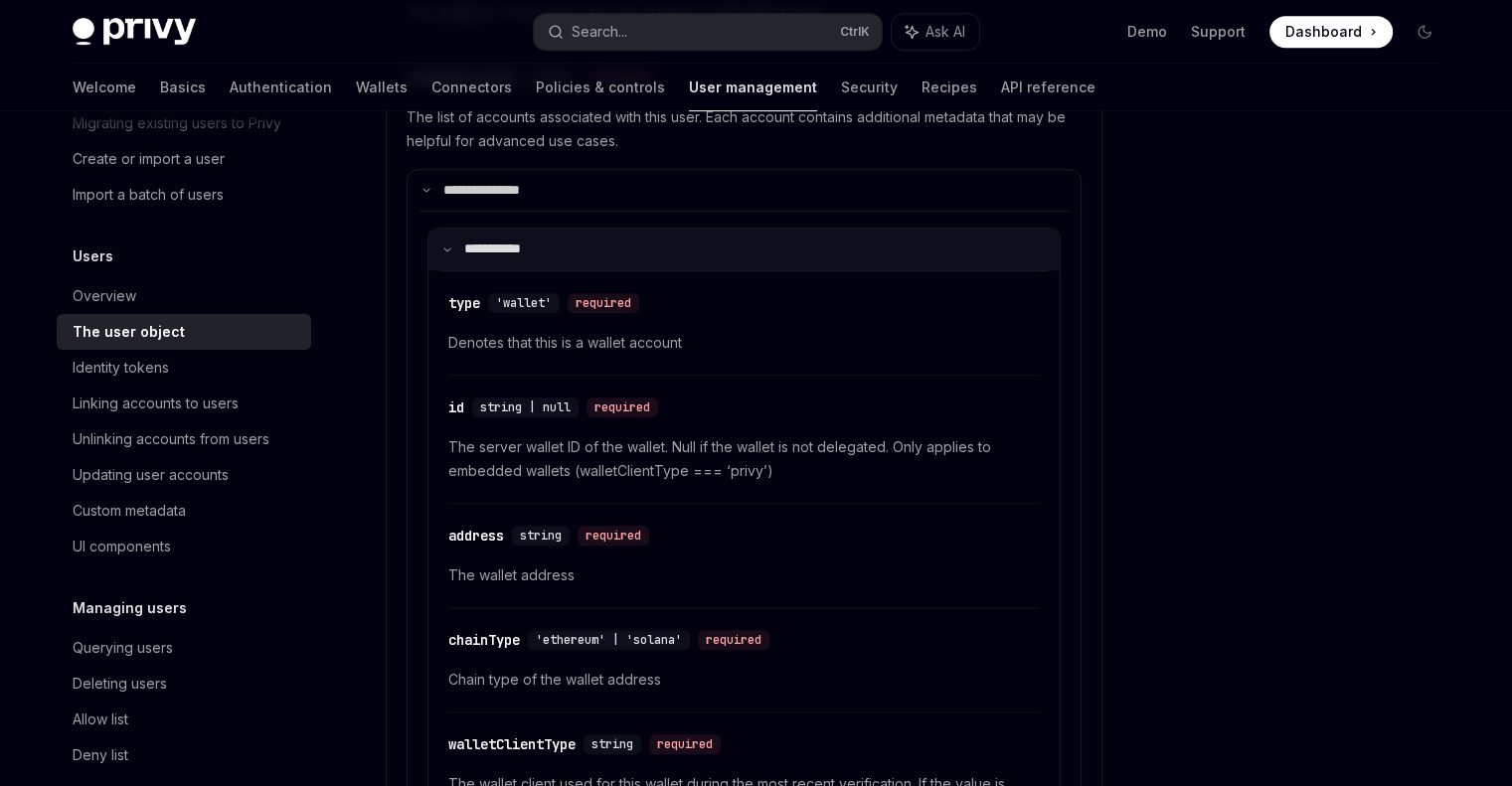 click on "****   ******" at bounding box center [744, 249] 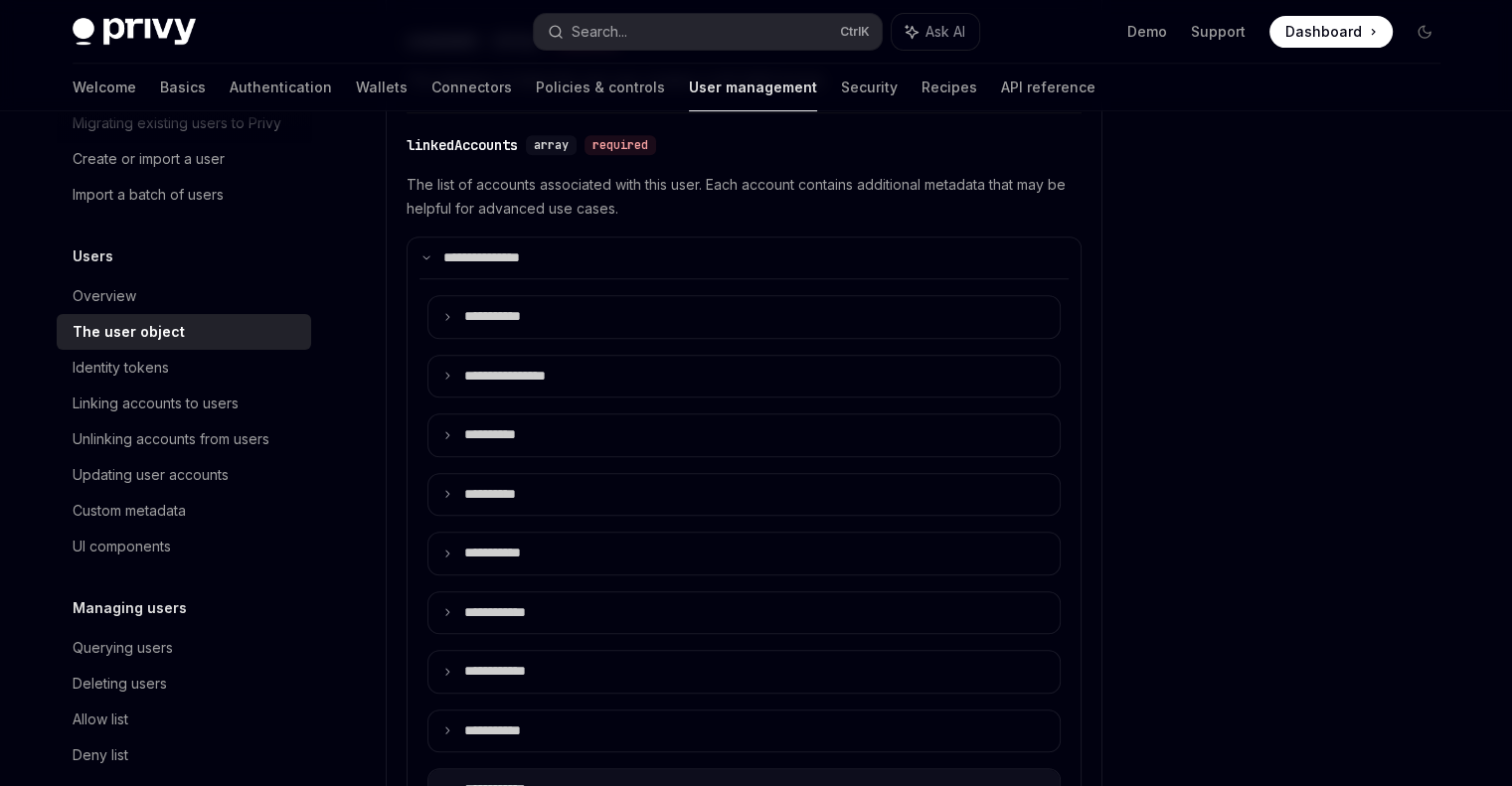 scroll, scrollTop: 889, scrollLeft: 0, axis: vertical 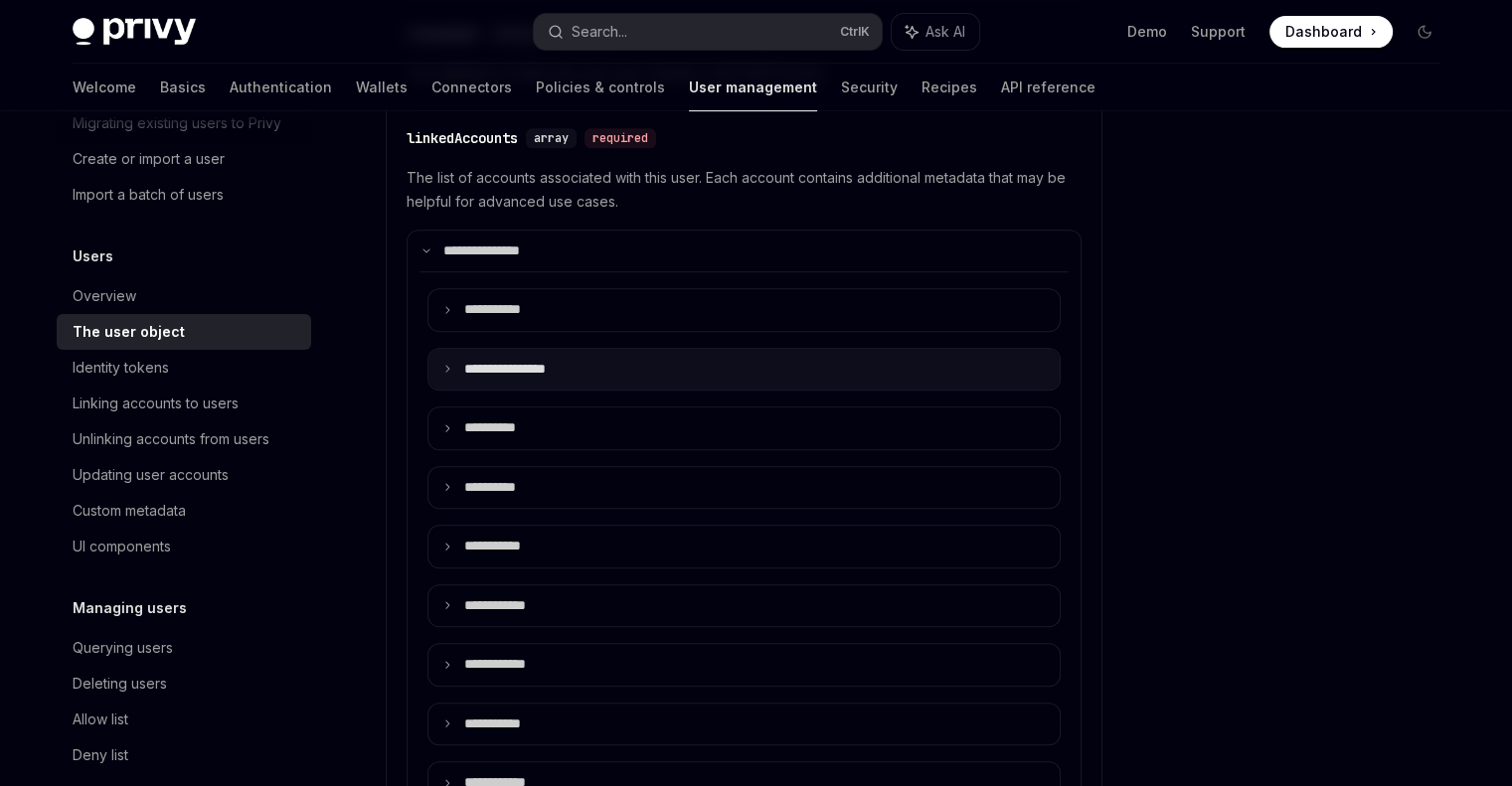 click on "**********" at bounding box center (744, 370) 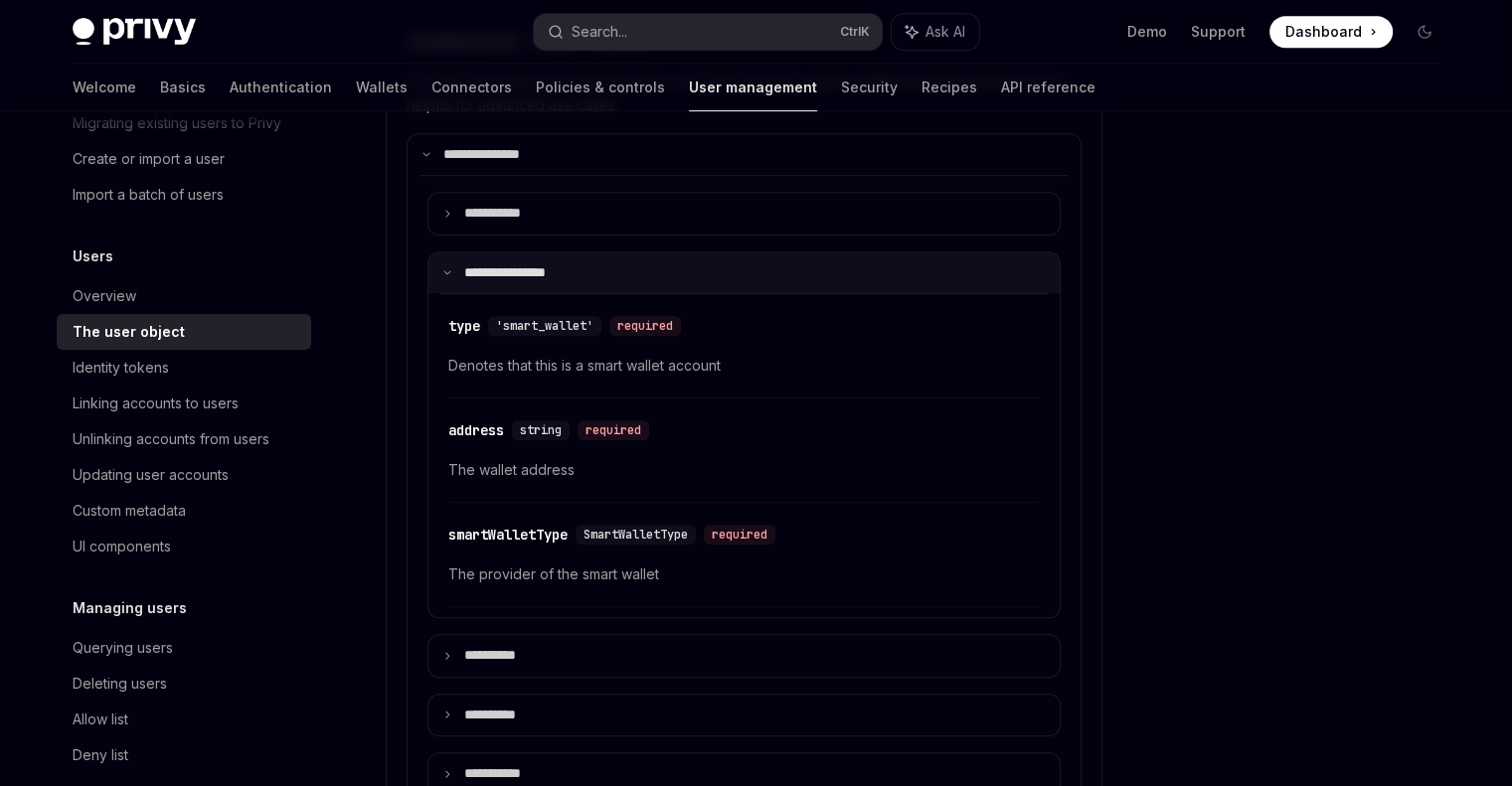 scroll, scrollTop: 986, scrollLeft: 0, axis: vertical 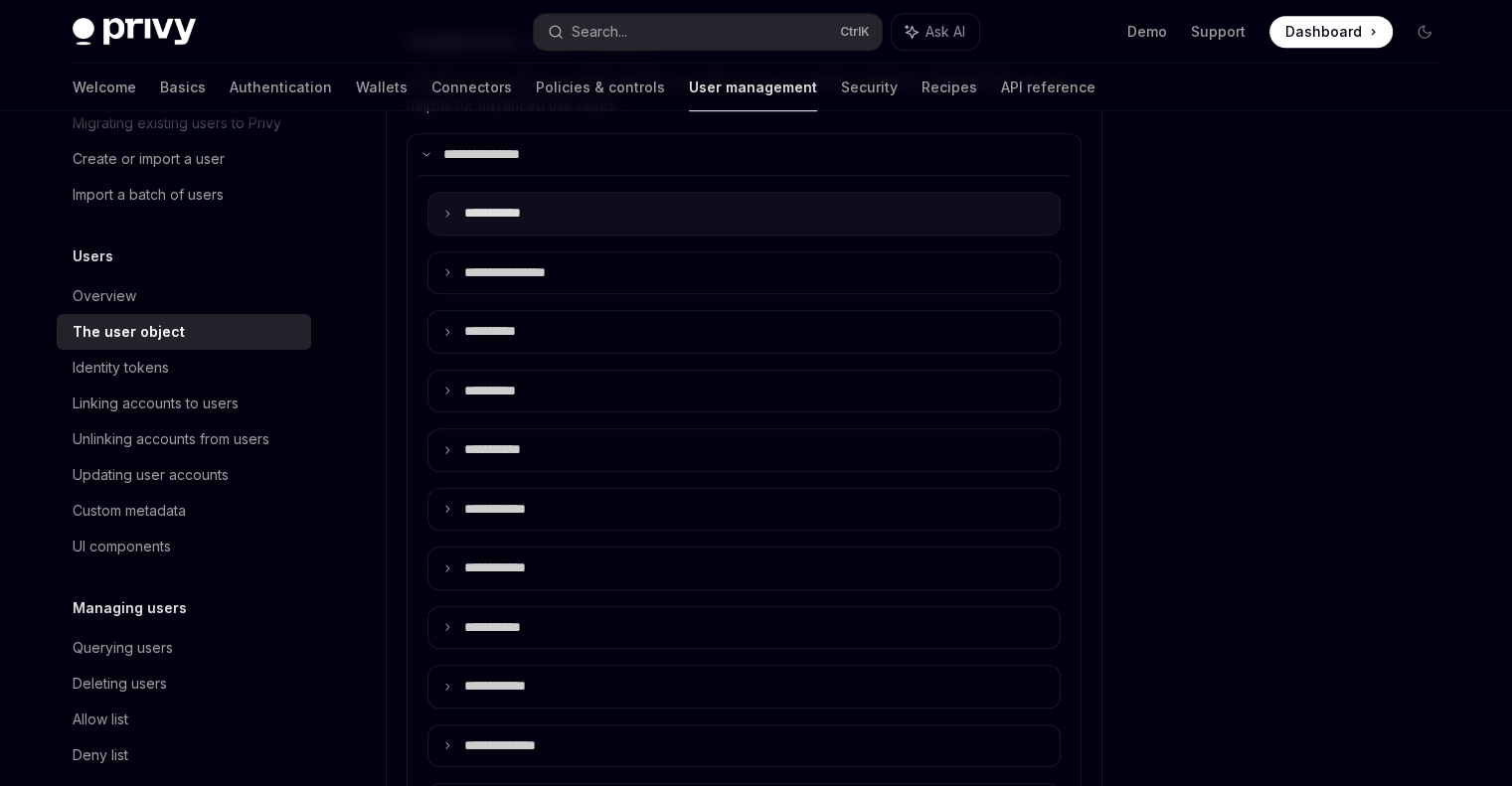 click on "****   ******" at bounding box center (744, 214) 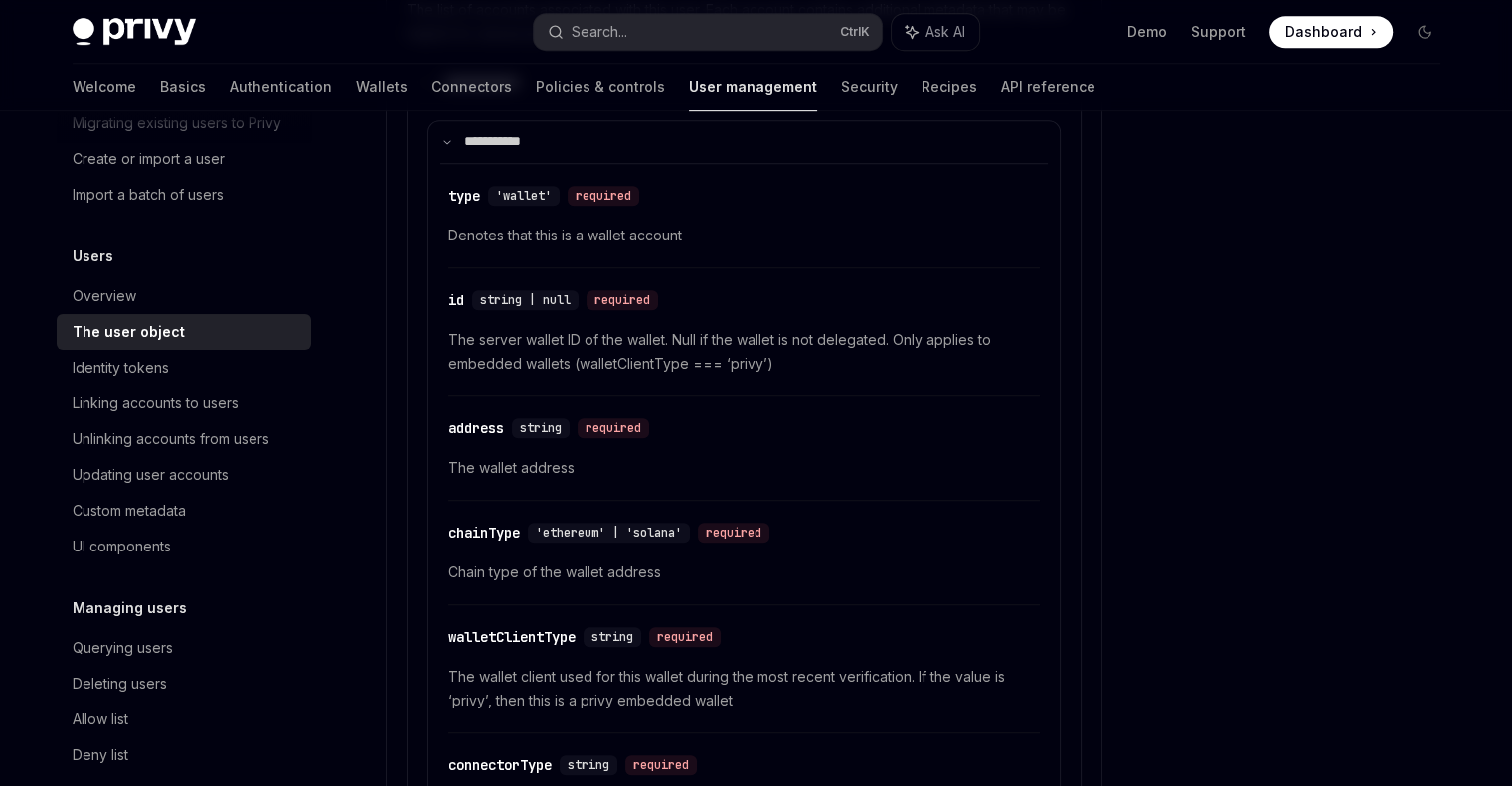scroll, scrollTop: 1057, scrollLeft: 0, axis: vertical 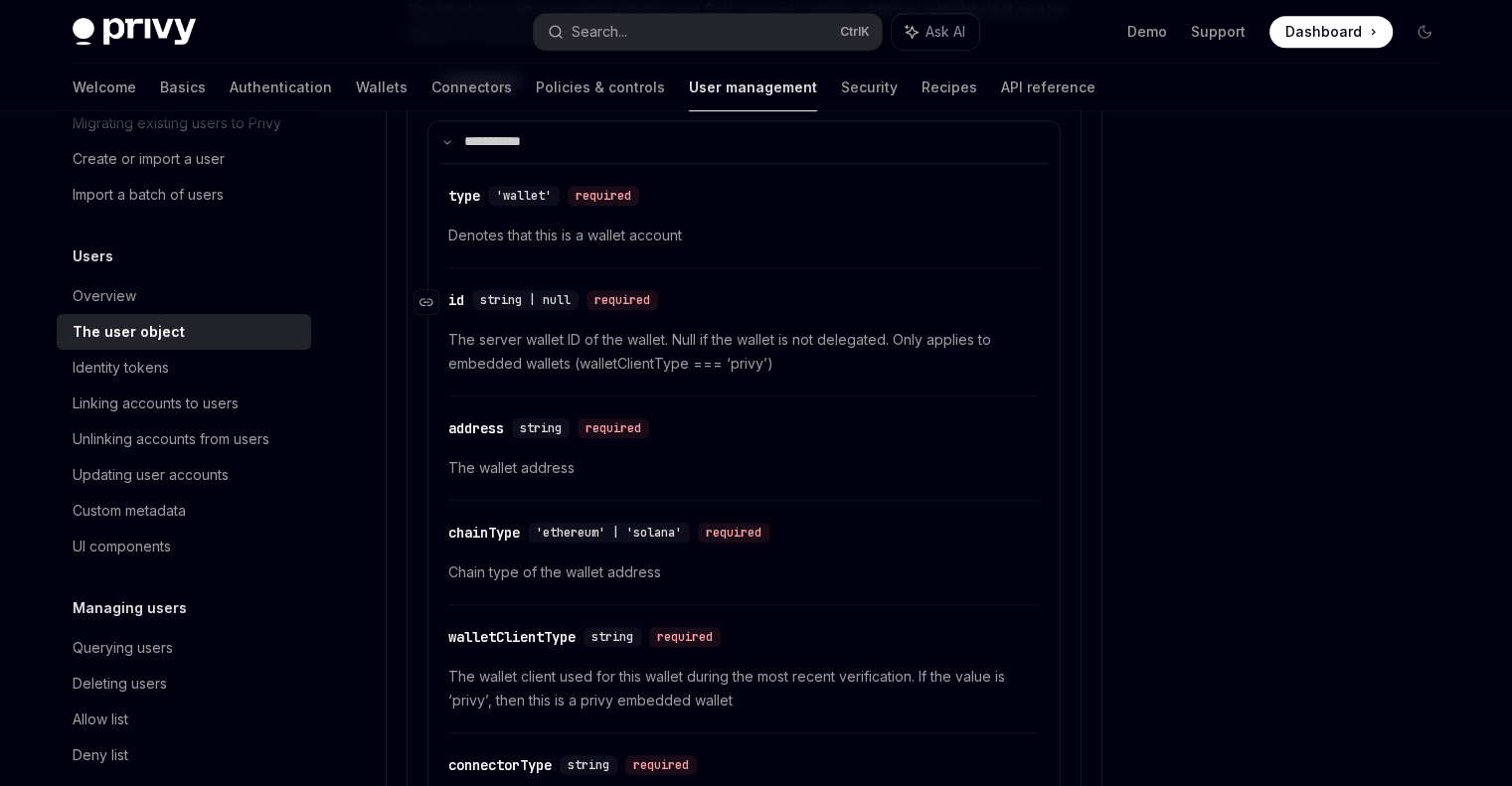 click on "​" at bounding box center (431, 302) 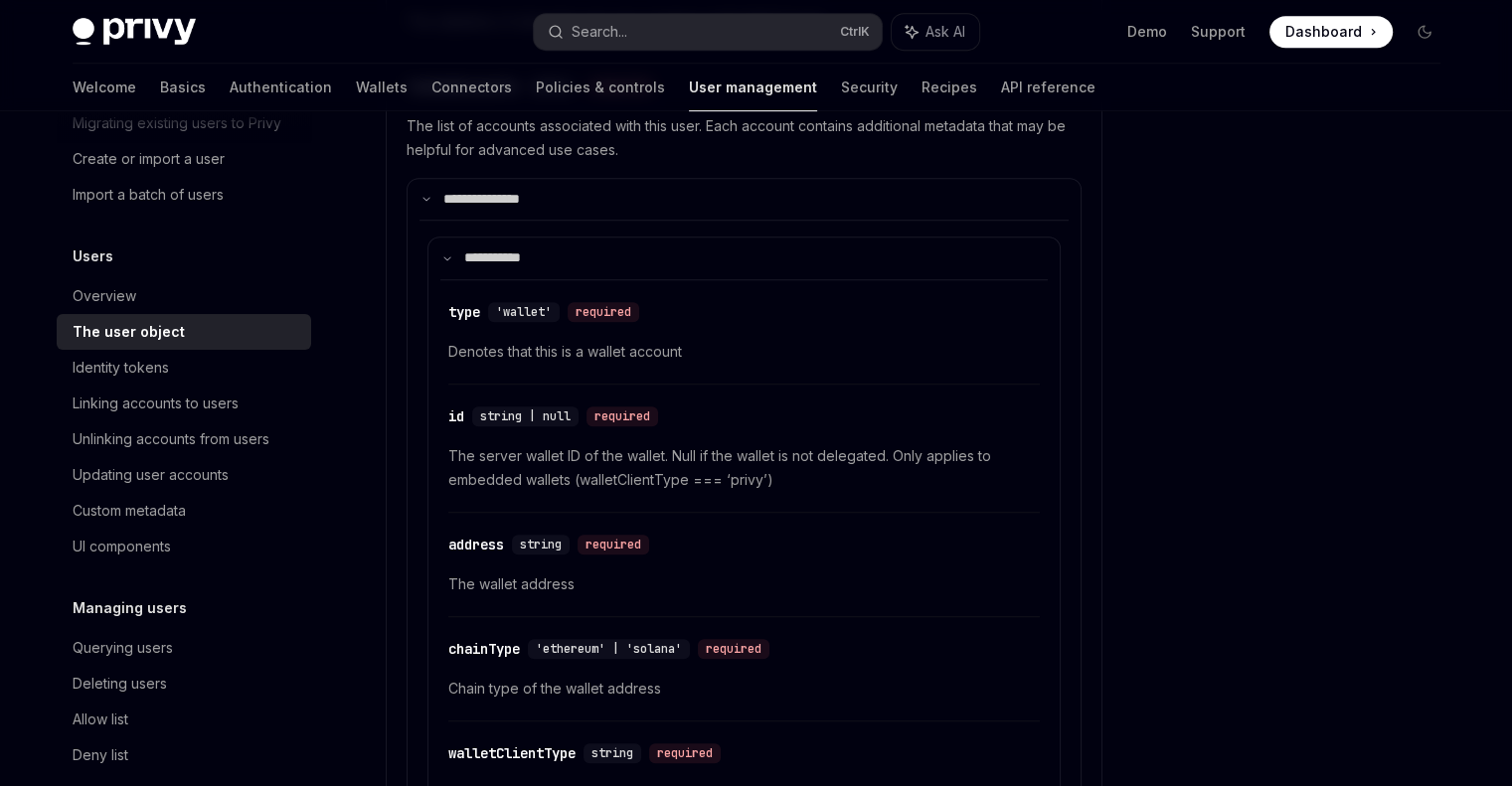 scroll, scrollTop: 988, scrollLeft: 0, axis: vertical 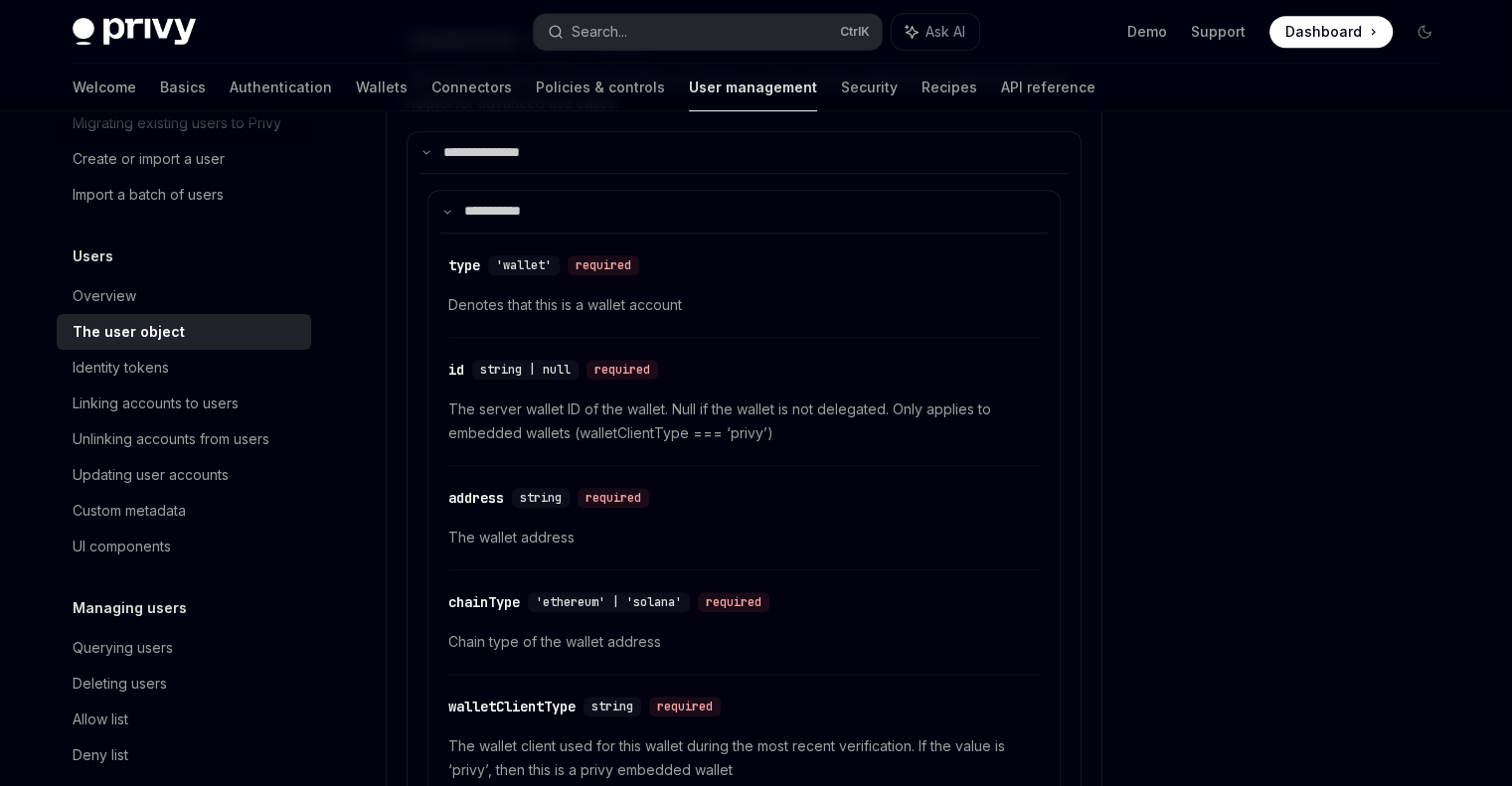 click on "Denotes that this is a wallet account" at bounding box center [744, 305] 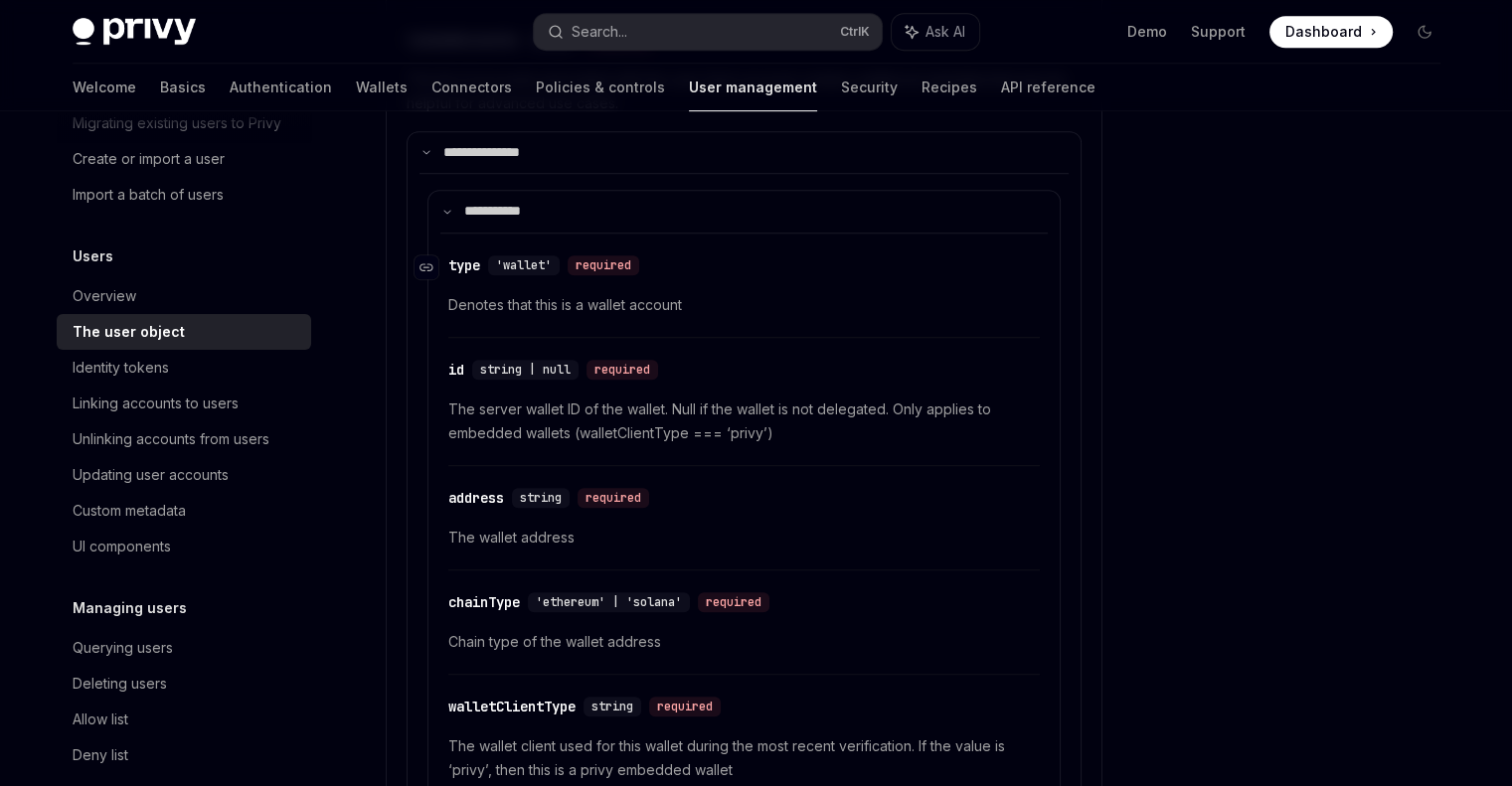 click on "'wallet'" at bounding box center (524, 265) 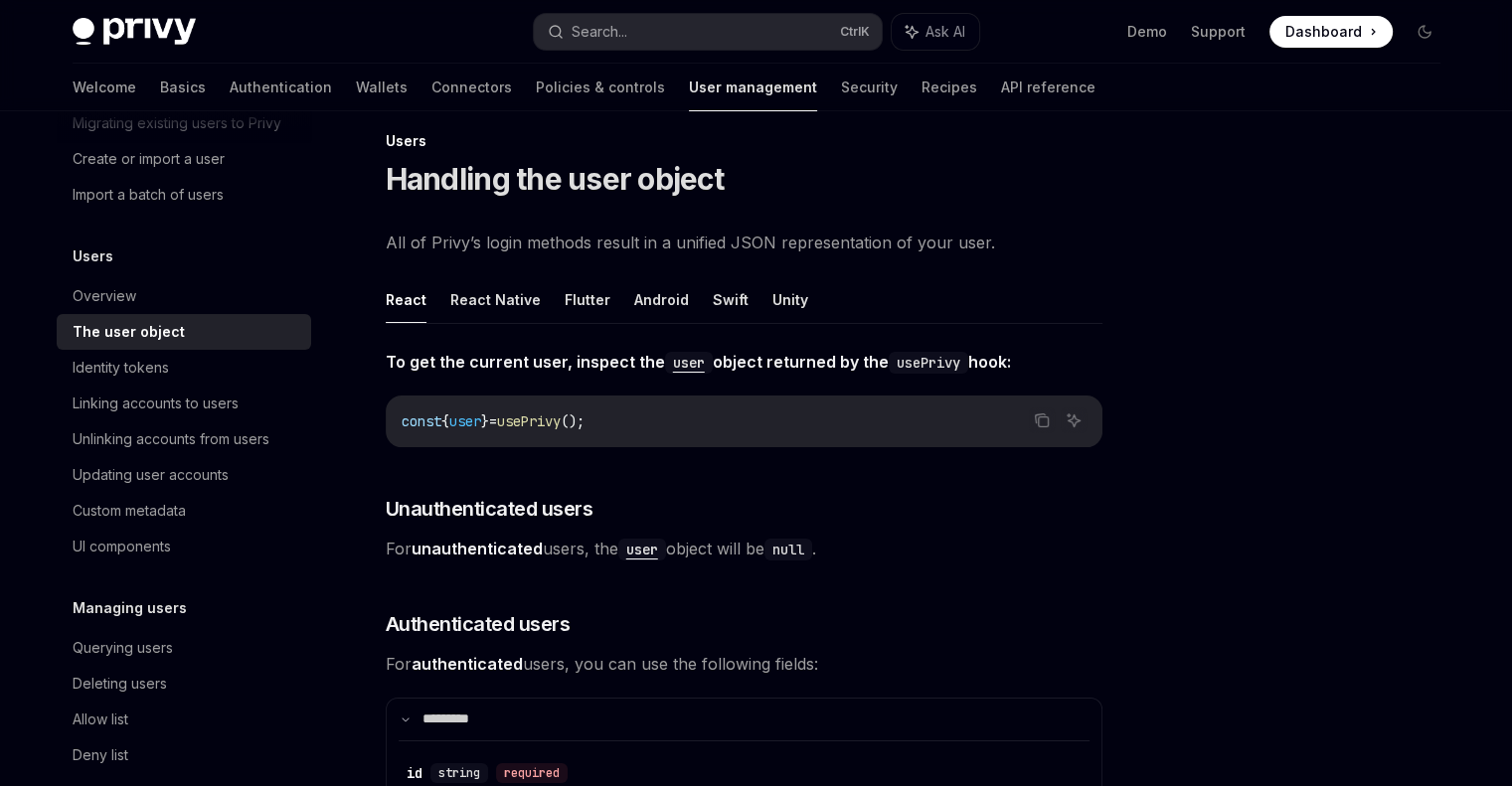 scroll, scrollTop: 0, scrollLeft: 0, axis: both 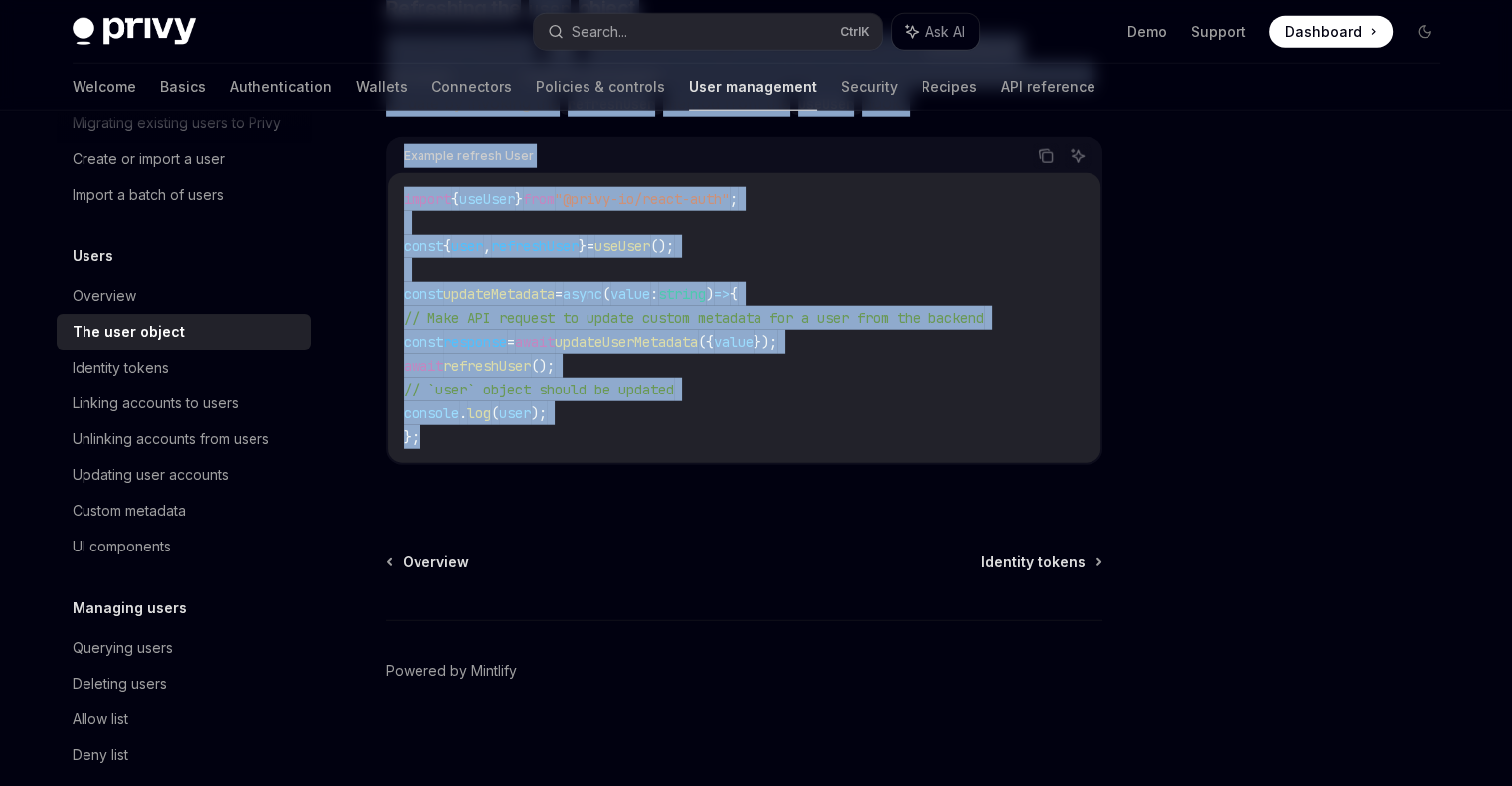 drag, startPoint x: 386, startPoint y: 161, endPoint x: 819, endPoint y: 437, distance: 513.483 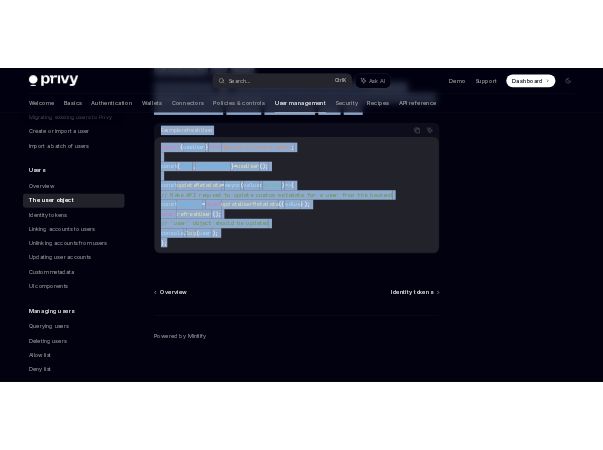 scroll, scrollTop: 107, scrollLeft: 0, axis: vertical 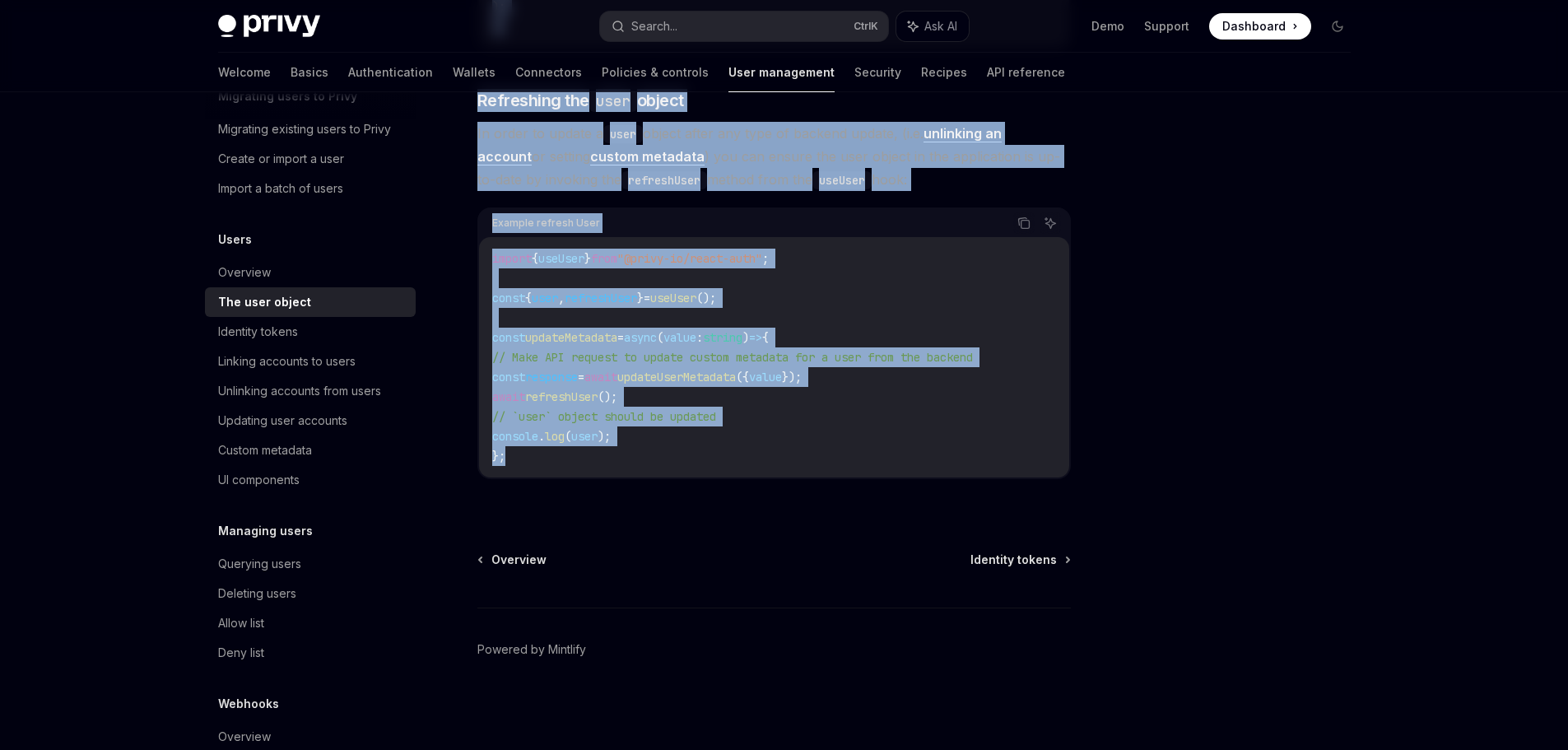 click on "import  {  useUser  }  from  "@privy-io/react-auth" ;
const  {  user ,  refreshUser  }  =  useUser ();
const  updateMetadata  =  async  ( value :  string )  =>  {
// Make API request to update custom metadata for a user from the backend
const  response  =  await  updateUserMetadata ({  value  });
await  refreshUser ();
// `user` object should be updated
console . log ( user );
};" at bounding box center (774, 357) 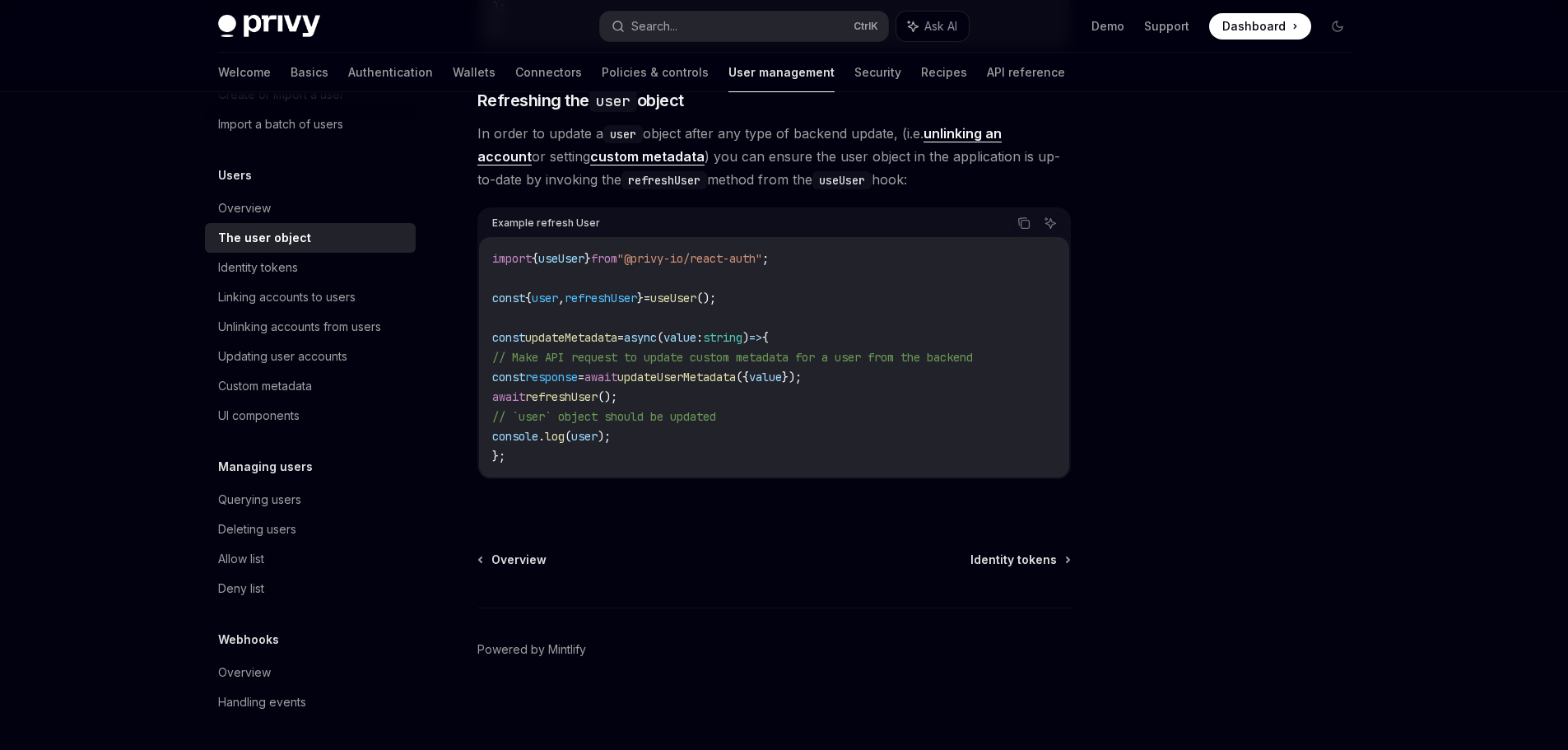 scroll, scrollTop: 0, scrollLeft: 0, axis: both 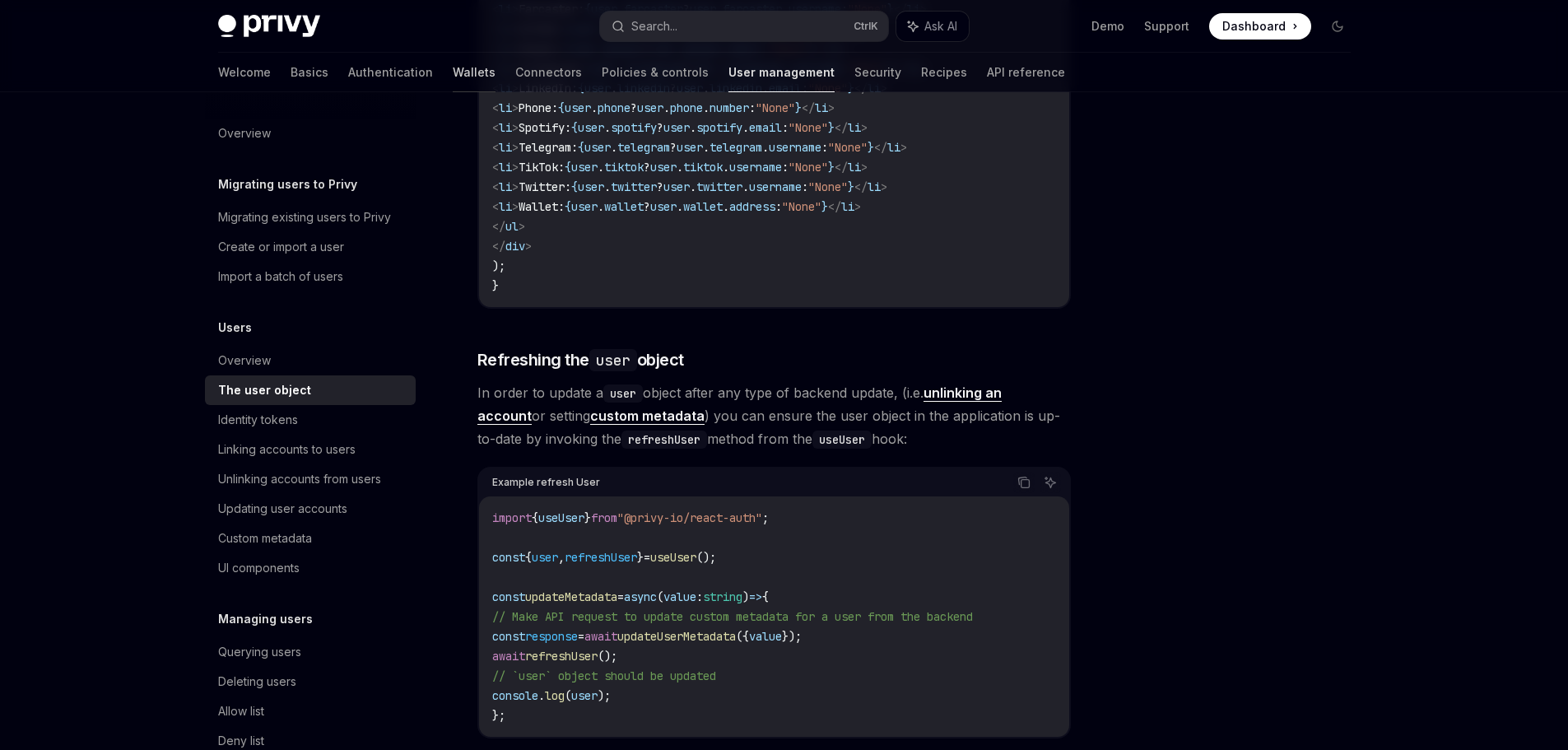 click on "Wallets" at bounding box center (474, 72) 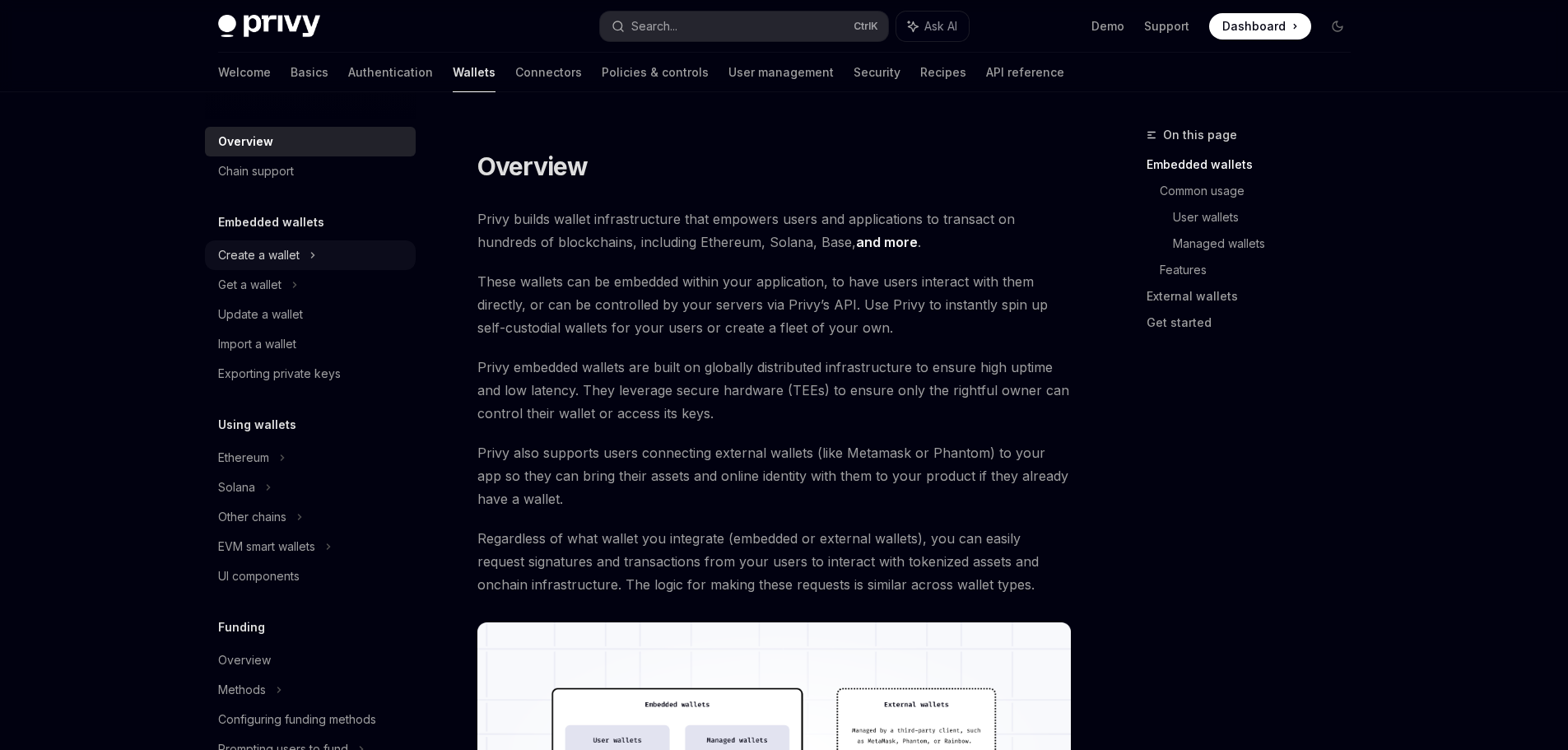 click on "Create a wallet" at bounding box center [258, 255] 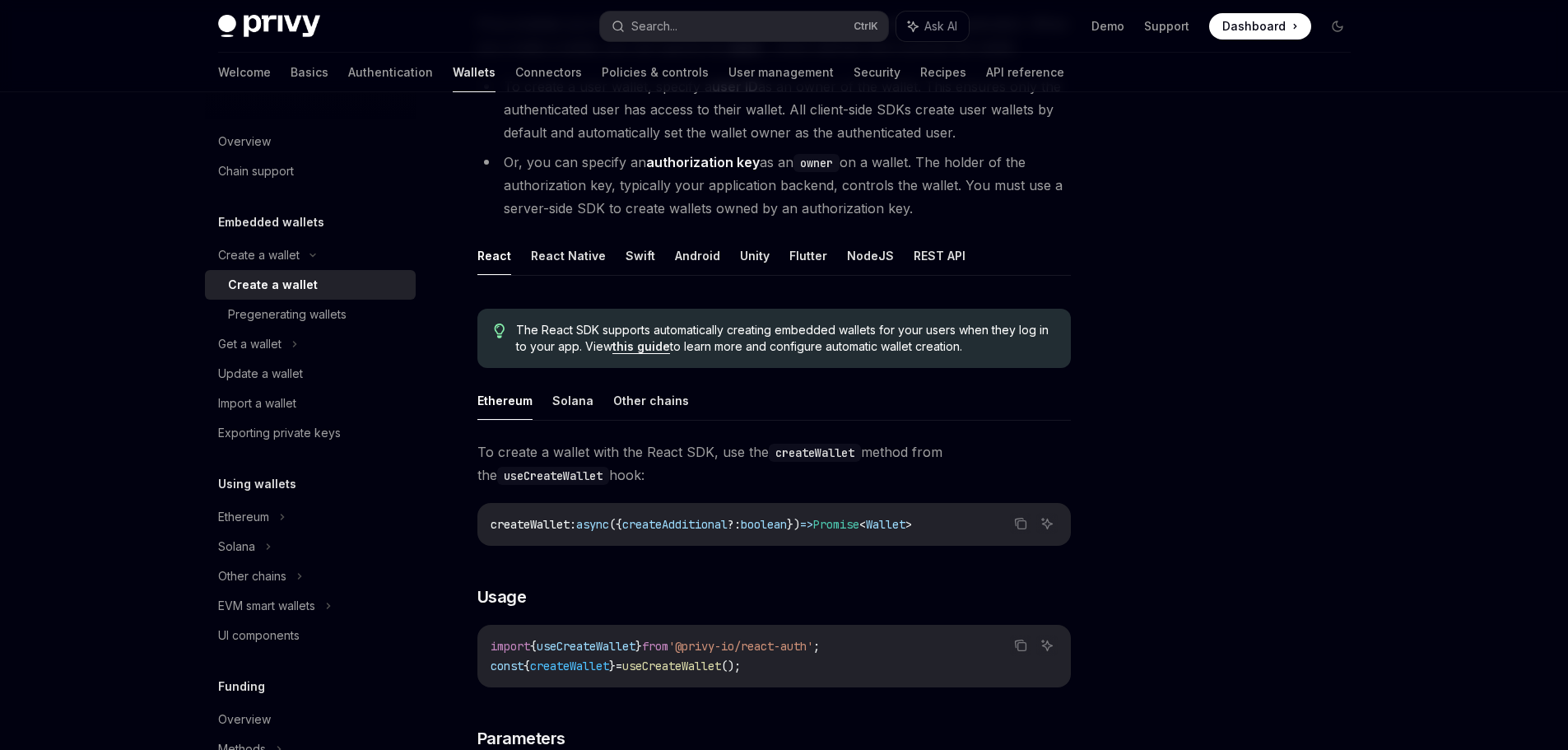 scroll, scrollTop: 196, scrollLeft: 0, axis: vertical 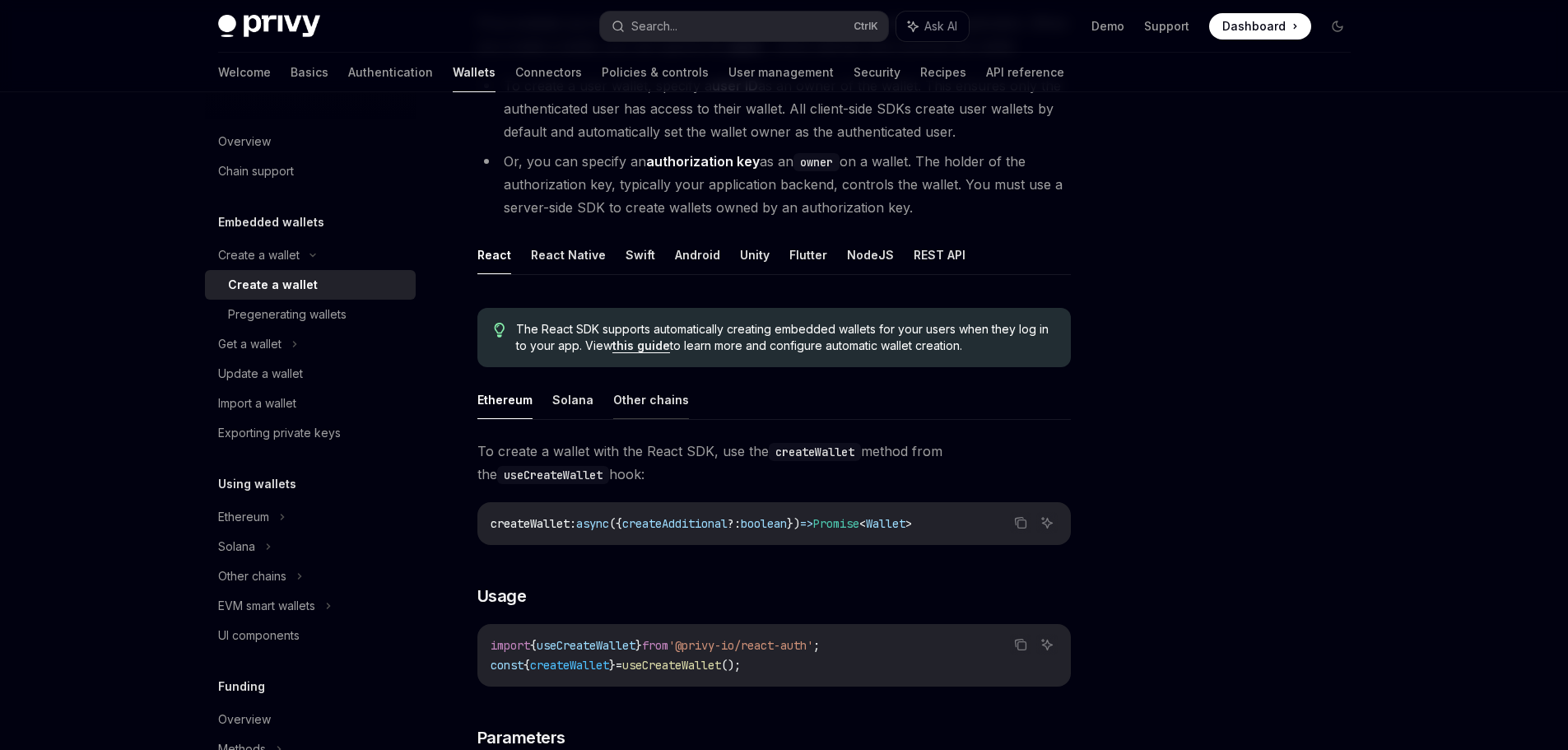click on "Other chains" at bounding box center [651, 399] 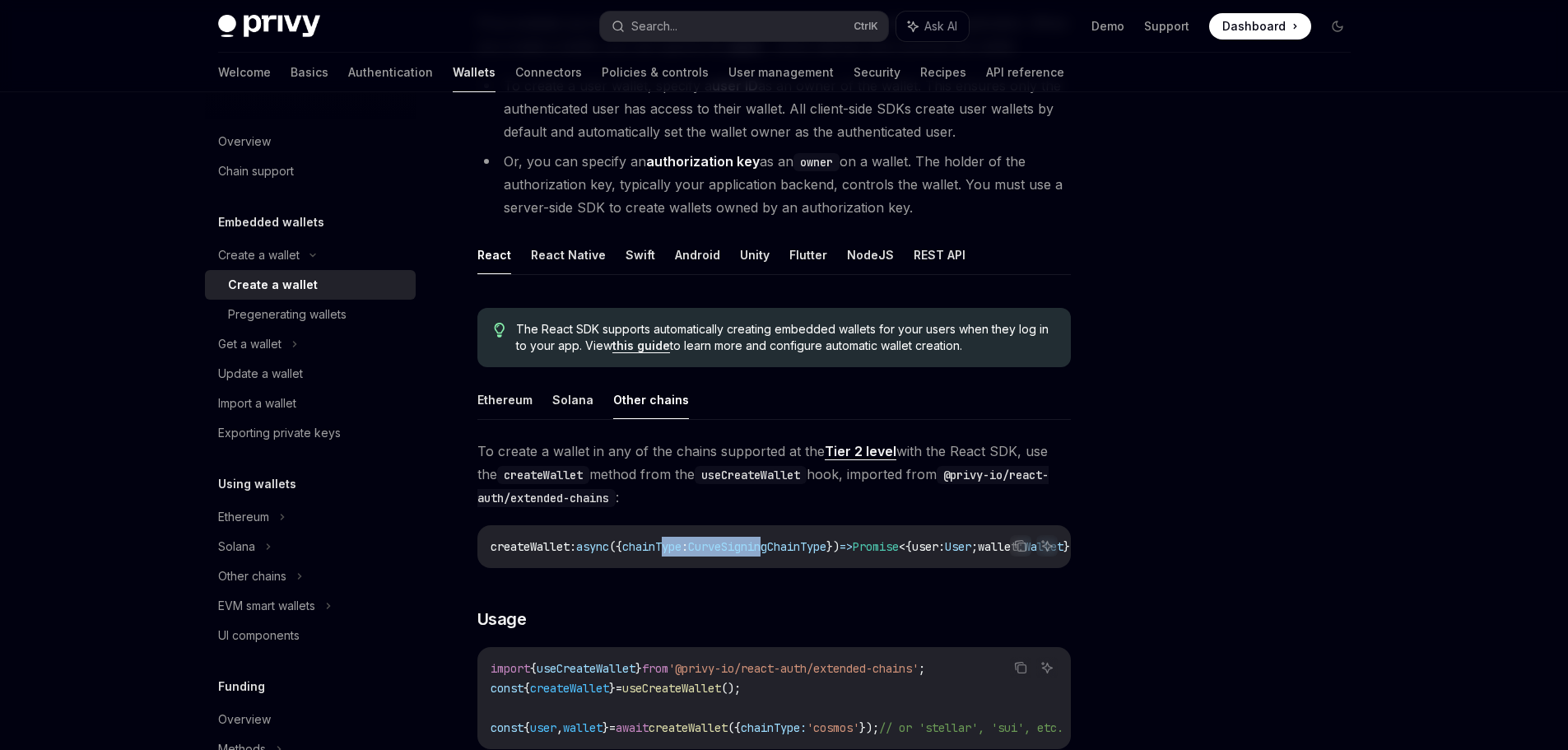 drag, startPoint x: 682, startPoint y: 562, endPoint x: 797, endPoint y: 572, distance: 115.43396 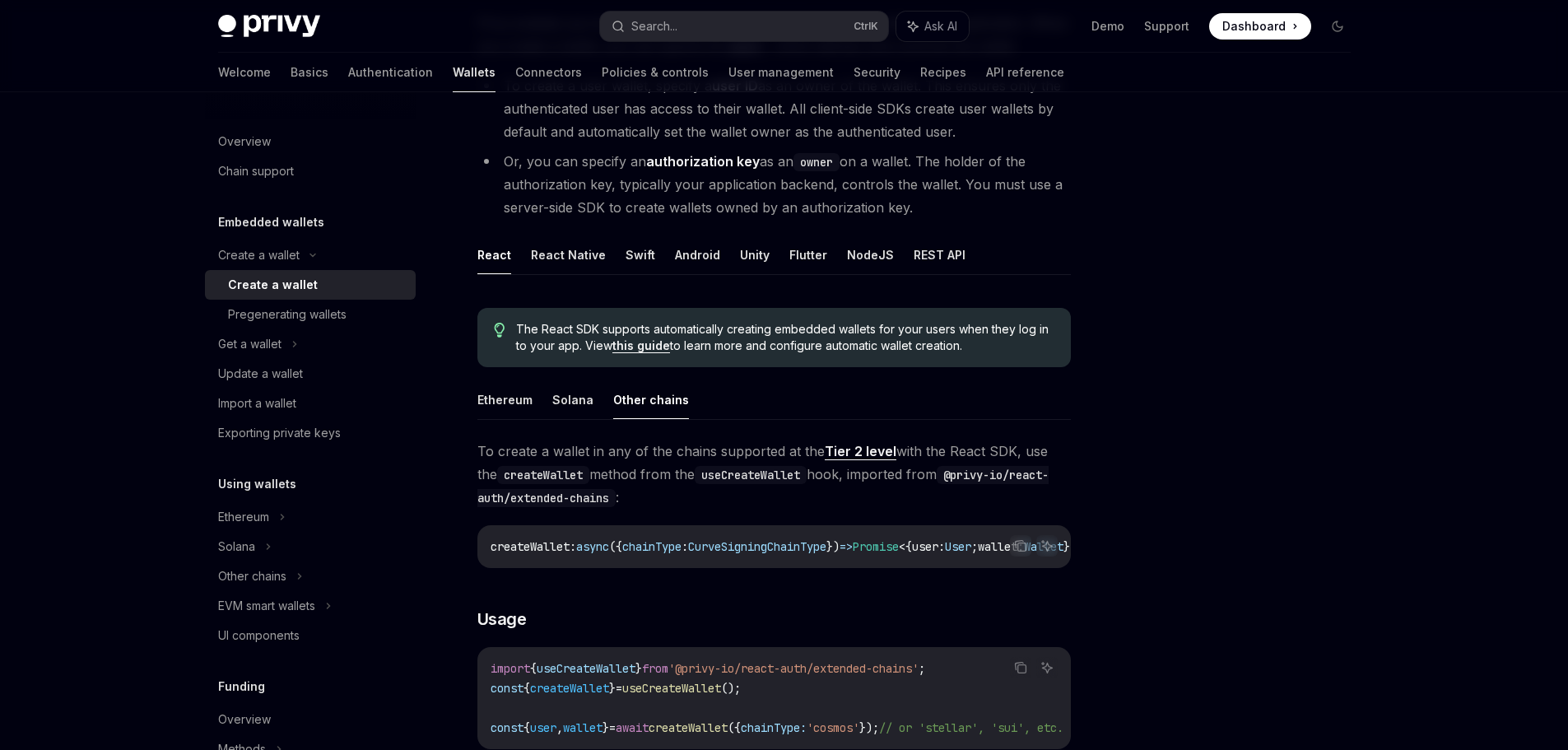 click on "**********" at bounding box center [774, 838] 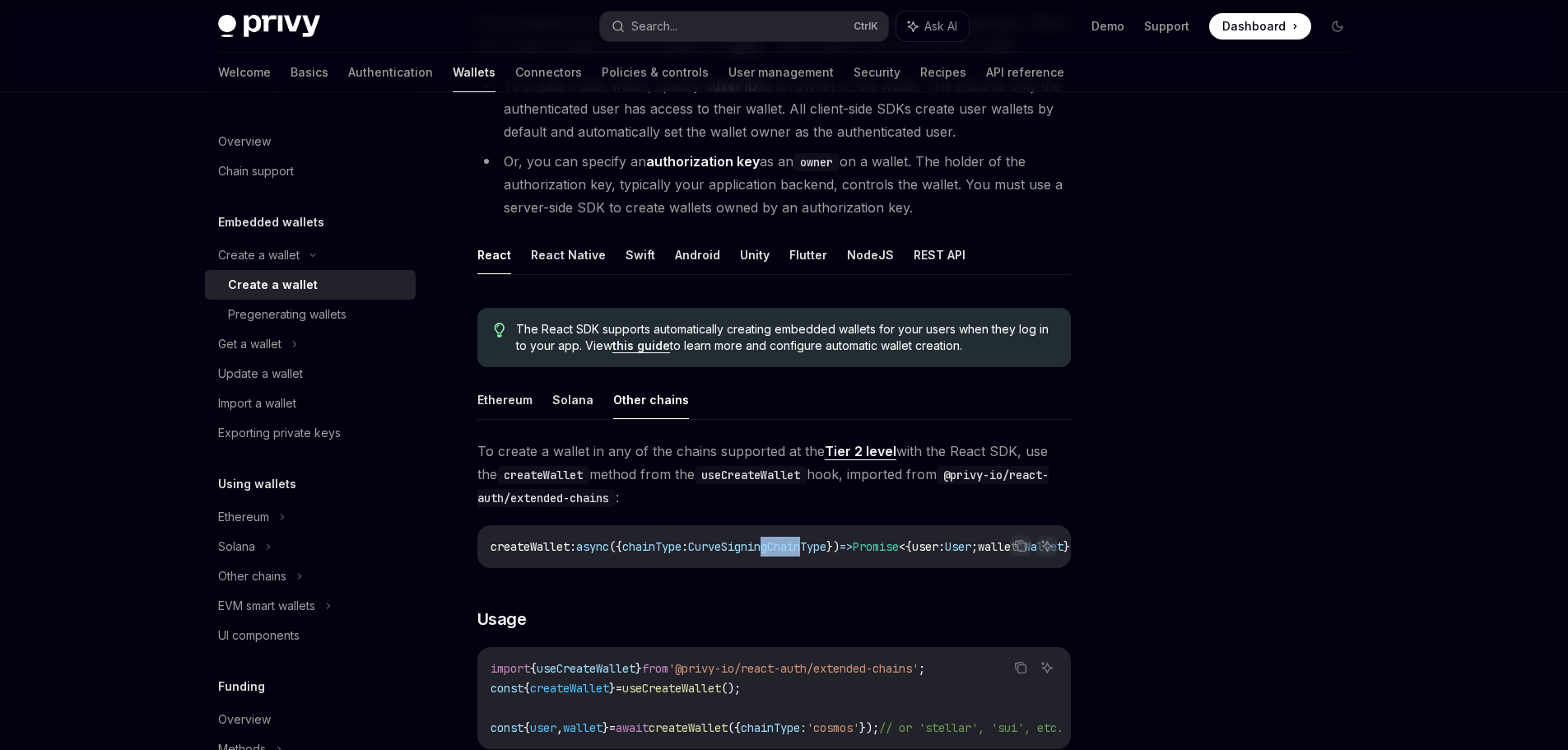 drag, startPoint x: 794, startPoint y: 564, endPoint x: 833, endPoint y: 566, distance: 39.051248 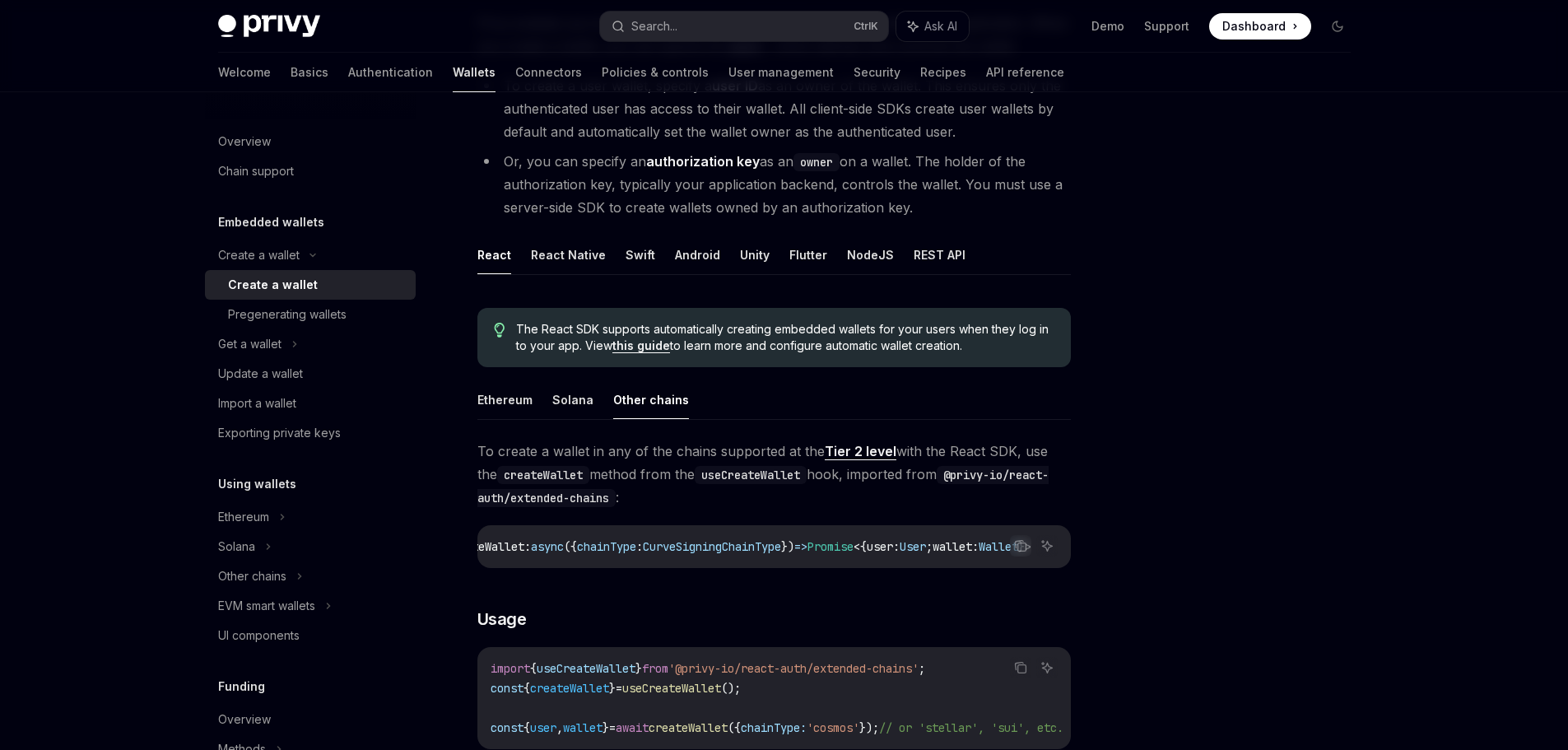 click on "createWallet :  async  ({ chainType :  CurveSigningChainType })  =>  Promise < { user :  User ;  wallet :  Wallet } >" at bounding box center (774, 547) 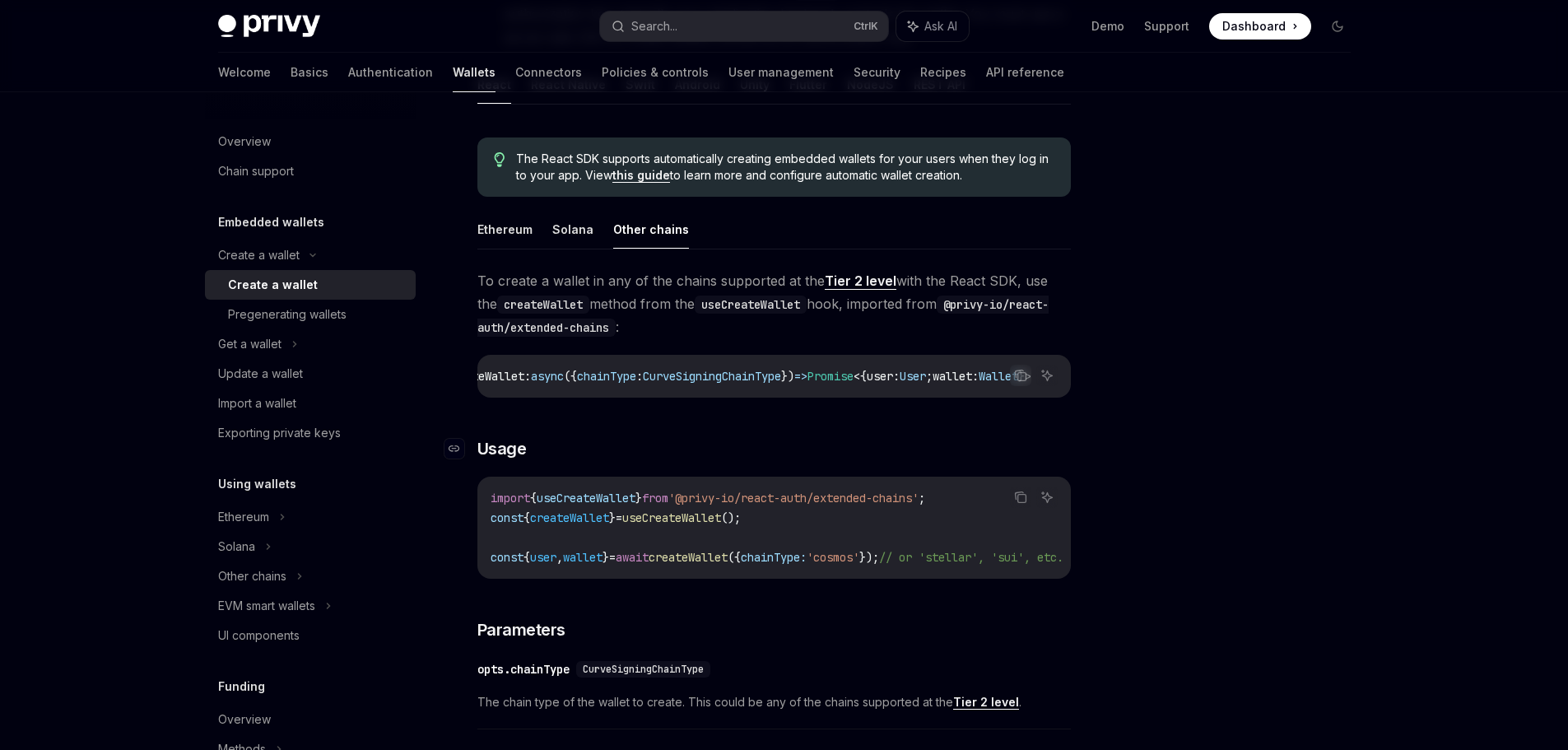 scroll, scrollTop: 370, scrollLeft: 0, axis: vertical 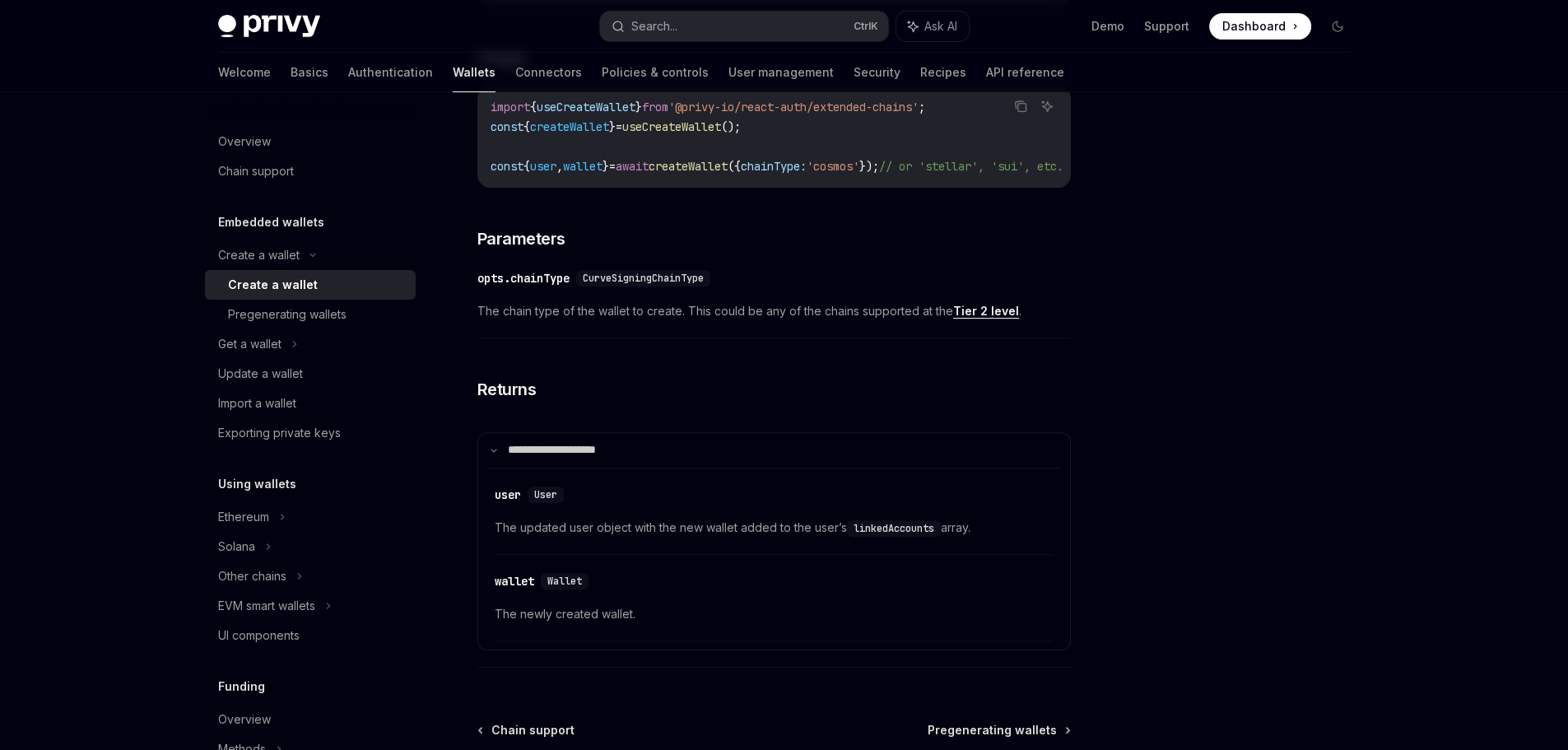 type on "*" 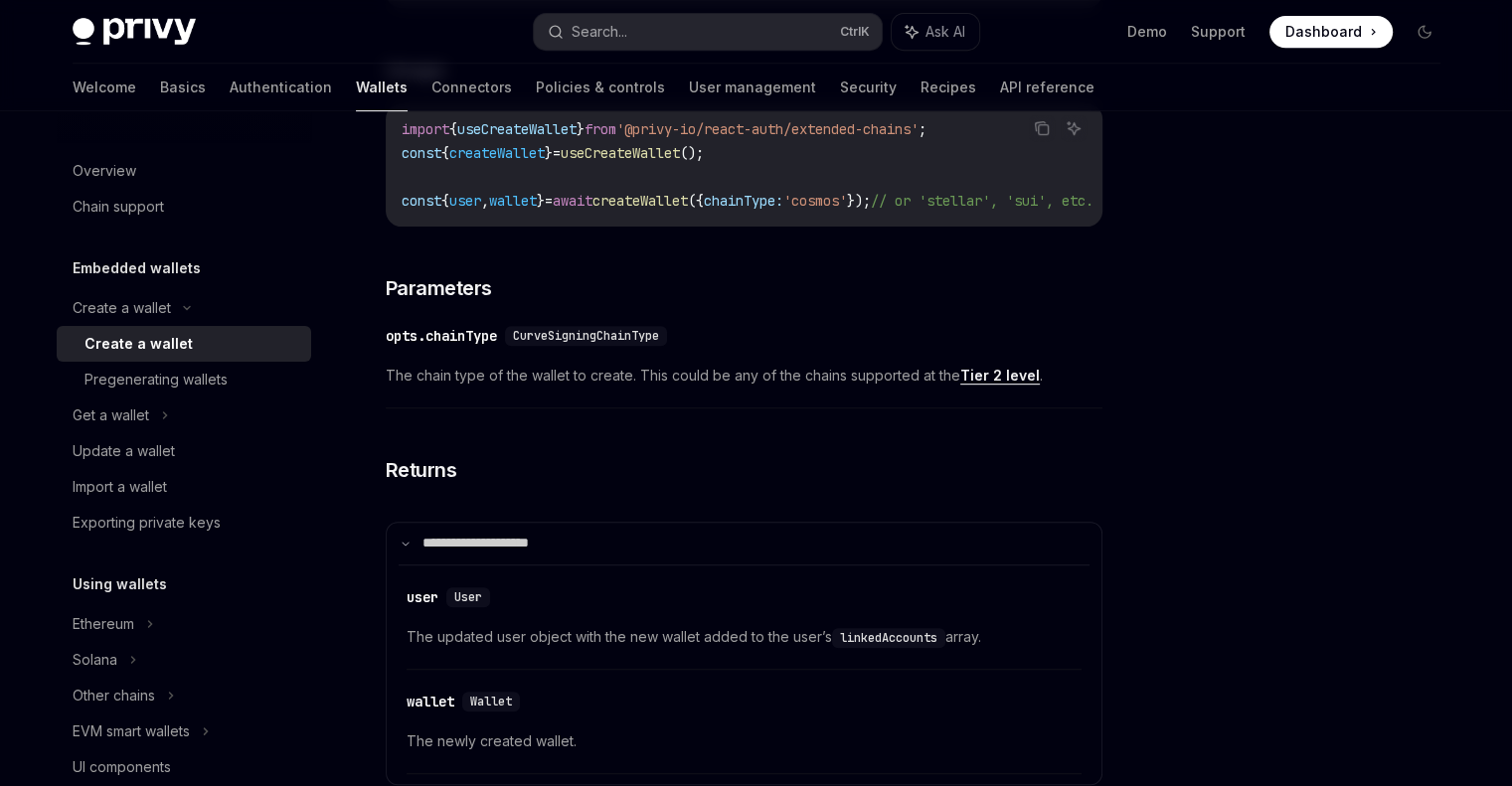 scroll, scrollTop: 807, scrollLeft: 0, axis: vertical 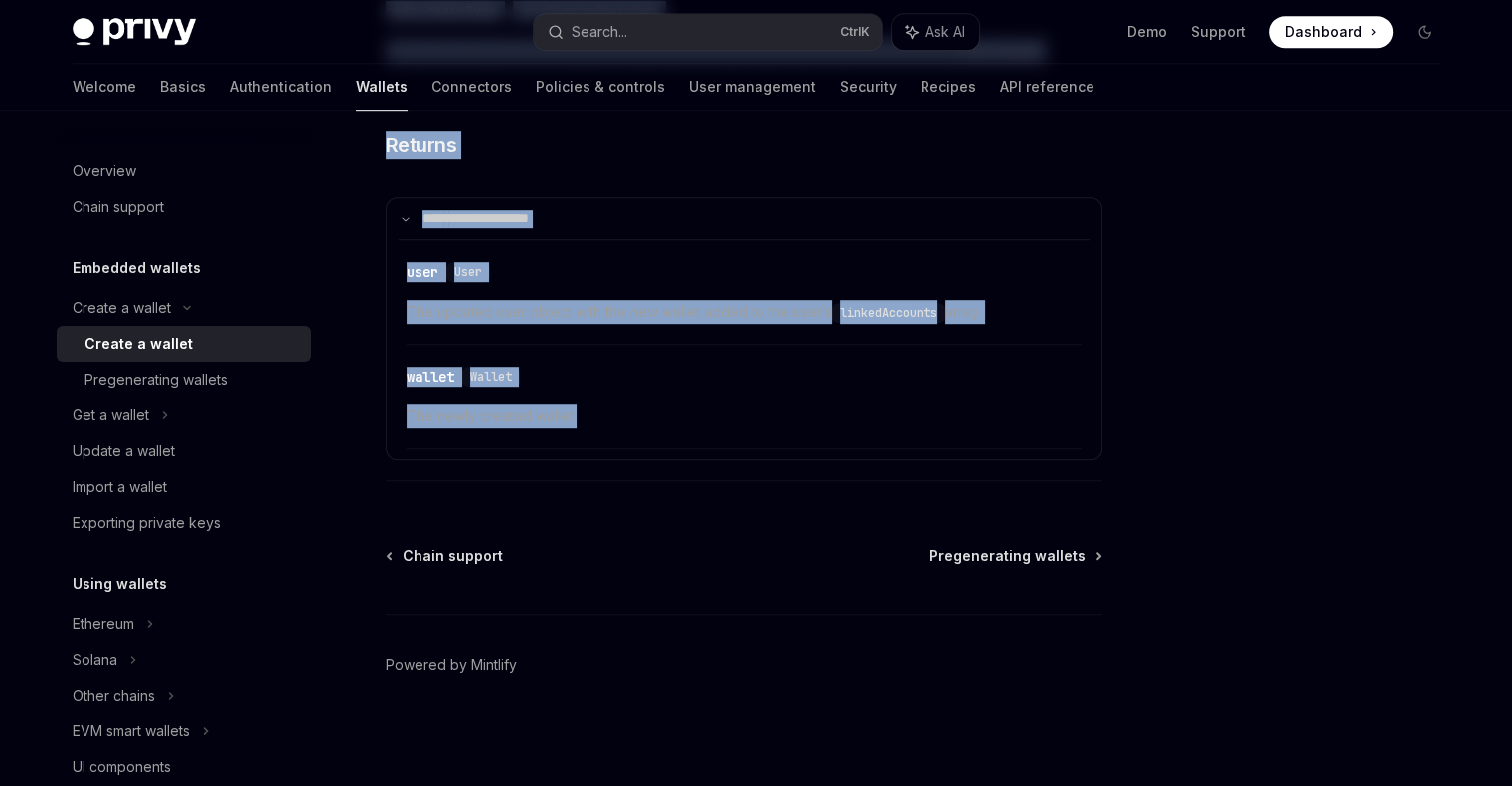 drag, startPoint x: 386, startPoint y: 210, endPoint x: 886, endPoint y: 411, distance: 538.88867 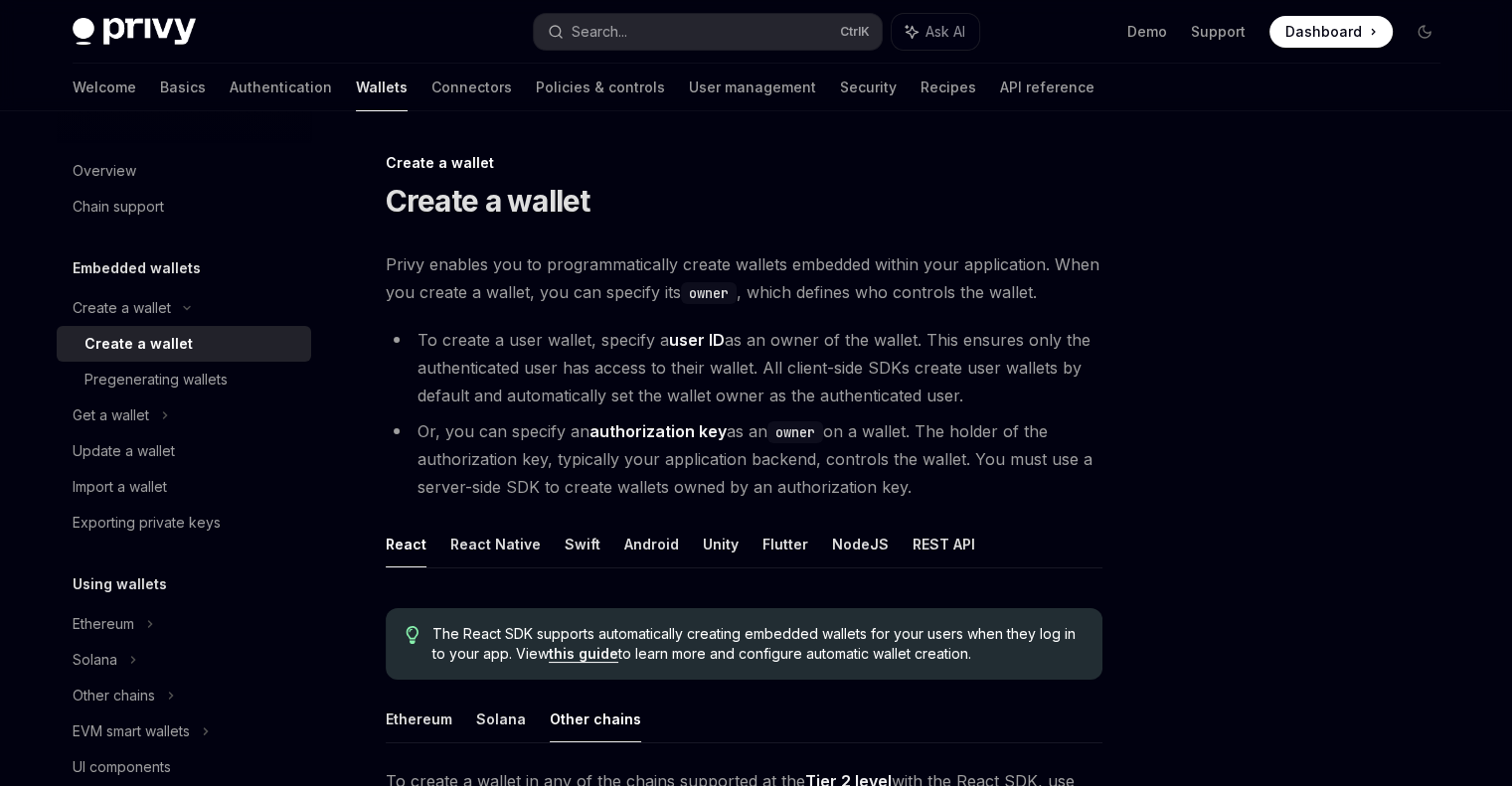 scroll, scrollTop: 44, scrollLeft: 0, axis: vertical 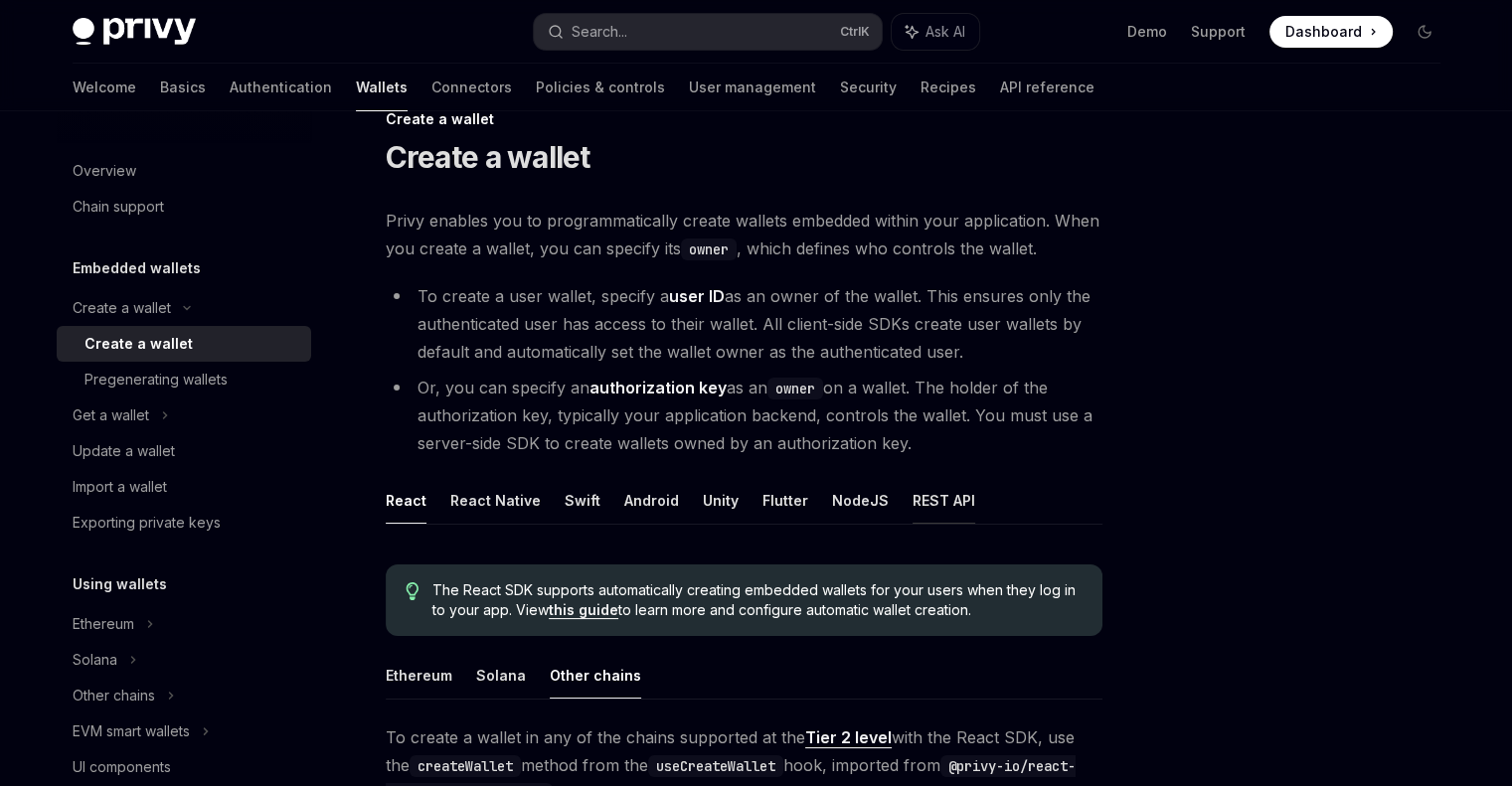 click on "REST API" at bounding box center (943, 500) 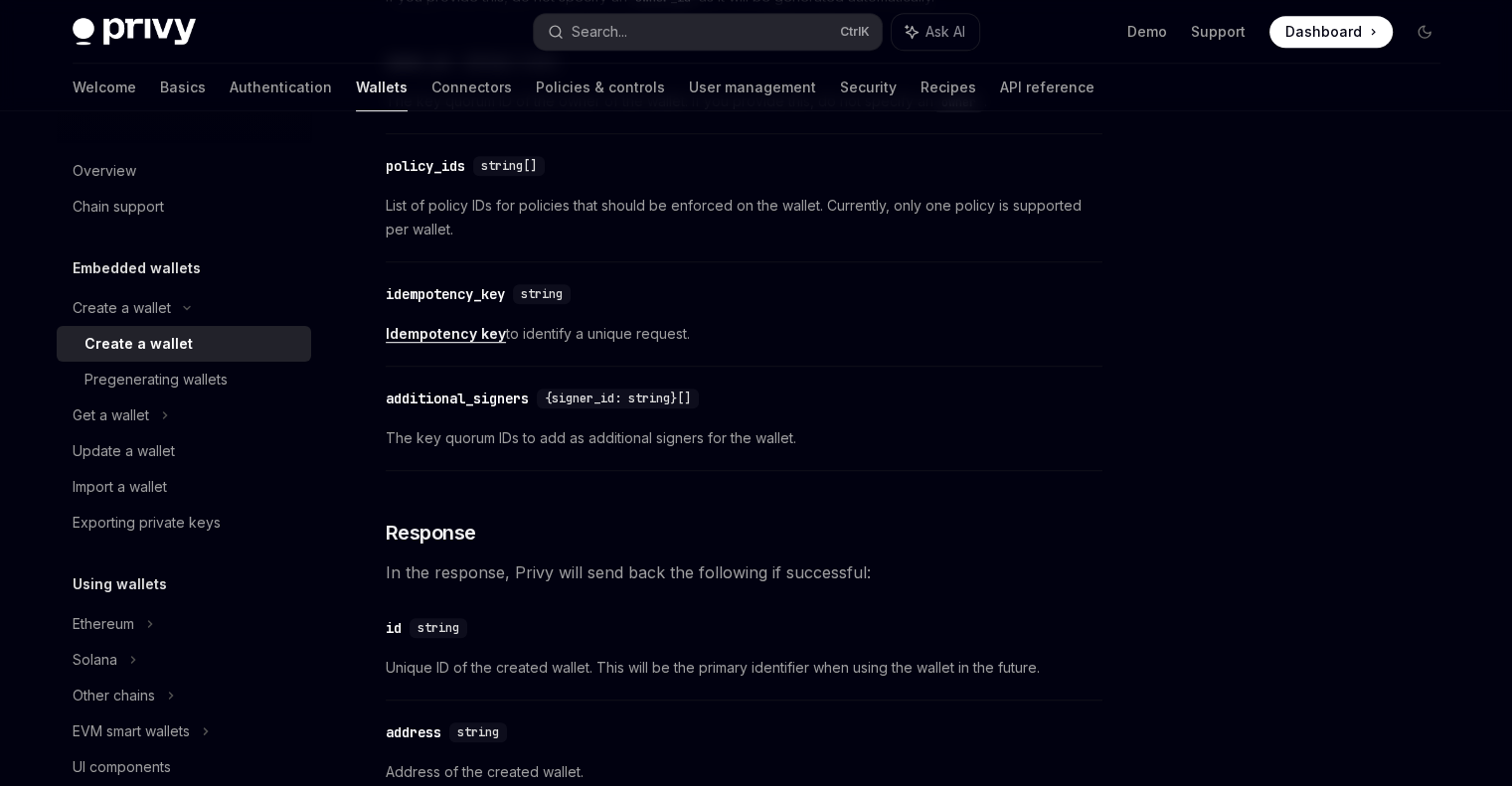 scroll, scrollTop: 1216, scrollLeft: 0, axis: vertical 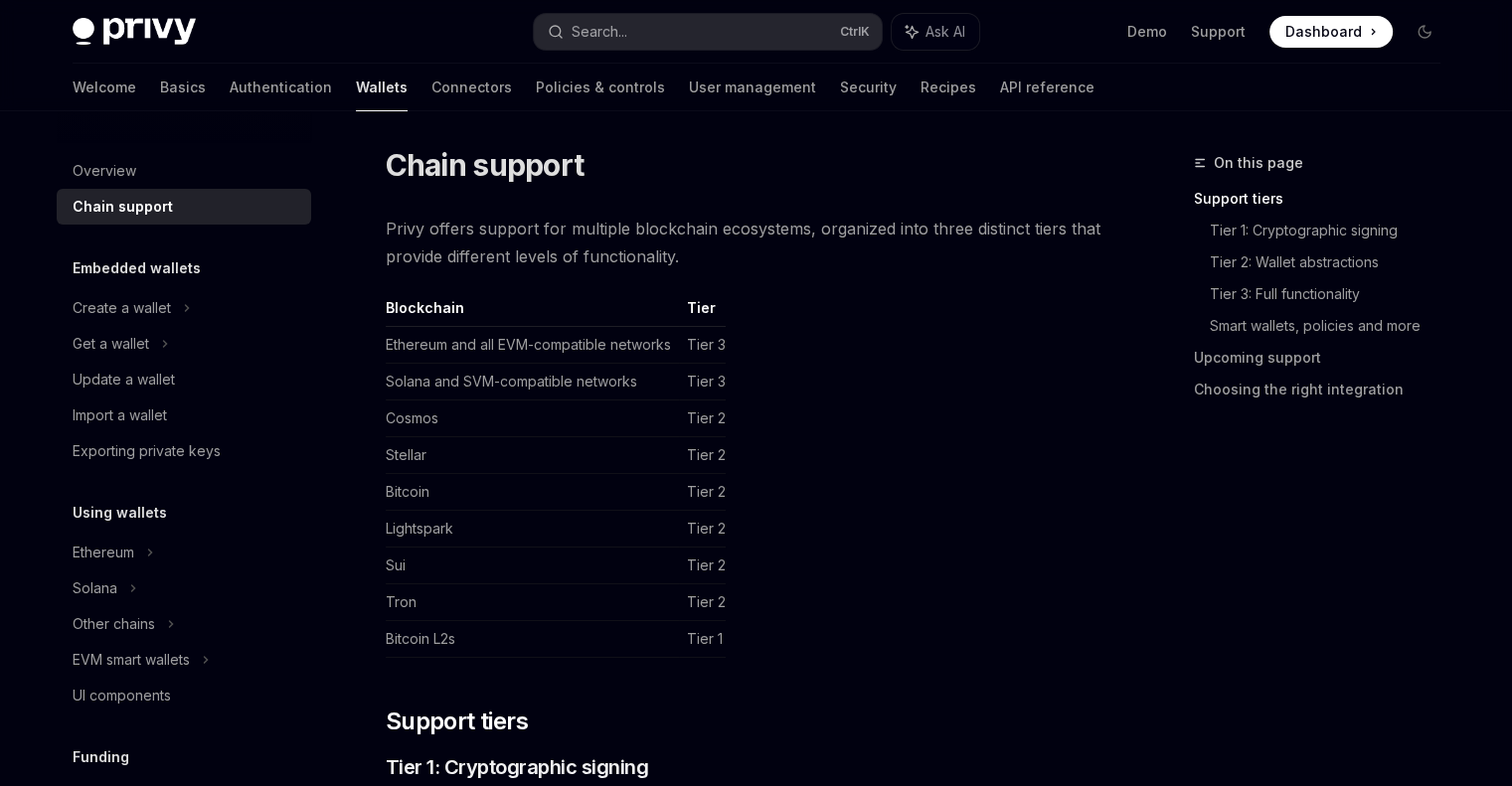 click on "Privy offers support for multiple blockchain ecosystems, organized into three distinct tiers that provide different levels of functionality.
Blockchain Tier Ethereum and all EVM-compatible networks Tier 3 Solana and SVM-compatible networks Tier 3 Cosmos Tier 2 Stellar Tier 2 Bitcoin Tier 2 Lightspark Tier 2 Sui Tier 2 Tron Tier 2 Bitcoin L2s Tier 1
​ Support tiers
​ Tier 1: Cryptographic signing
Tier 1 provides fundamental cryptographic capabilities:
Raw cryptographic signatures
Basic key management
​ Tier 2: Wallet abstractions
Tier 2 support focuses on core wallet functionality:
Curve-level cryptographic signatures that can be used for transaction signing
Basic wallet functionality, including key export
Integration with chain-specific libraries
Chain address derivation
0-index HD wallet creation and key derivation
​ Tier 3: Full functionality
Chains with Tier 3 support receive comprehensive capabilities, including:
Complete client-level support end-to-end" at bounding box center [744, 1412] 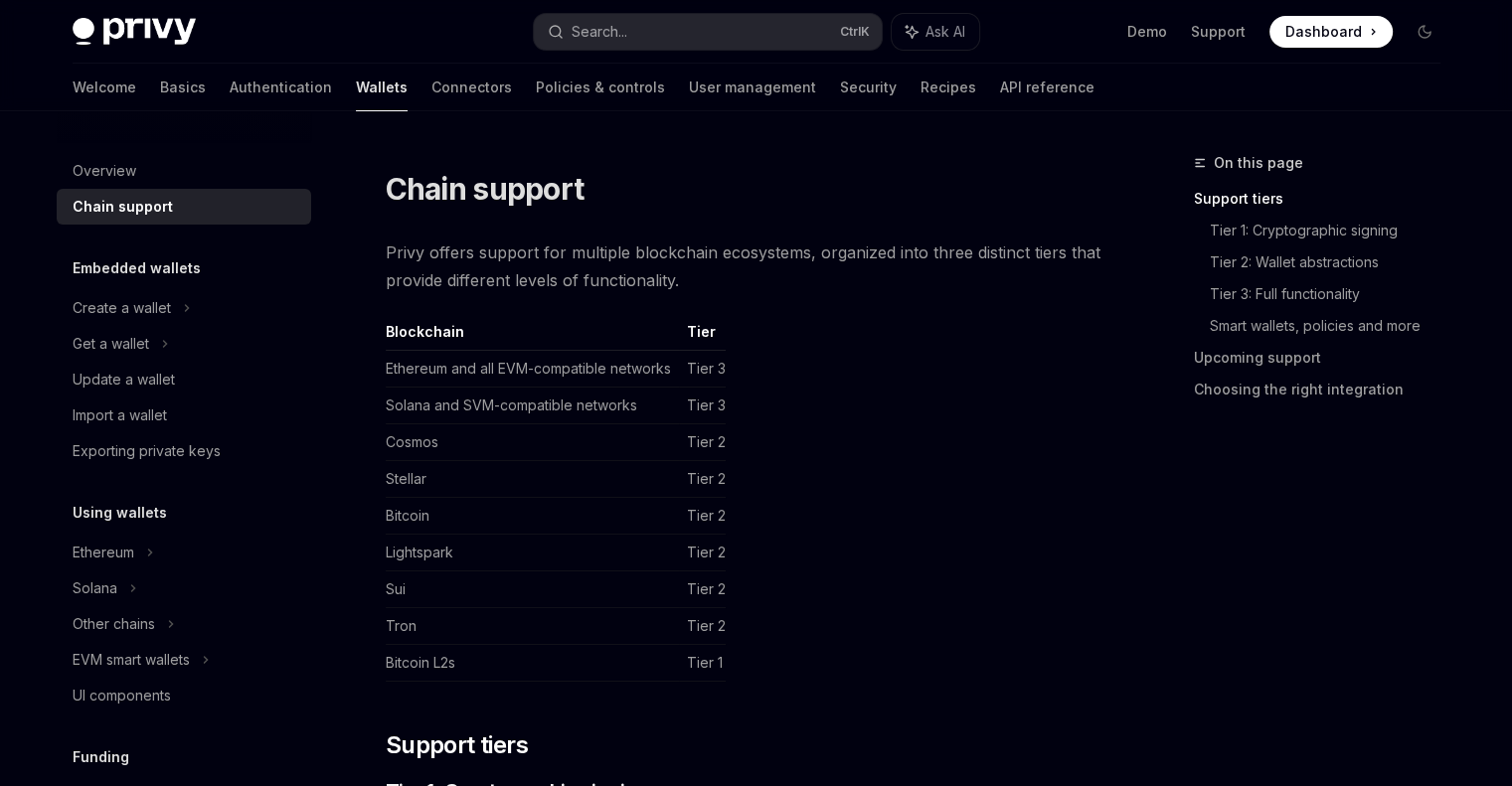 scroll, scrollTop: 0, scrollLeft: 0, axis: both 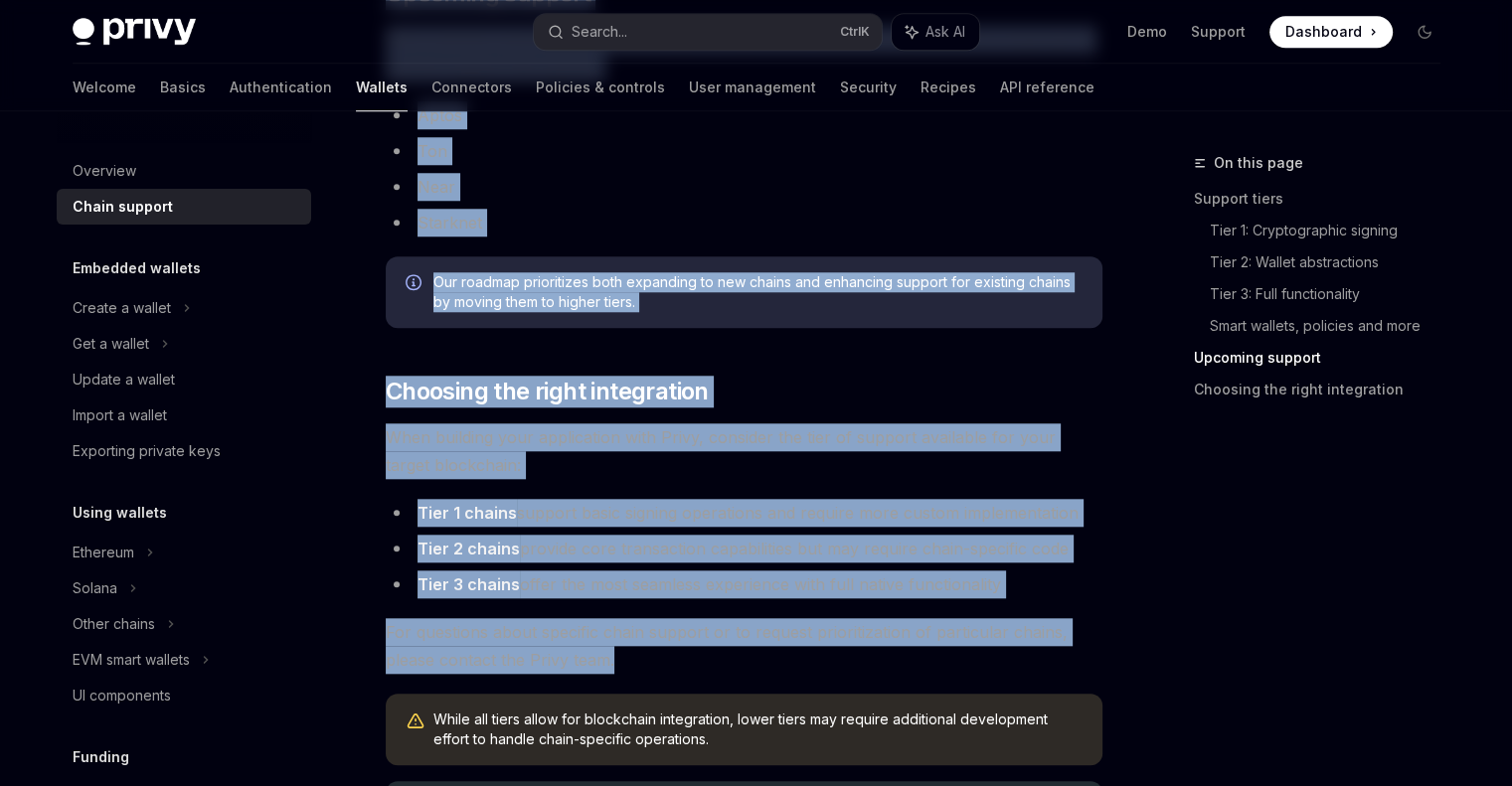 drag, startPoint x: 392, startPoint y: 200, endPoint x: 894, endPoint y: 647, distance: 672.17037 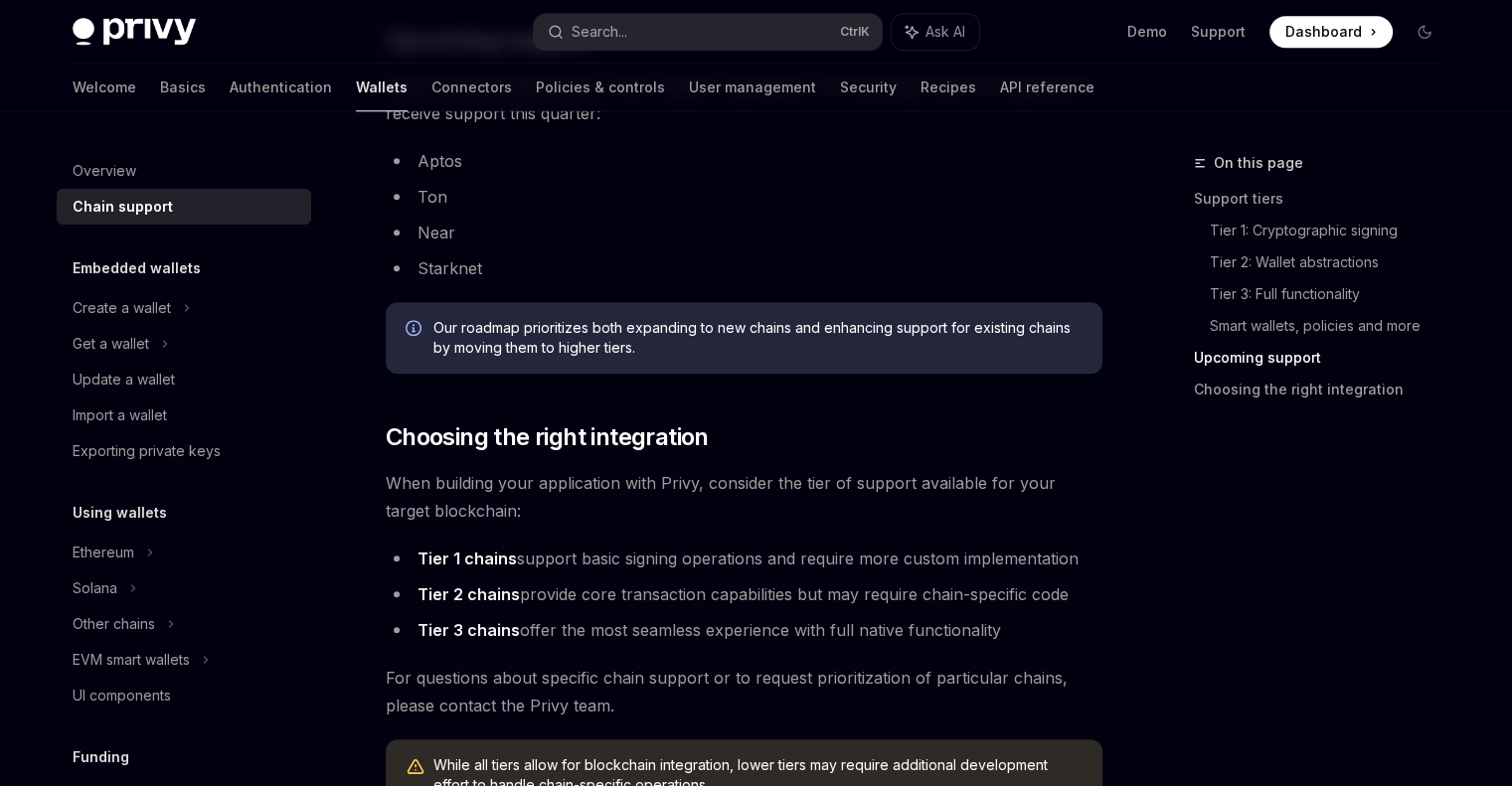 scroll, scrollTop: 1766, scrollLeft: 0, axis: vertical 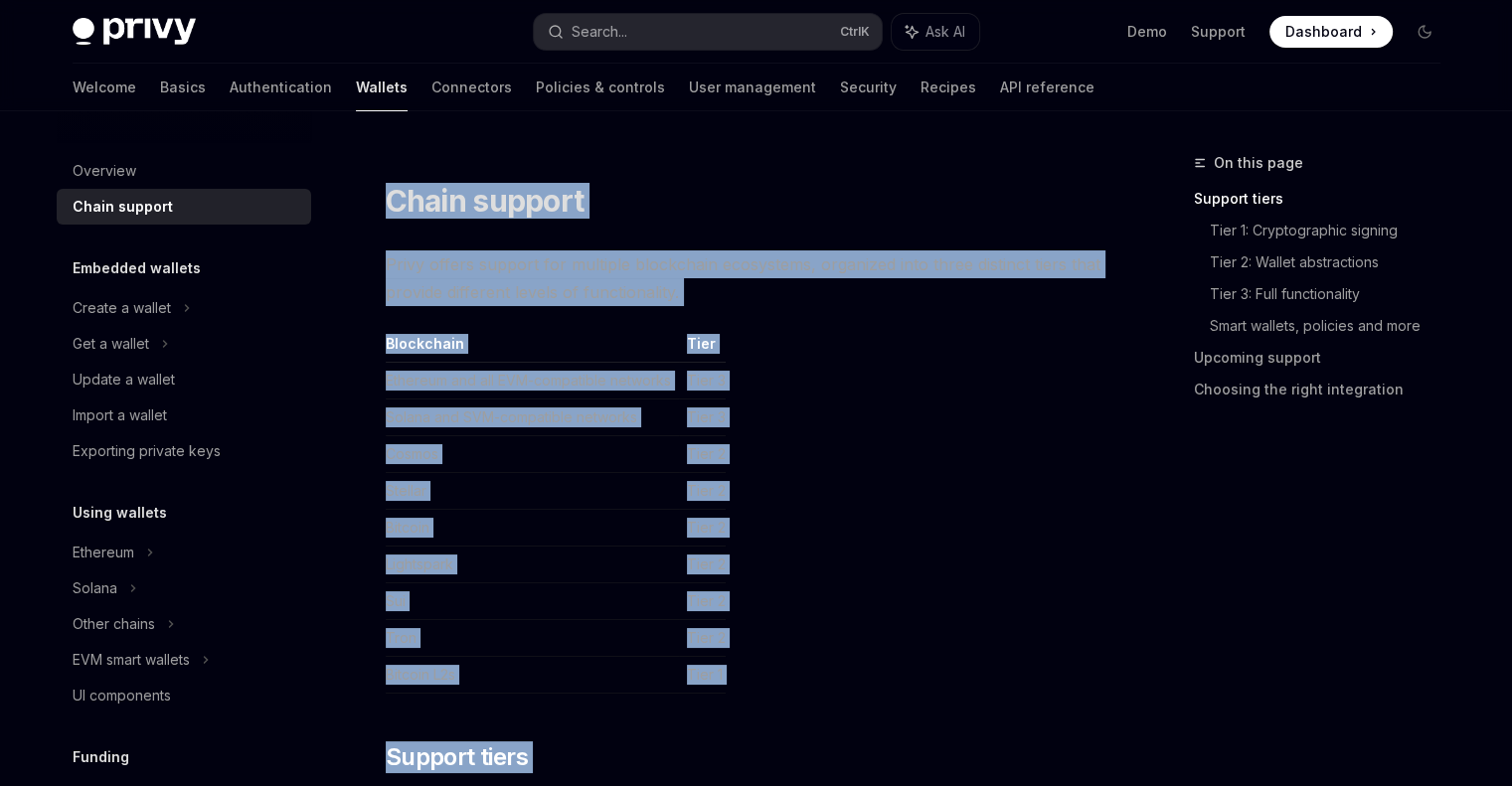 drag, startPoint x: 668, startPoint y: 707, endPoint x: 389, endPoint y: 194, distance: 583.9606 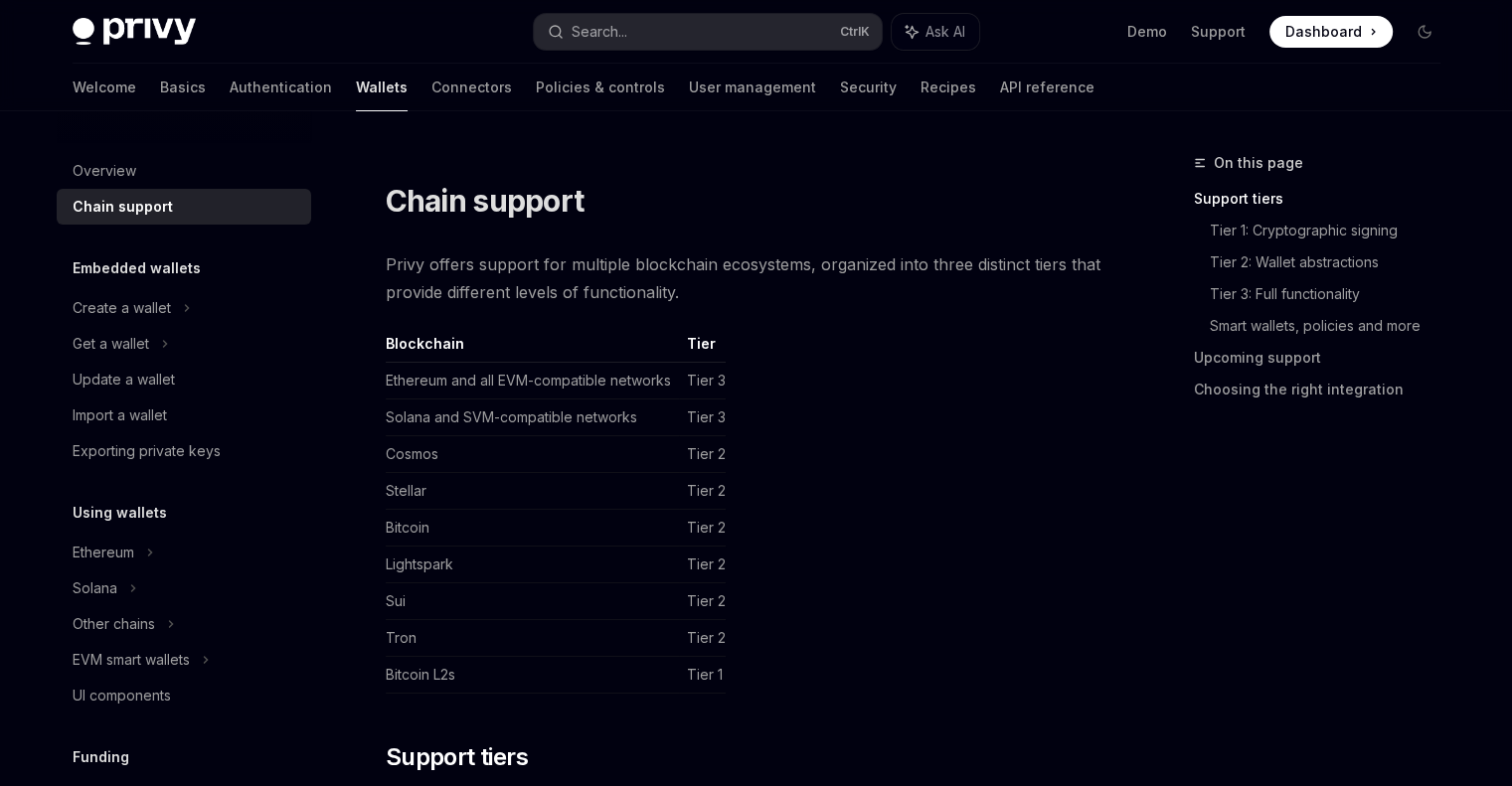 scroll, scrollTop: 24, scrollLeft: 0, axis: vertical 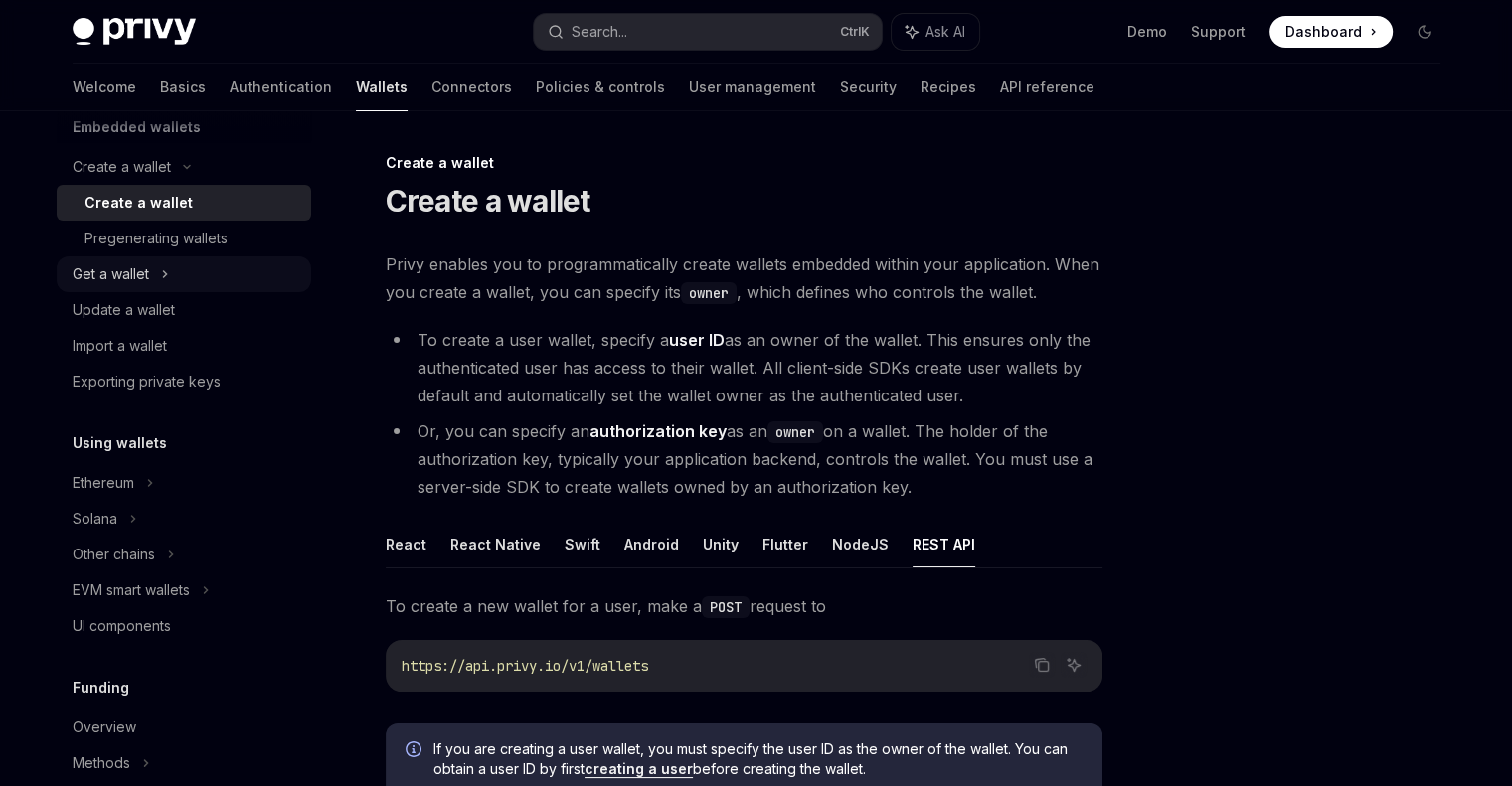 click on "Get a wallet" at bounding box center [184, 274] 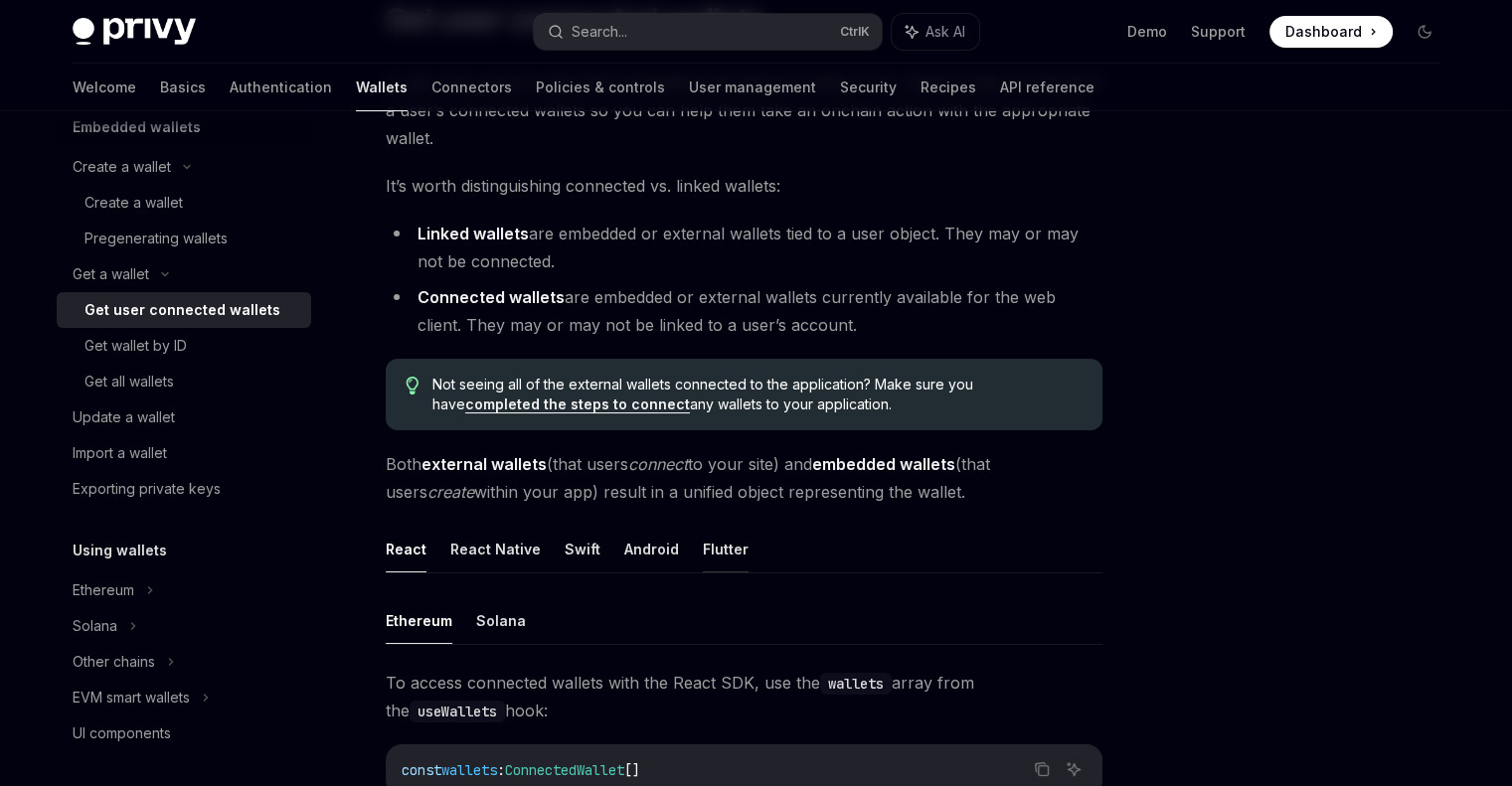 scroll, scrollTop: 330, scrollLeft: 0, axis: vertical 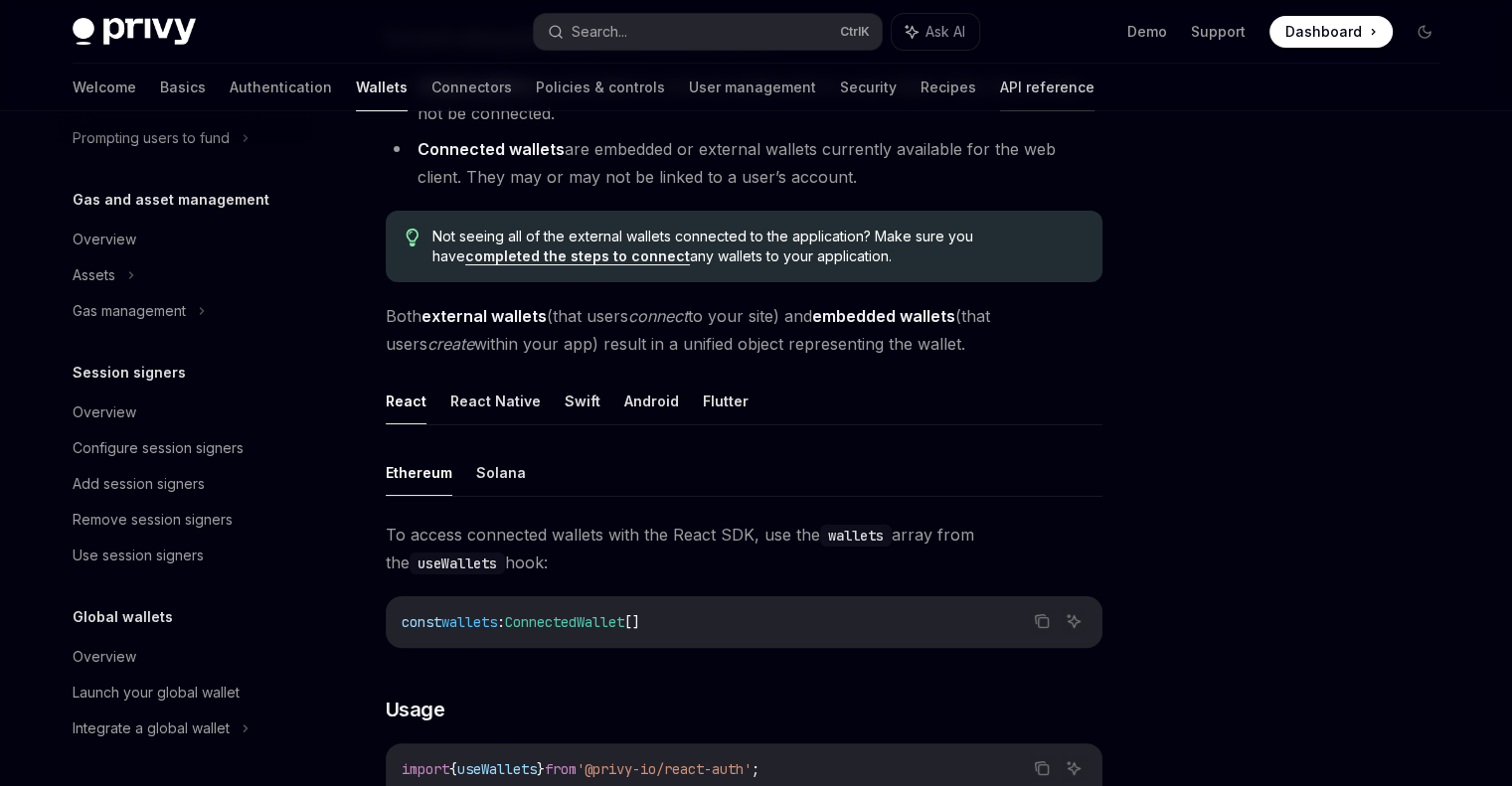 click on "API reference" at bounding box center [1047, 87] 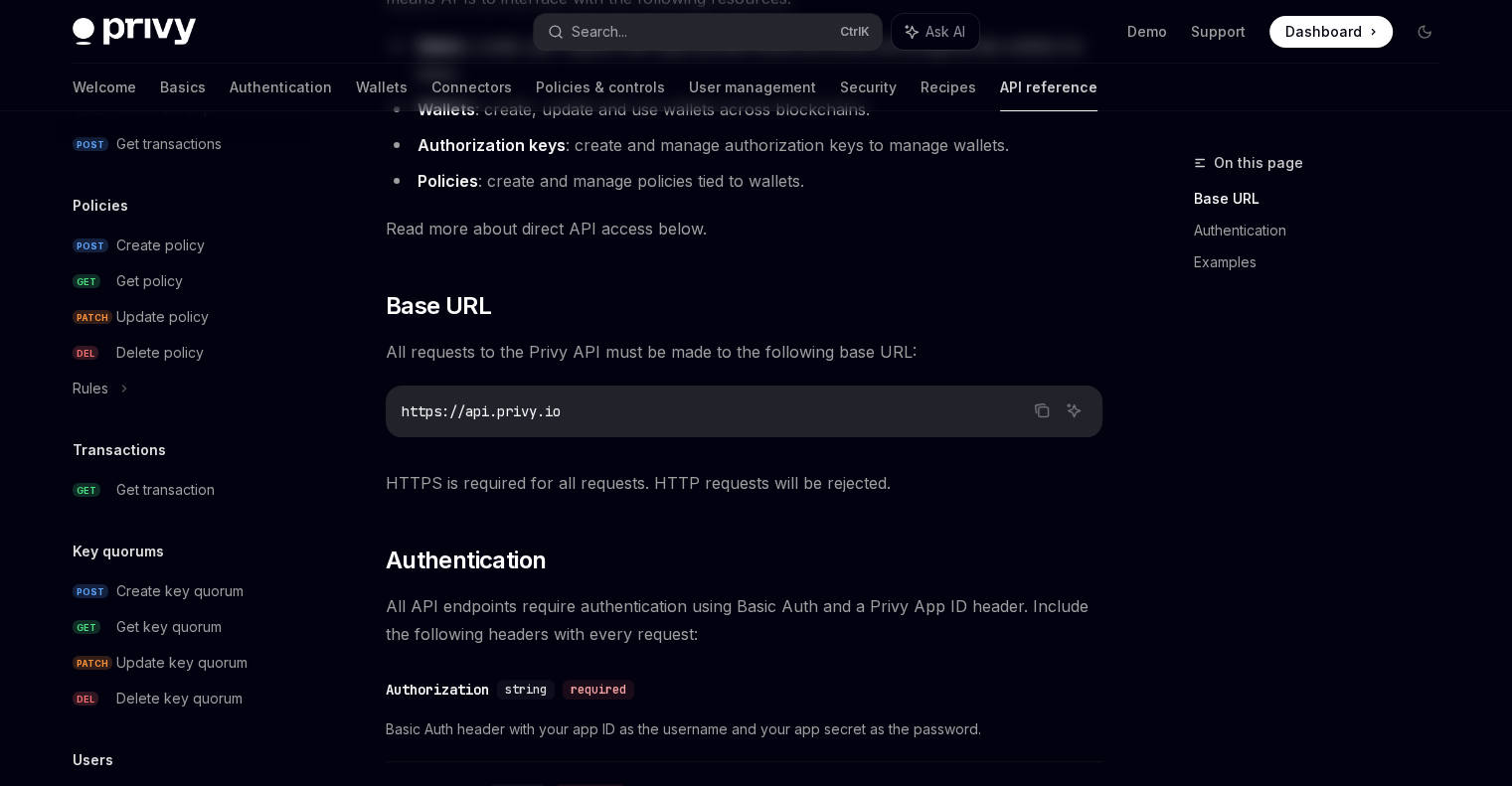 scroll, scrollTop: 0, scrollLeft: 0, axis: both 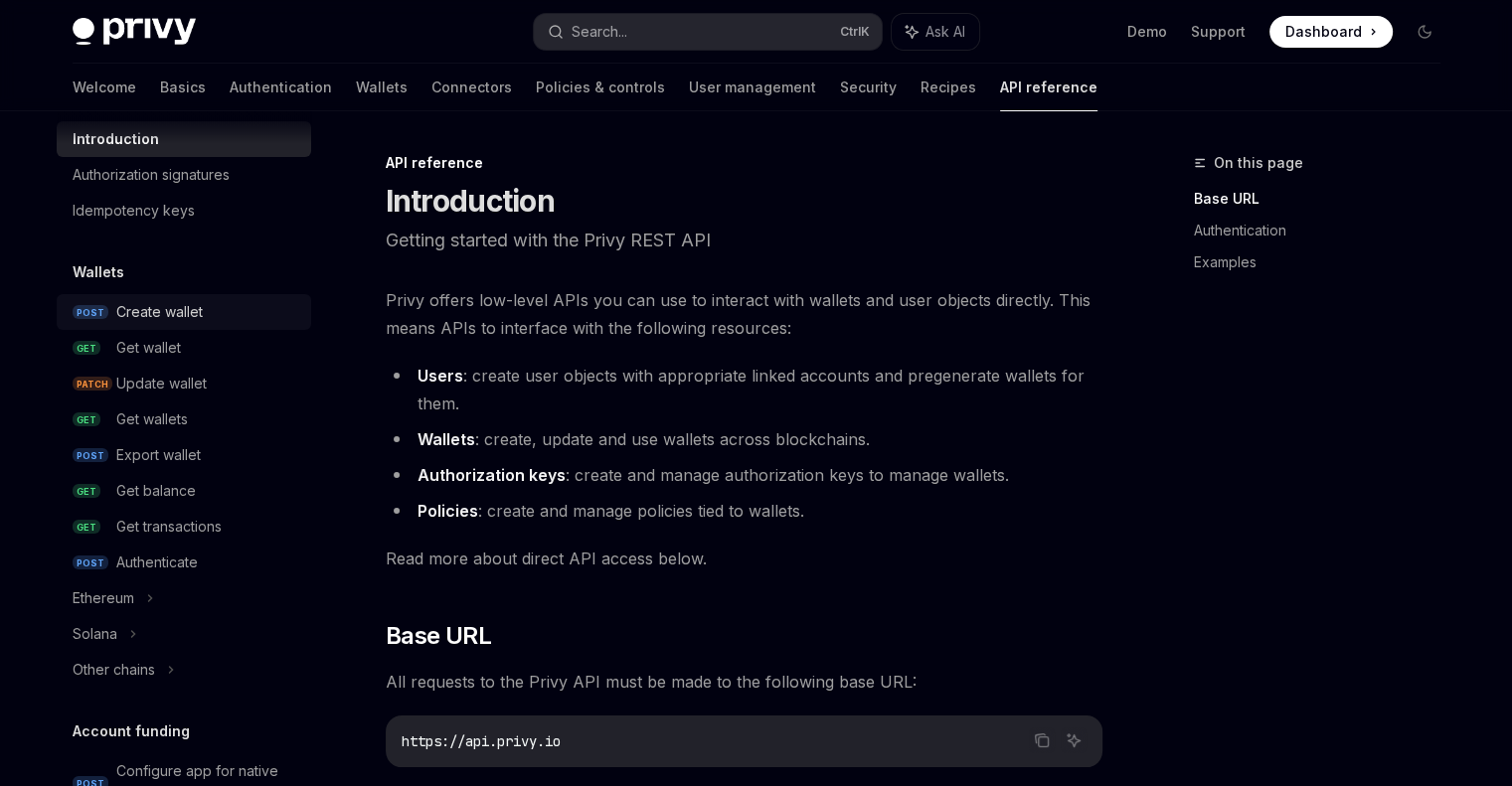 click on "Create wallet" at bounding box center [208, 312] 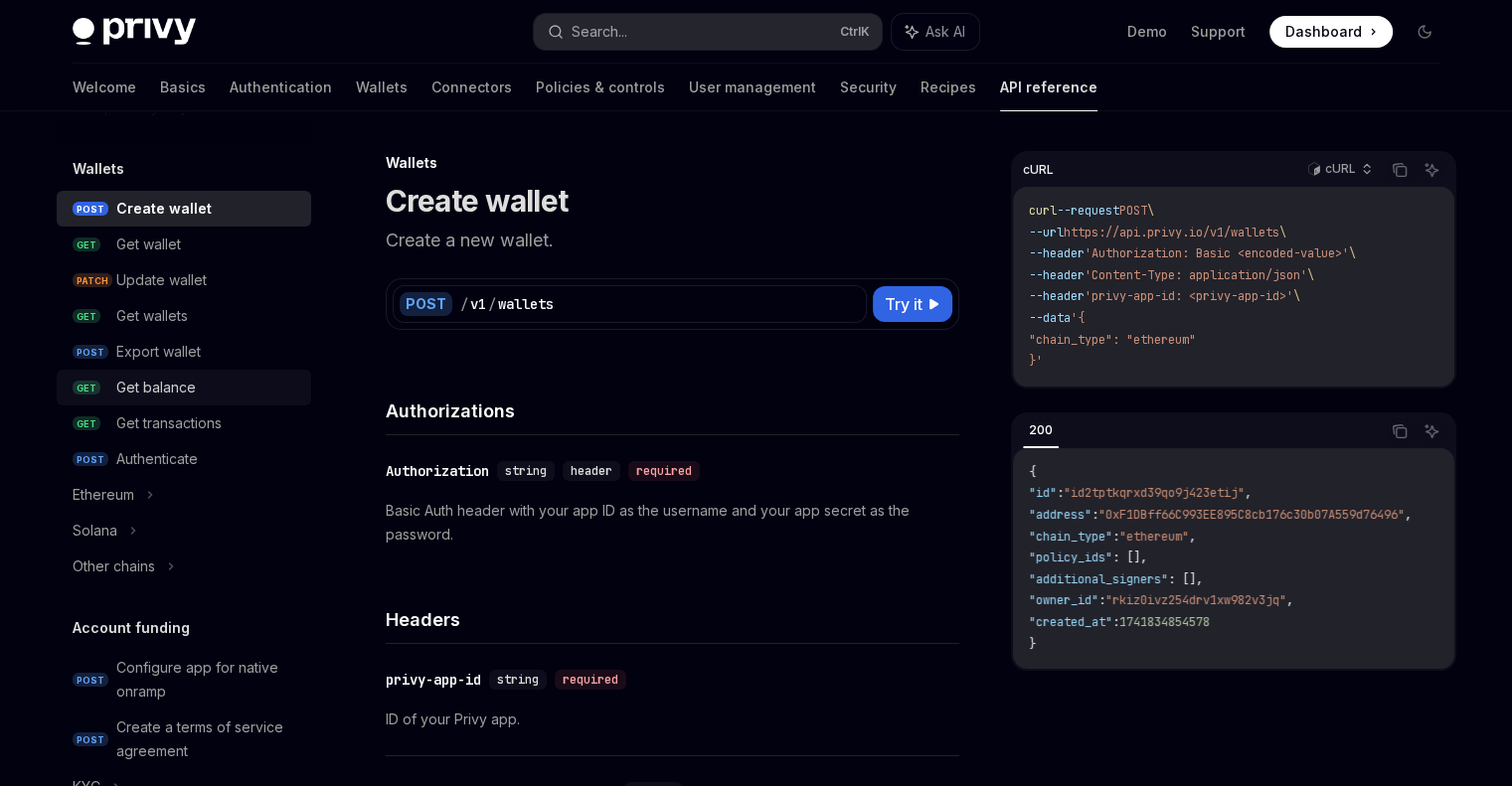 scroll, scrollTop: 159, scrollLeft: 0, axis: vertical 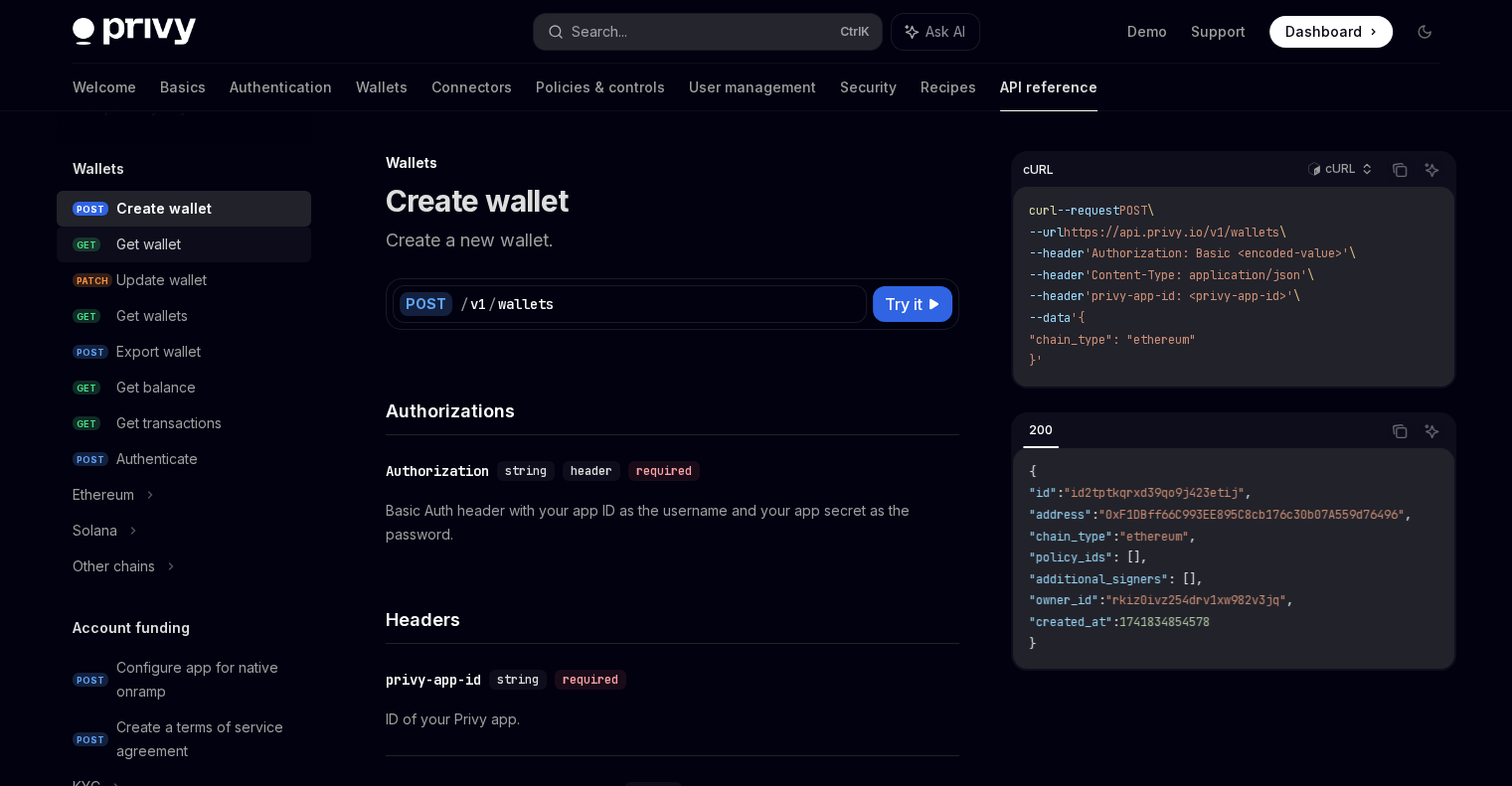 click on "Get wallet" at bounding box center (148, 244) 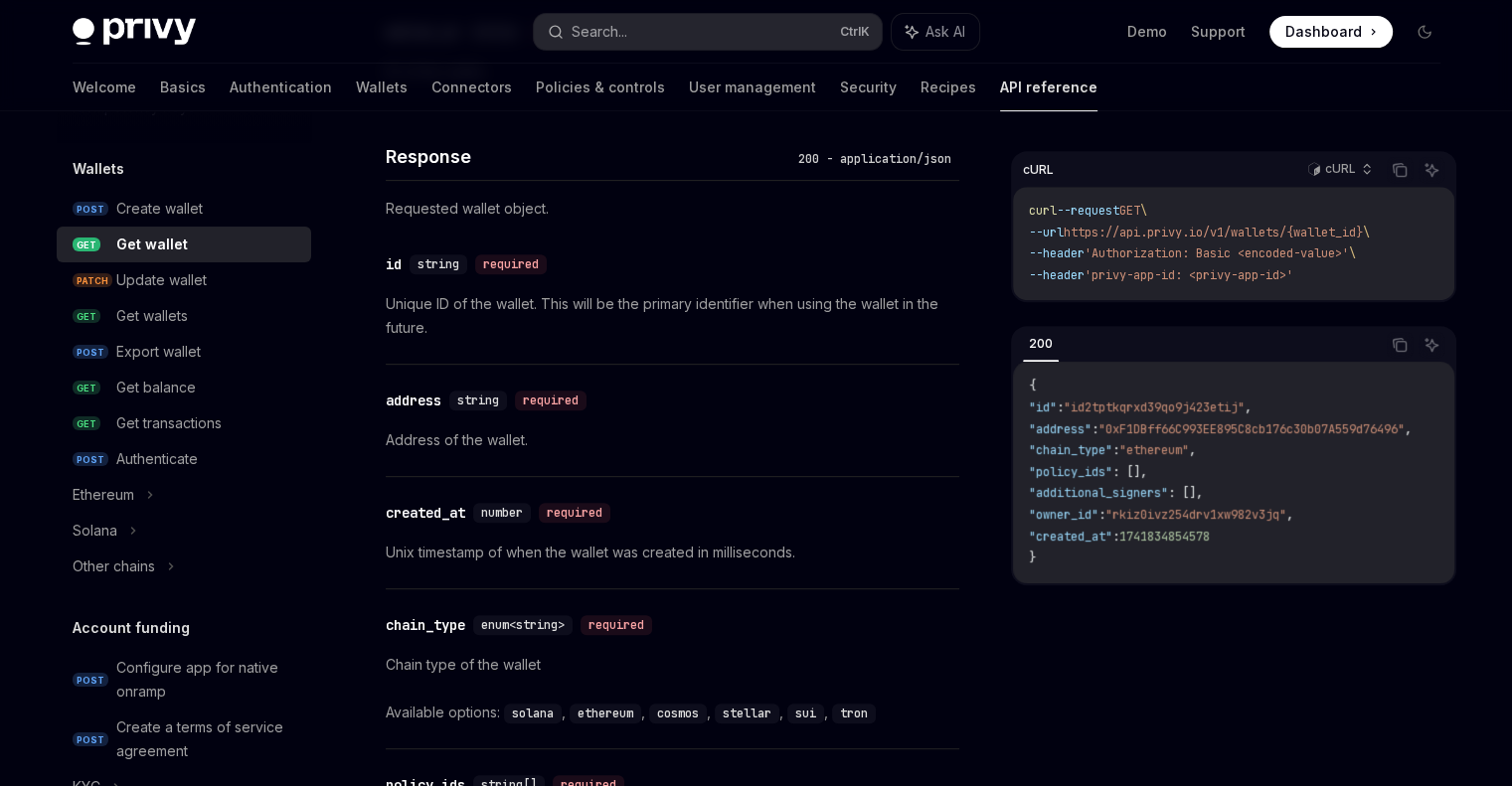 scroll, scrollTop: 834, scrollLeft: 0, axis: vertical 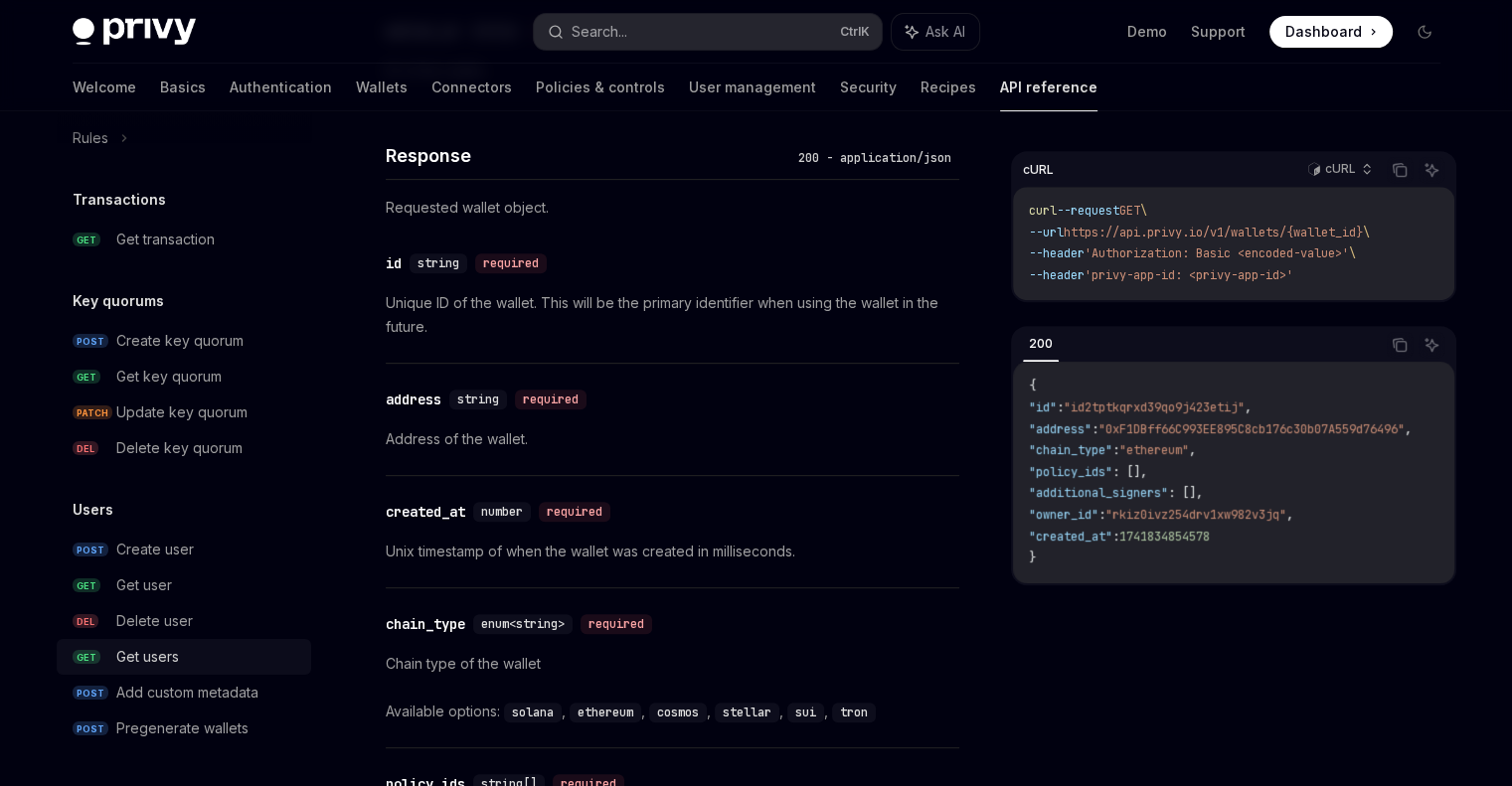 click on "Get users" at bounding box center (208, 657) 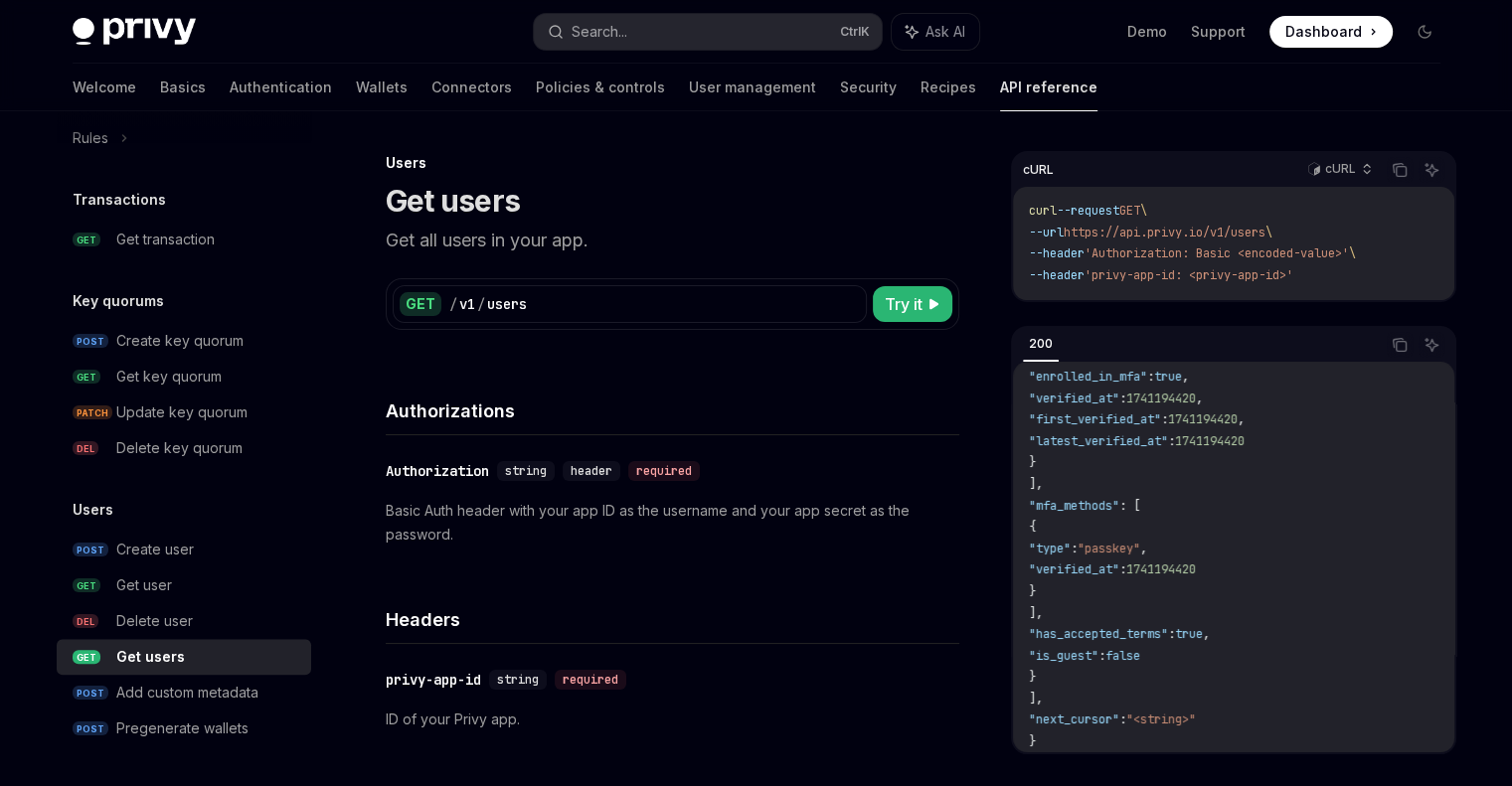 scroll, scrollTop: 725, scrollLeft: 0, axis: vertical 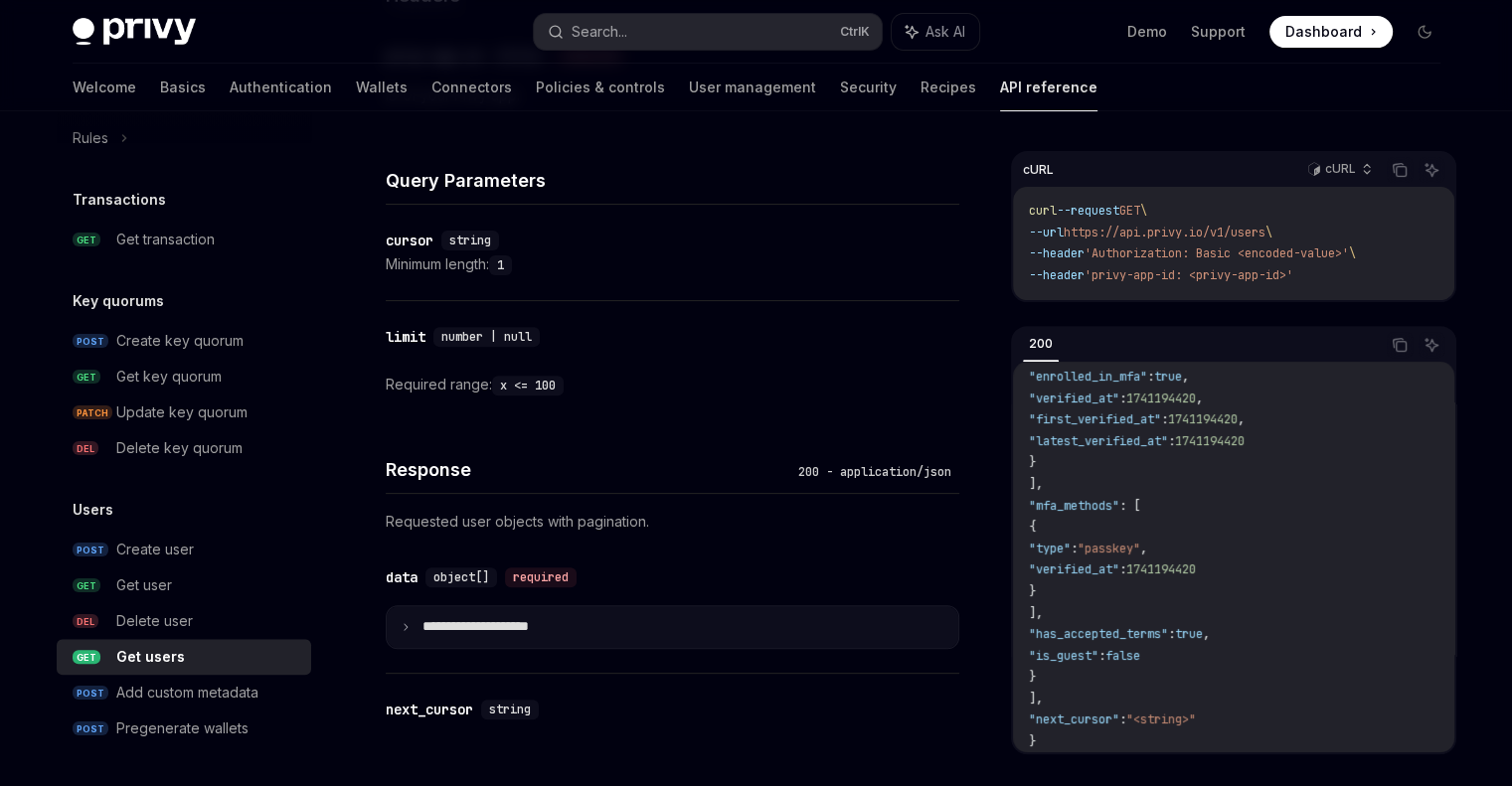 click on "**********" at bounding box center [491, 627] 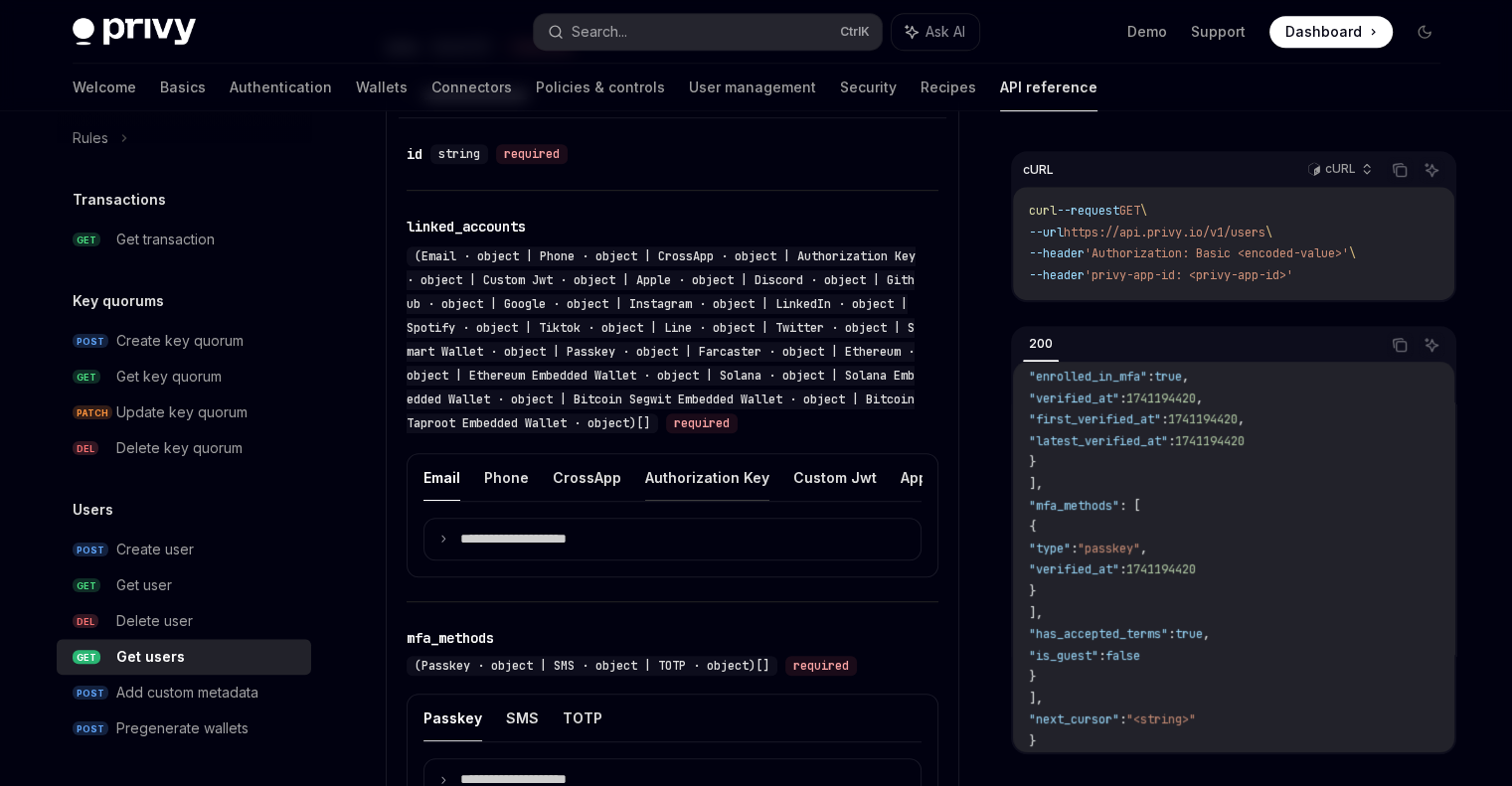scroll, scrollTop: 1165, scrollLeft: 0, axis: vertical 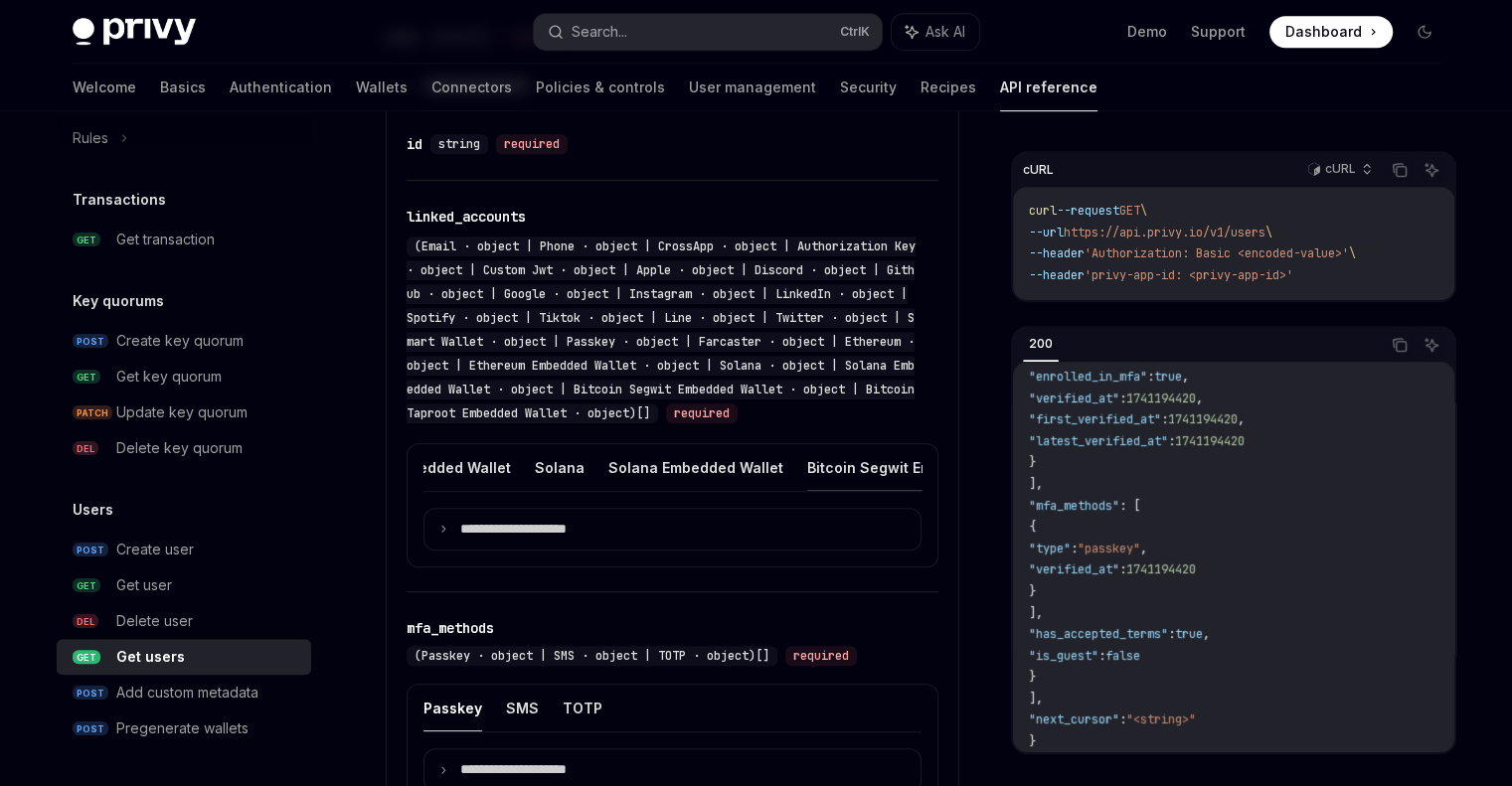 click on "Solana Embedded Wallet" at bounding box center [696, 467] 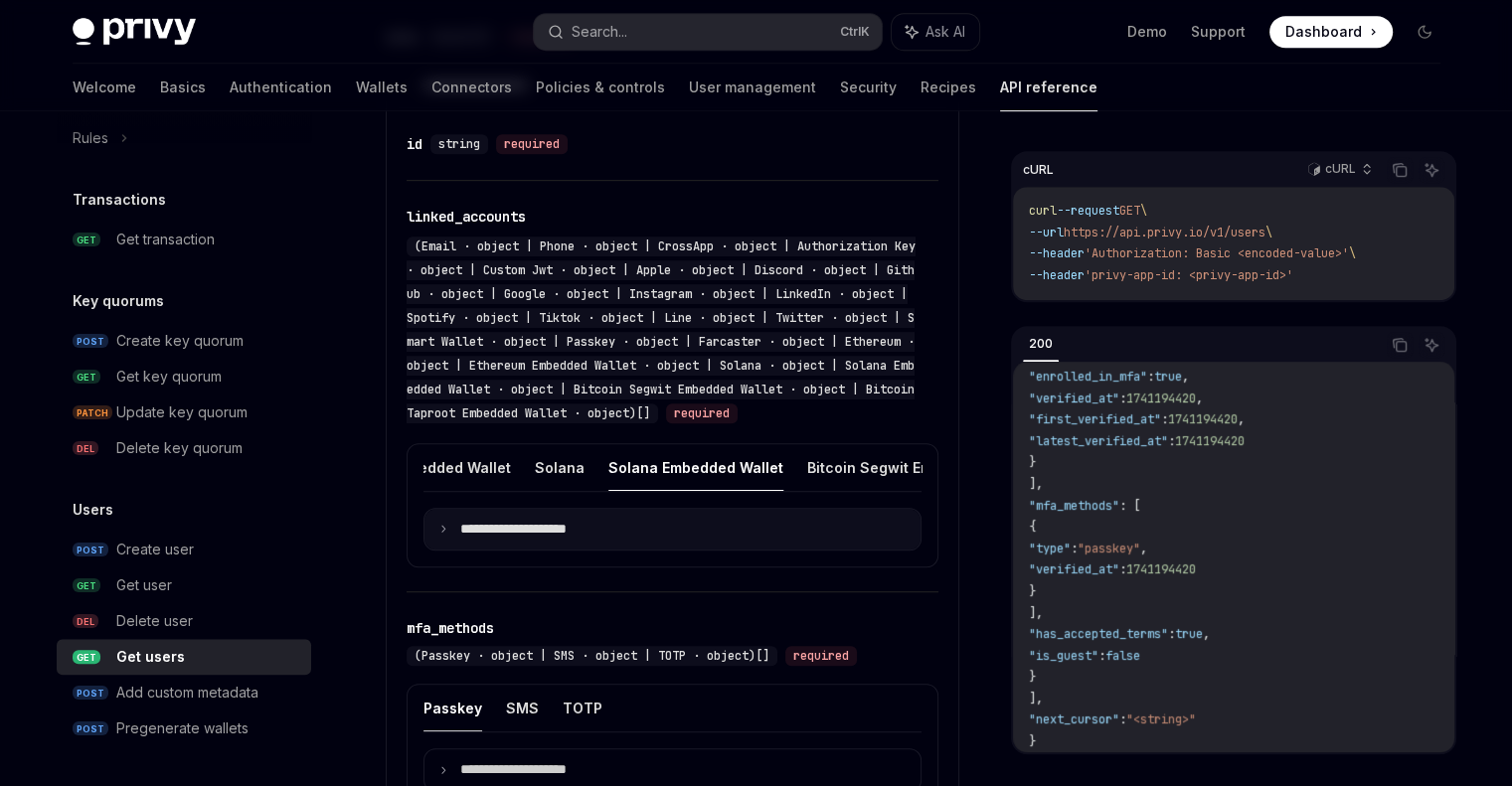 click on "**********" at bounding box center [672, 530] 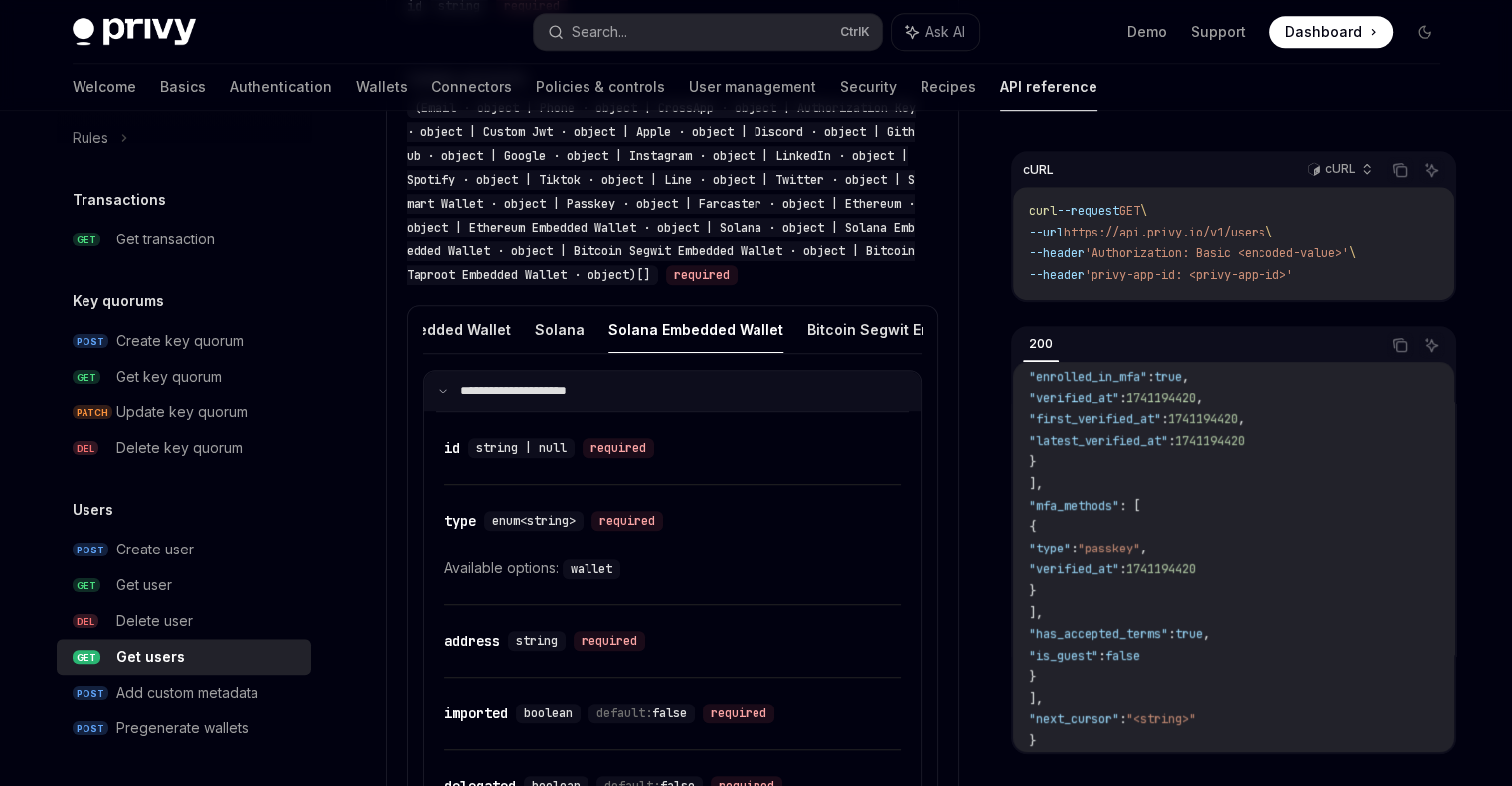 scroll, scrollTop: 1300, scrollLeft: 0, axis: vertical 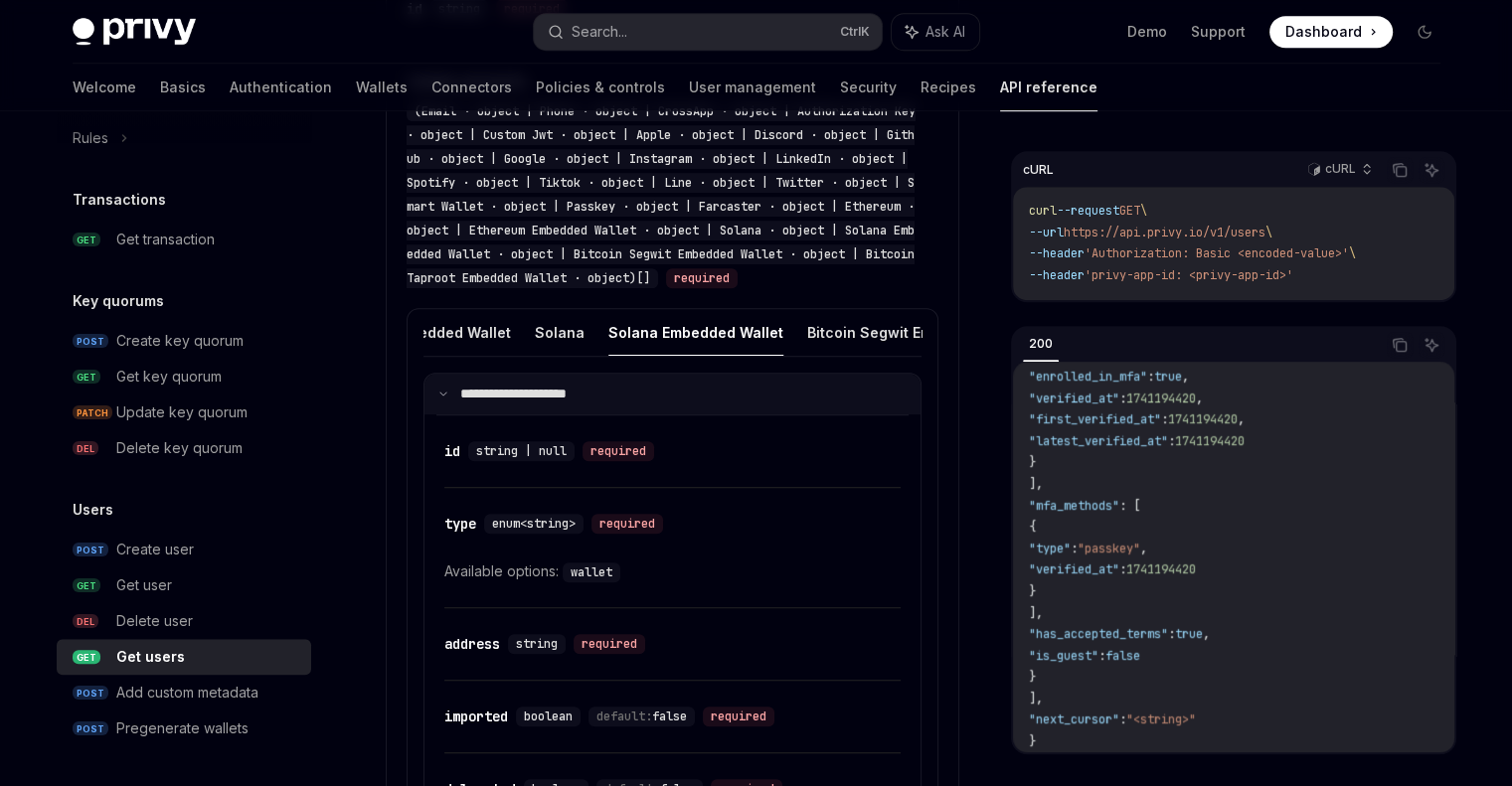 click on "**********" at bounding box center [526, 394] 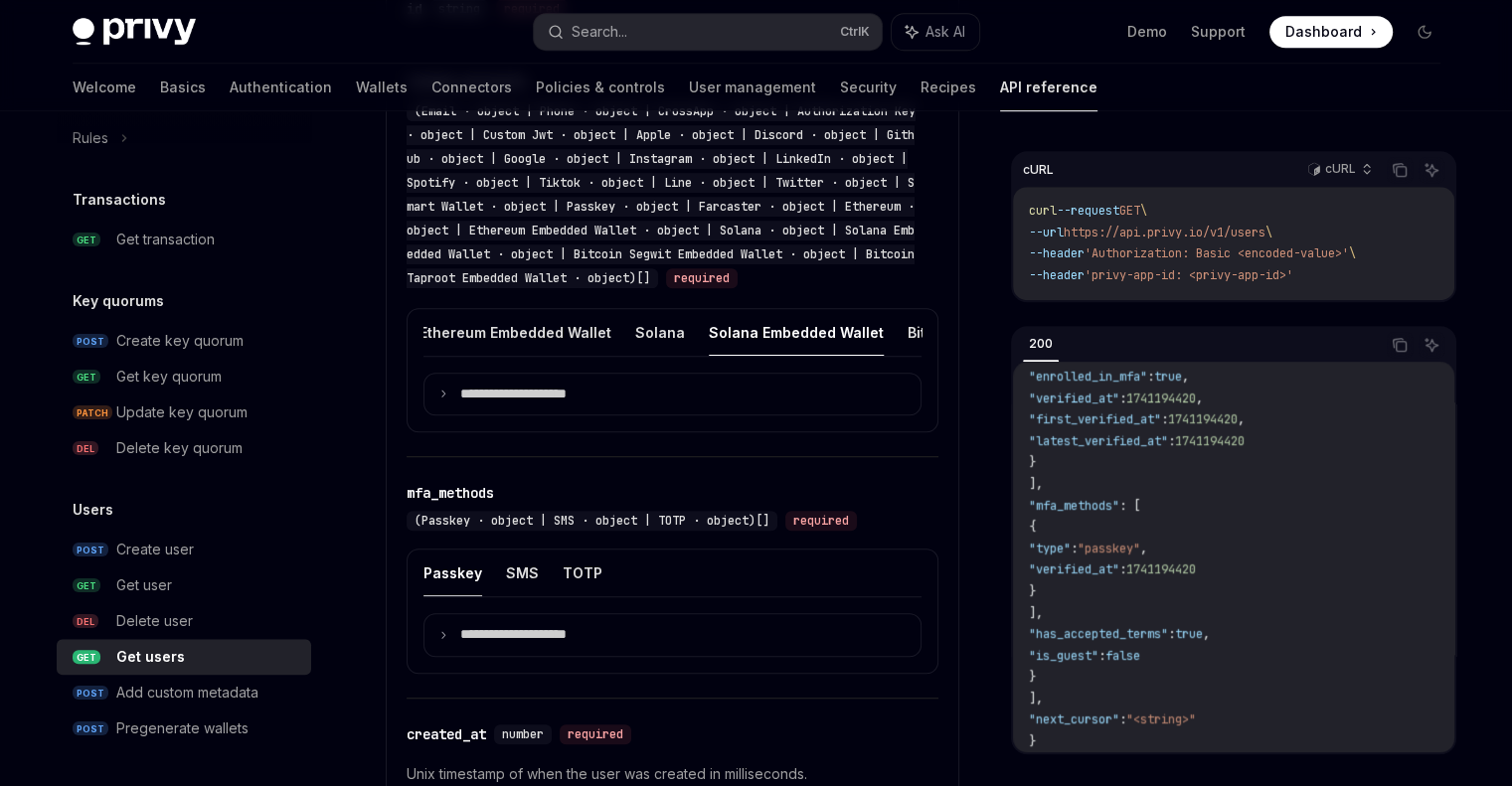 scroll, scrollTop: 0, scrollLeft: 1592, axis: horizontal 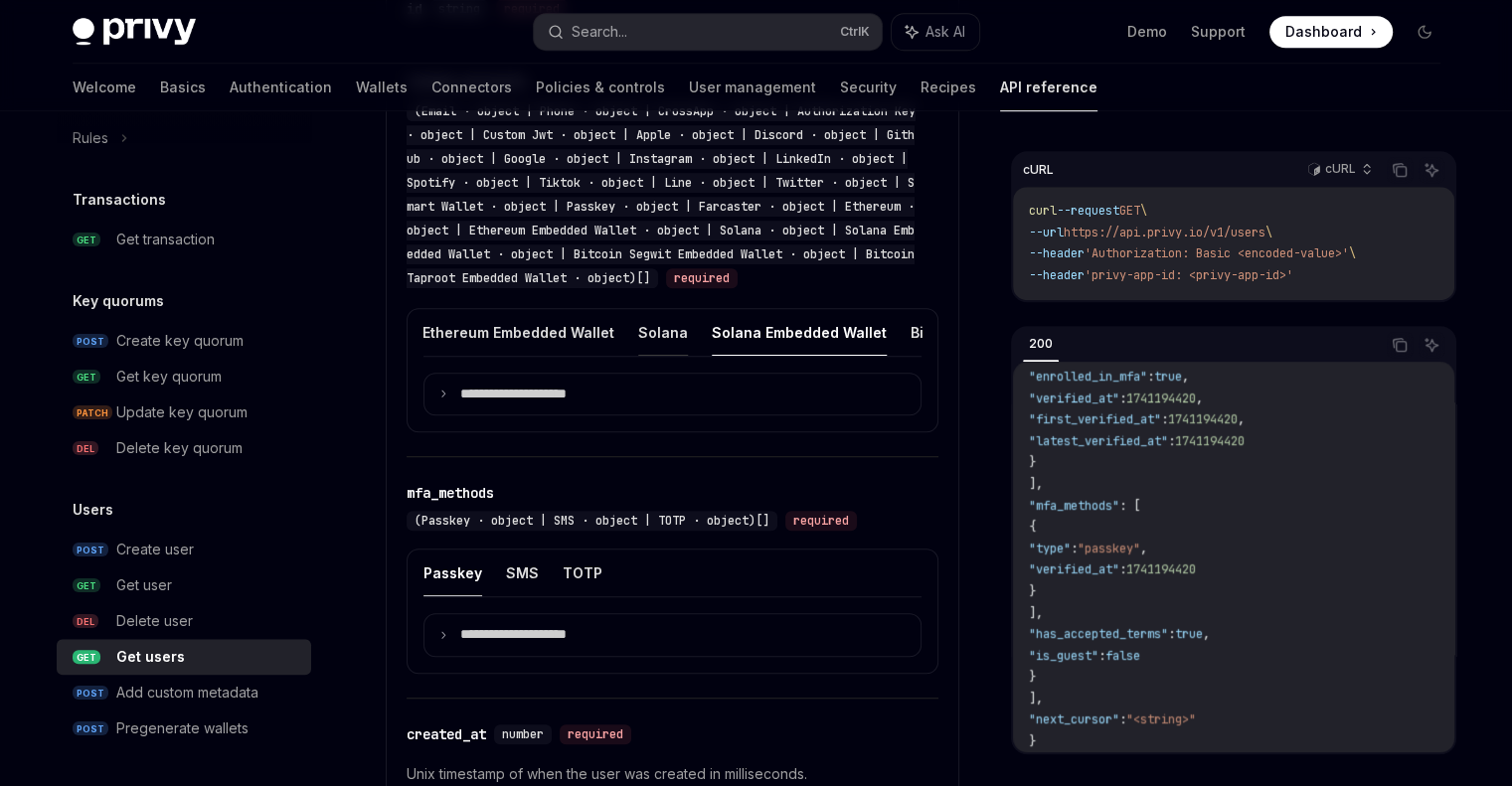 click on "Solana" at bounding box center (663, 332) 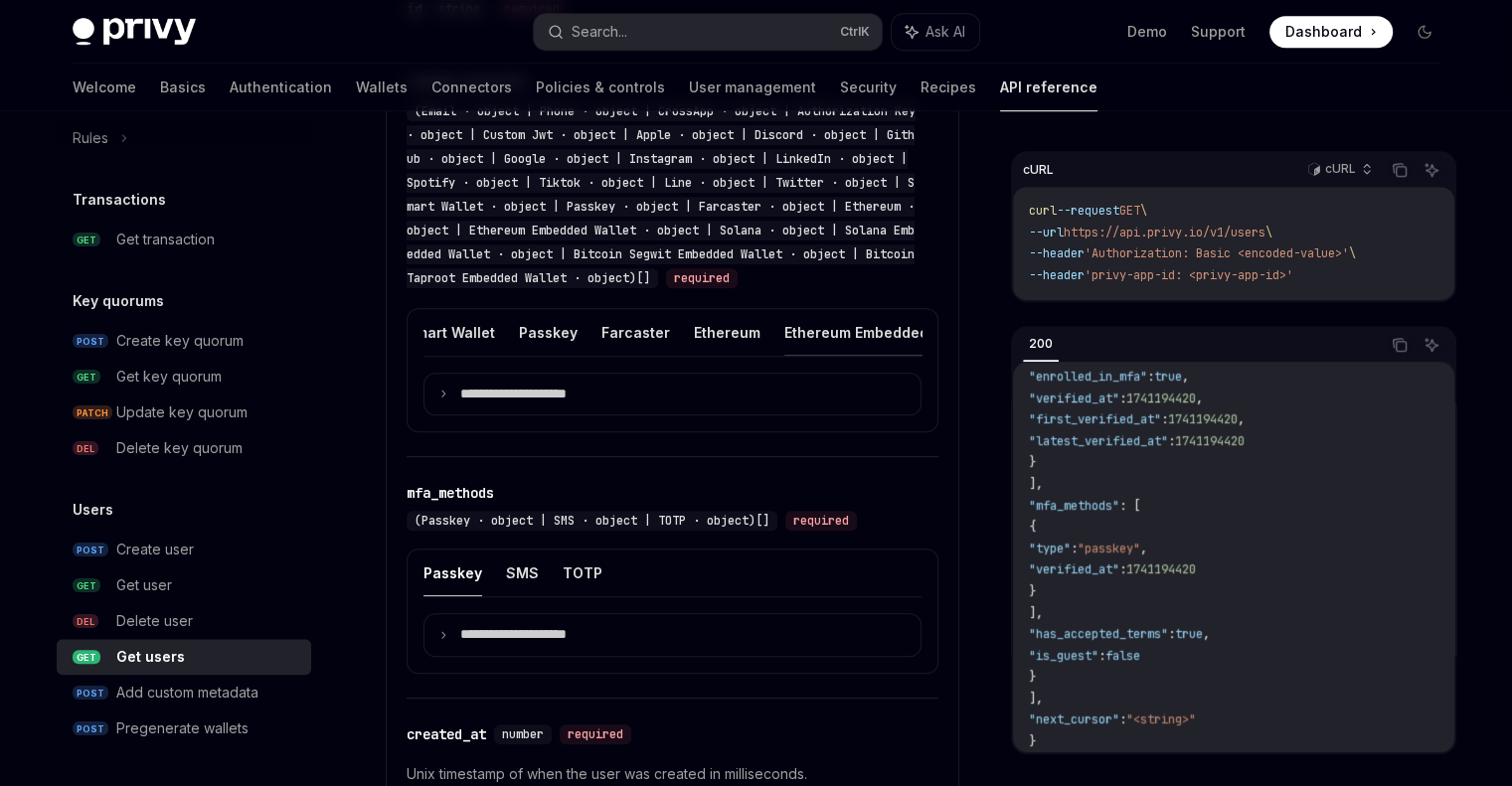 scroll, scrollTop: 0, scrollLeft: 1204, axis: horizontal 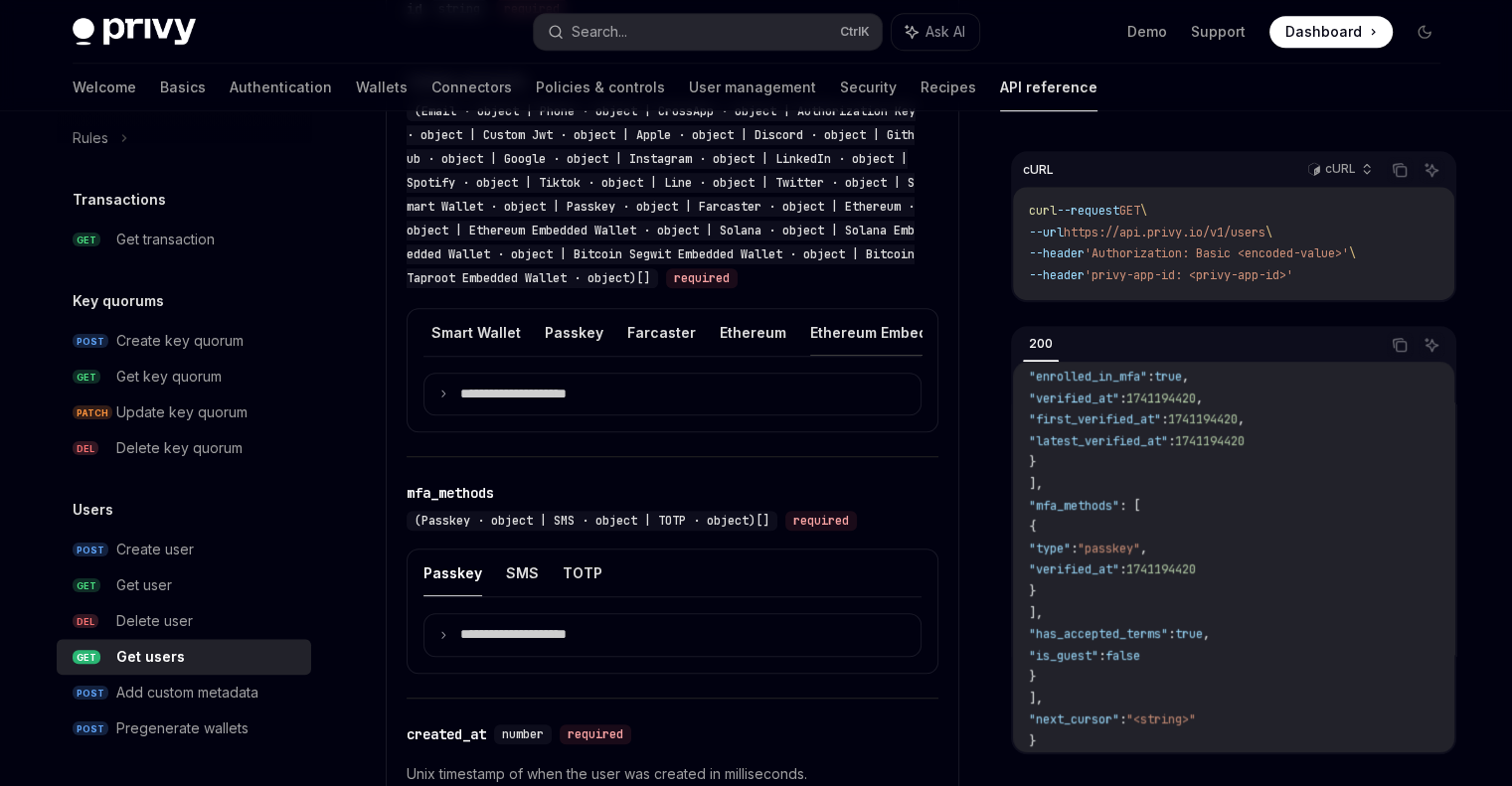 click on "Farcaster" at bounding box center [661, 332] 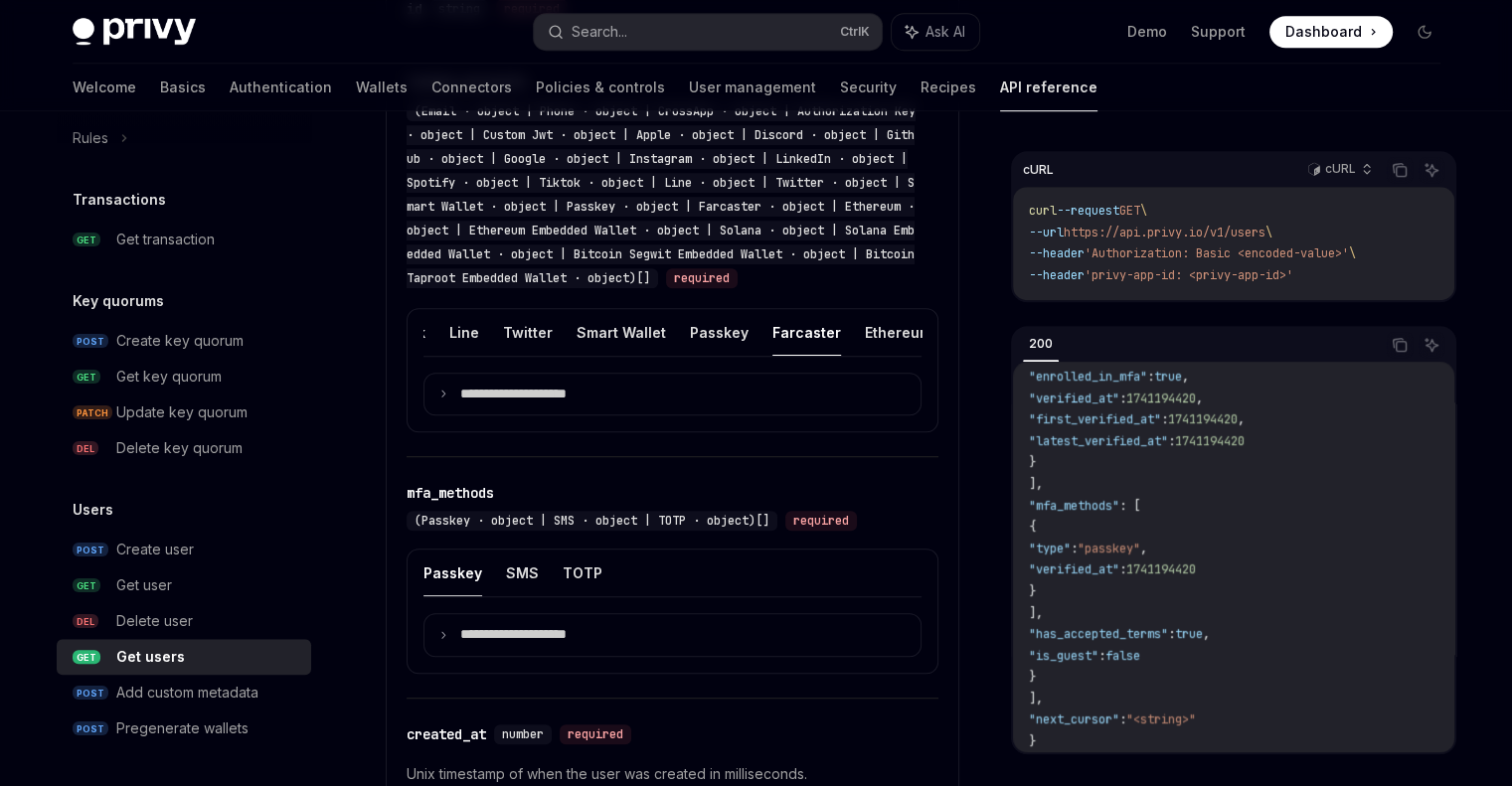 scroll, scrollTop: 0, scrollLeft: 1058, axis: horizontal 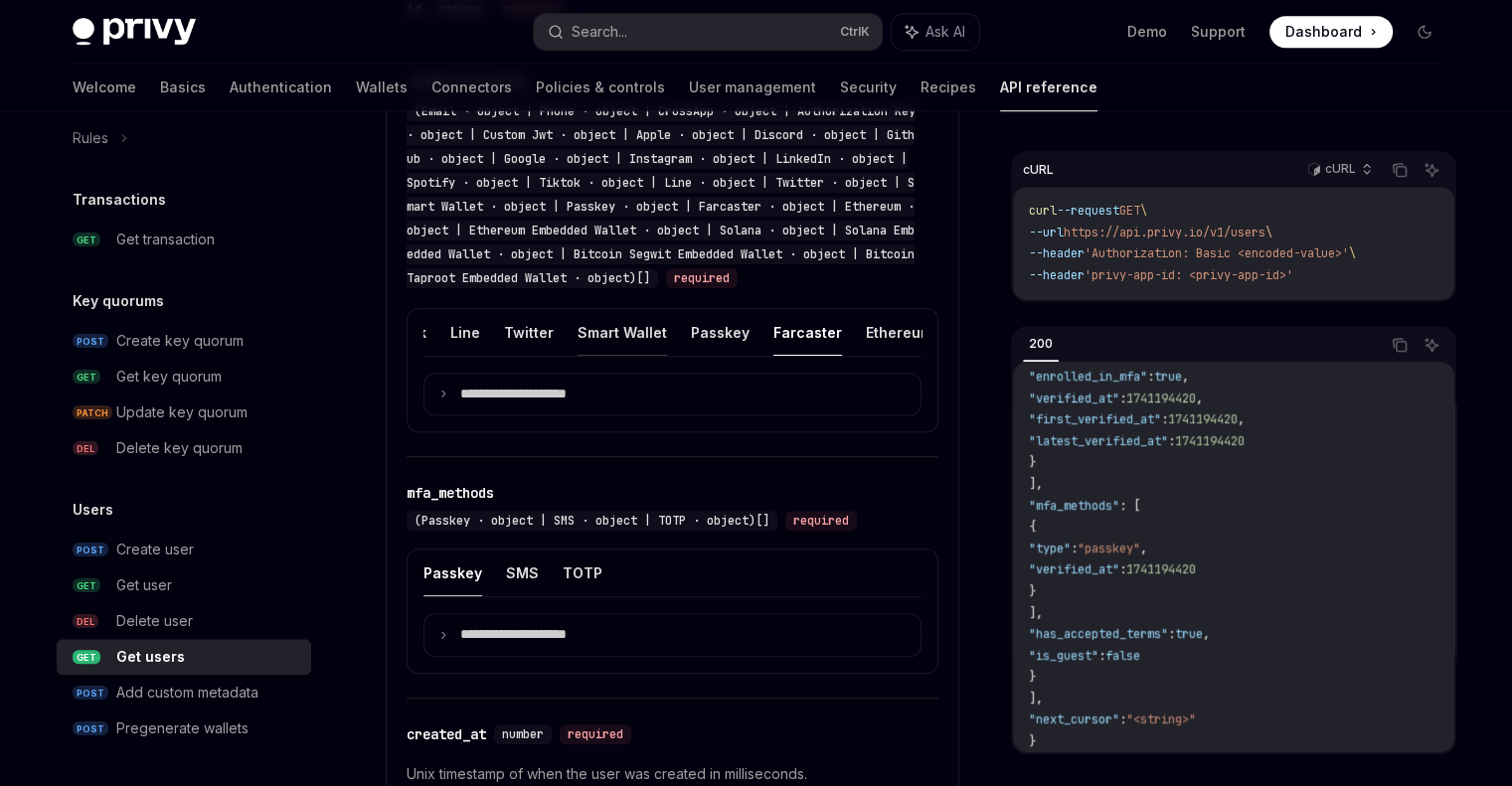 click on "Smart Wallet" at bounding box center (622, 332) 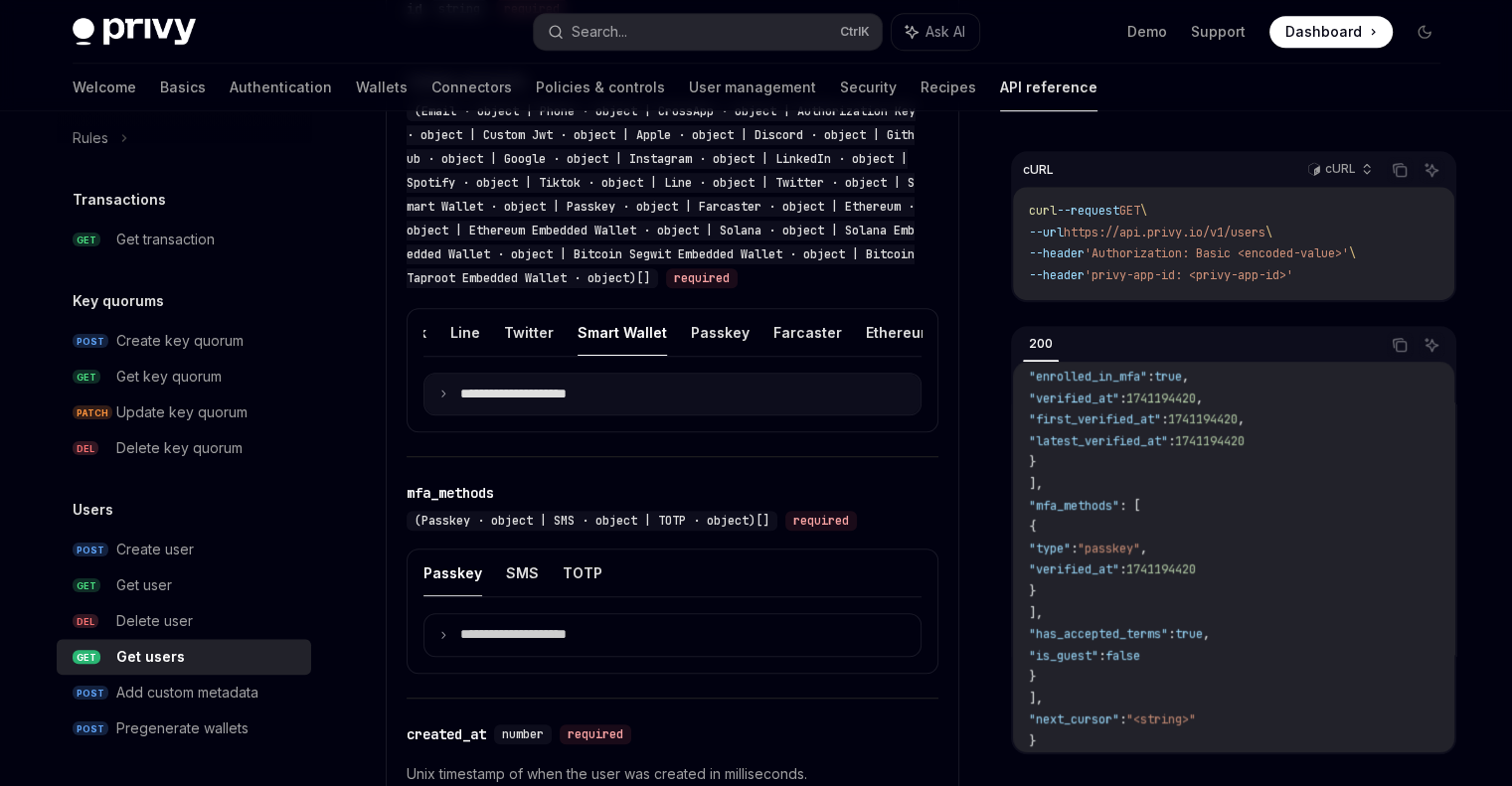 click on "**********" at bounding box center (529, 394) 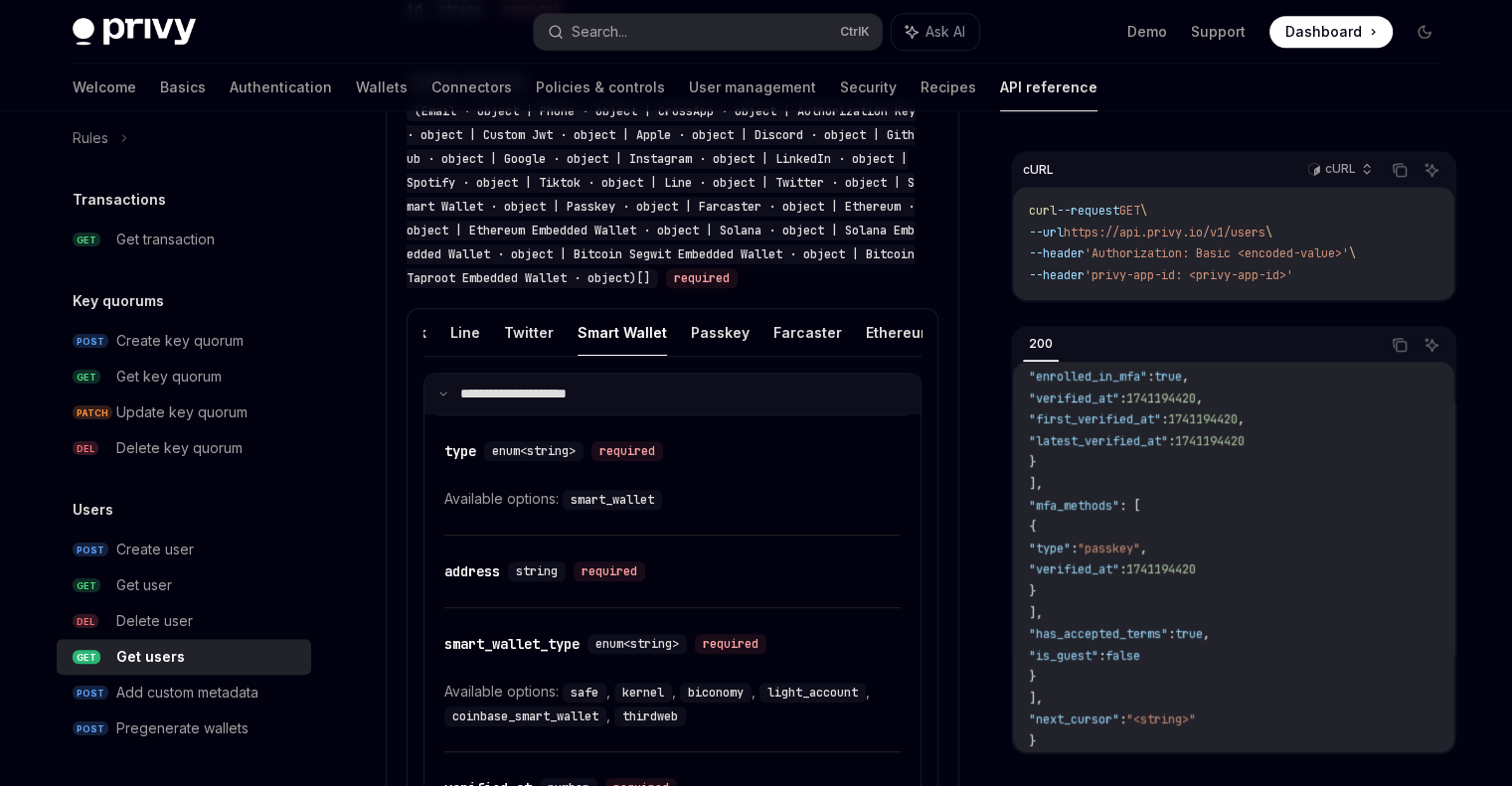 click on "**********" at bounding box center (526, 394) 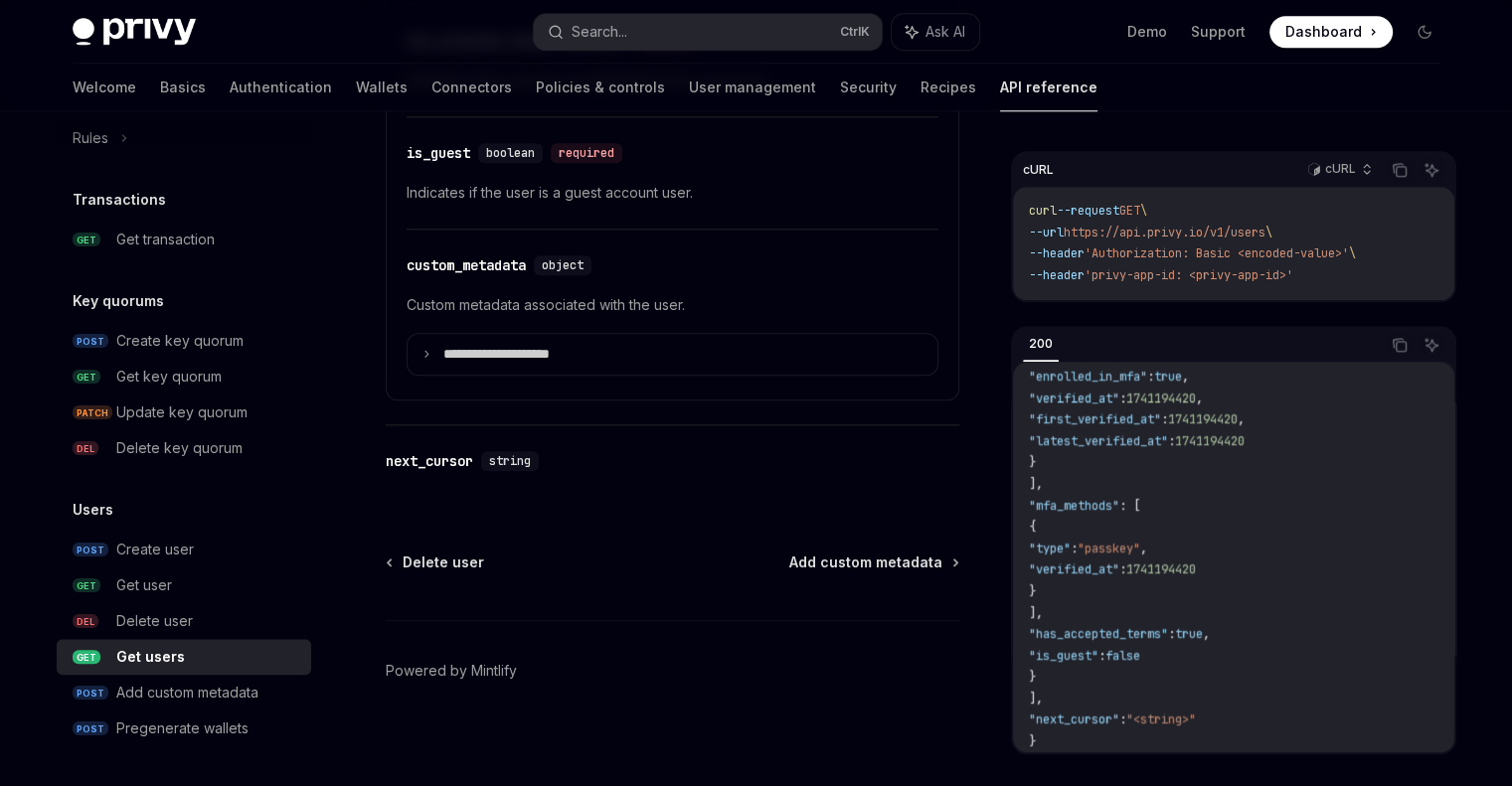 scroll, scrollTop: 2114, scrollLeft: 0, axis: vertical 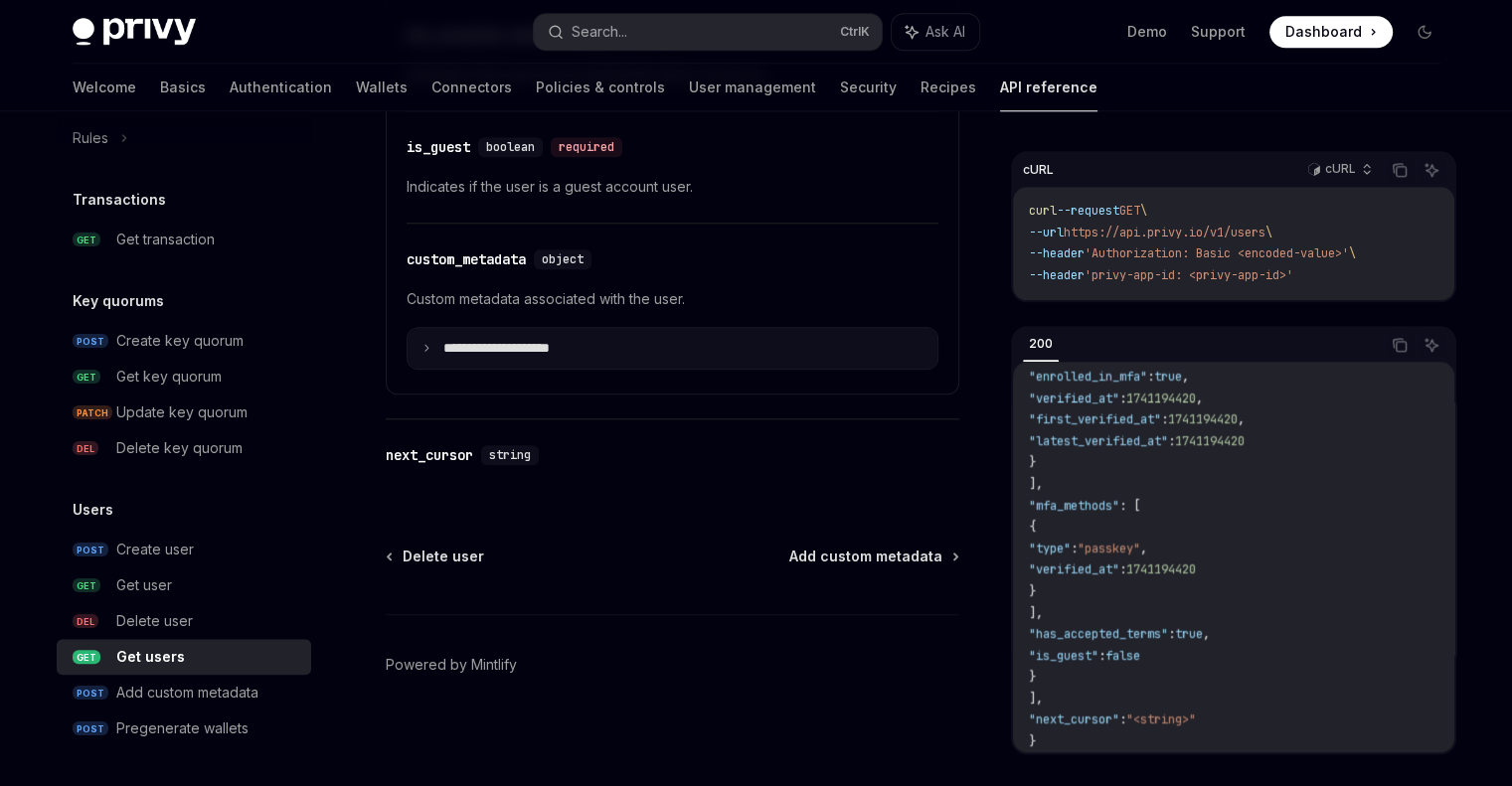 click on "**********" at bounding box center [672, 349] 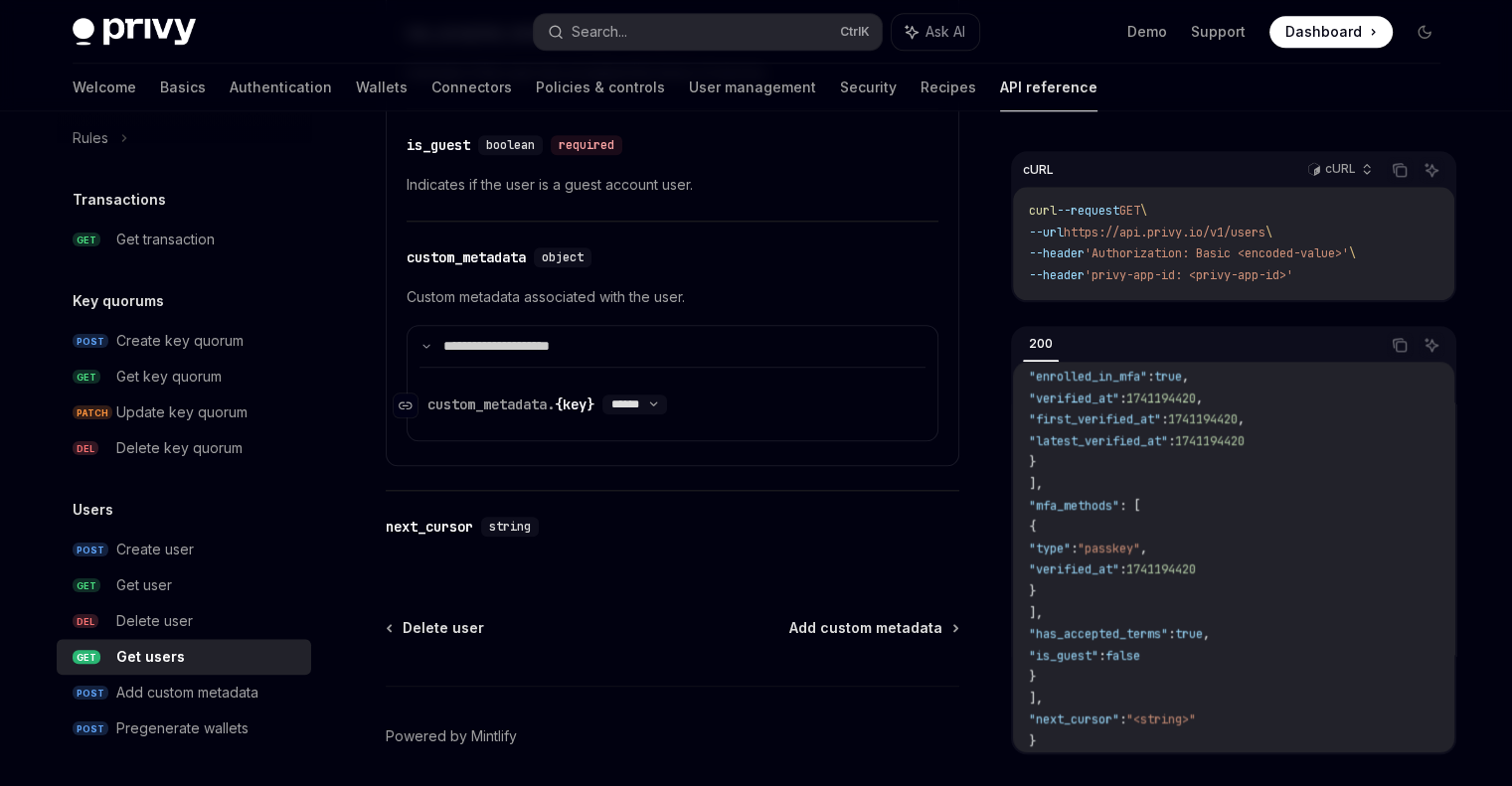 click on "custom_metadata. {key}" at bounding box center [511, 404] 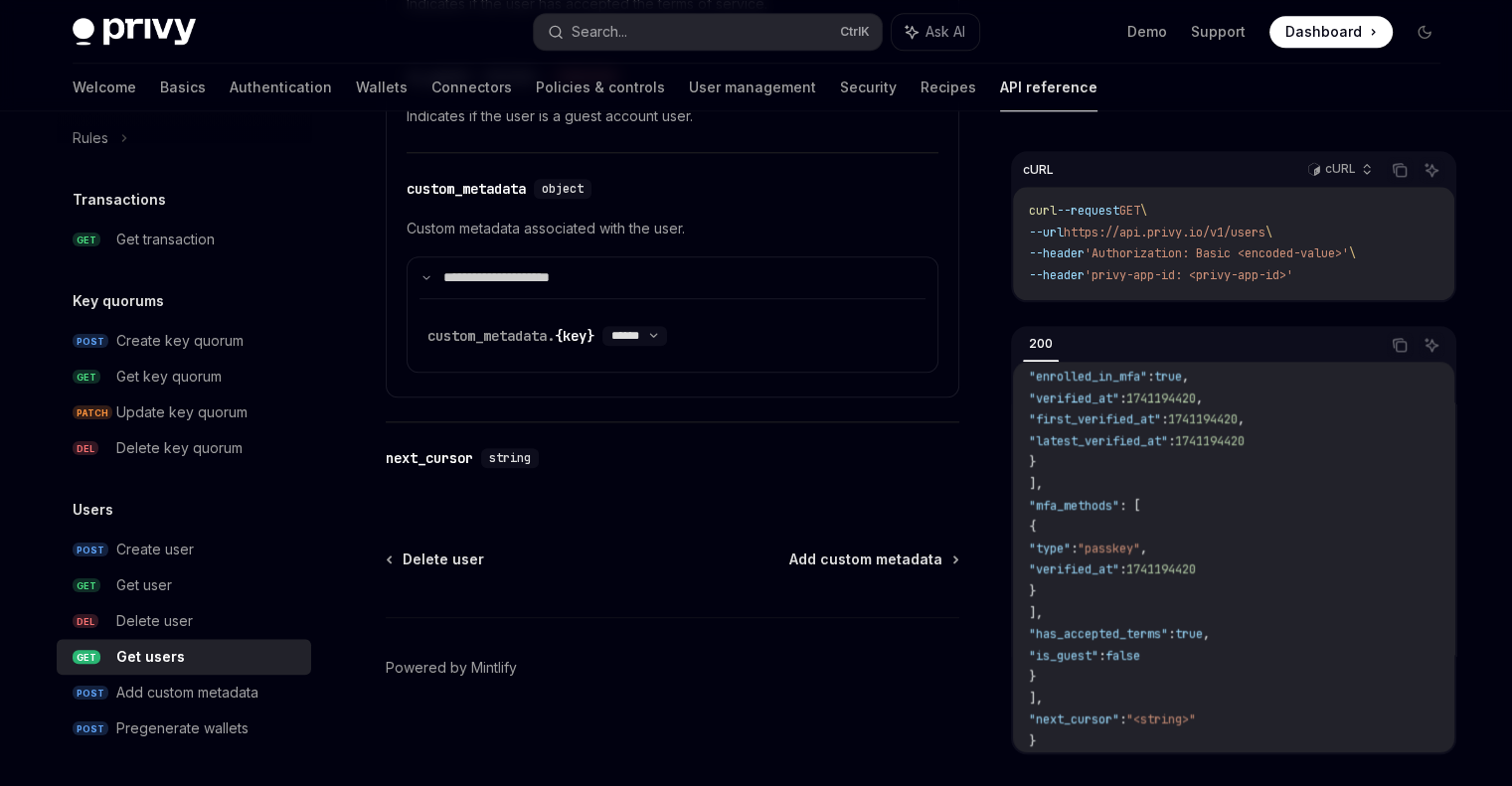 scroll, scrollTop: 2192, scrollLeft: 0, axis: vertical 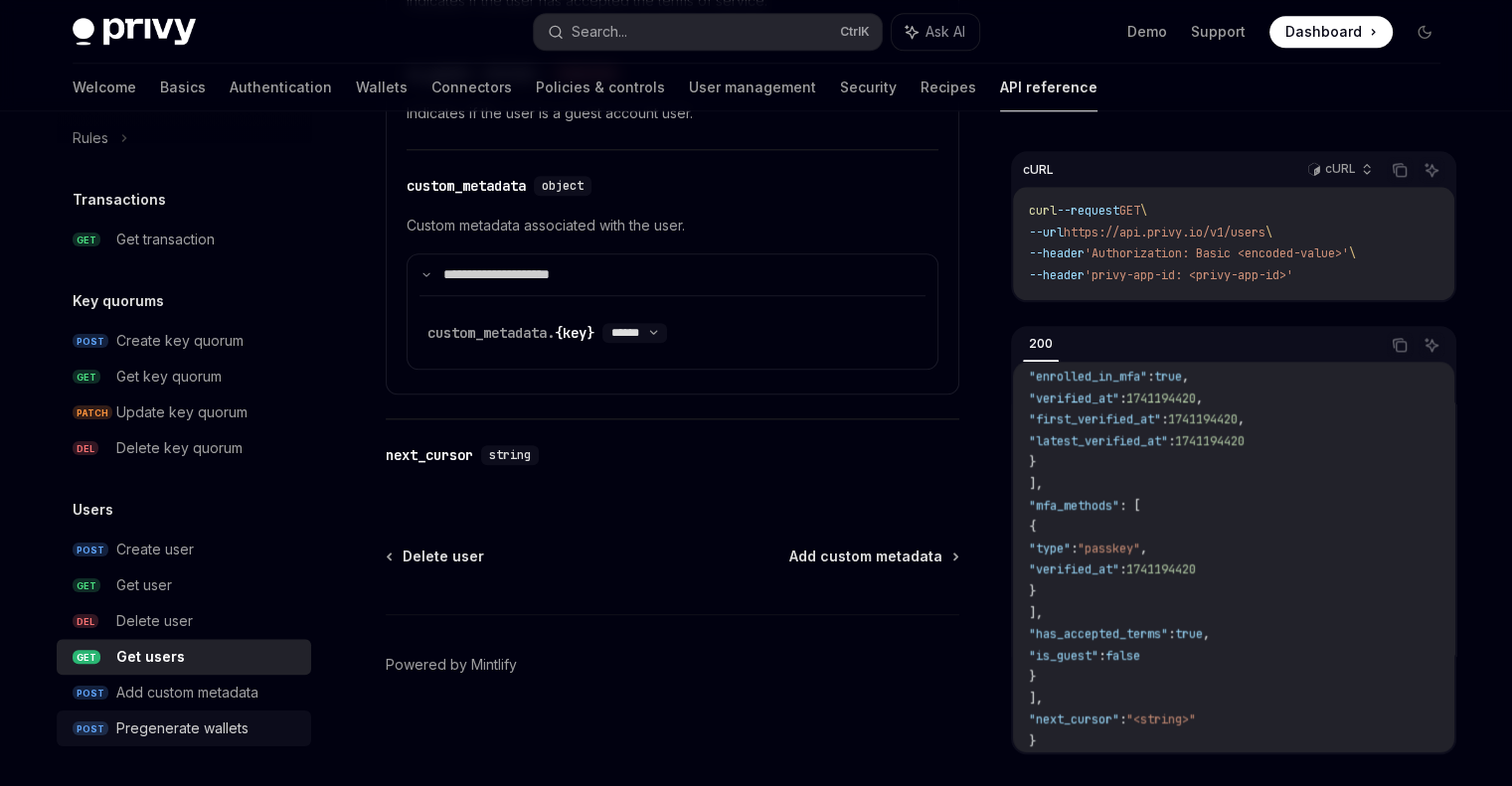 click on "POST Pregenerate wallets" at bounding box center (184, 728) 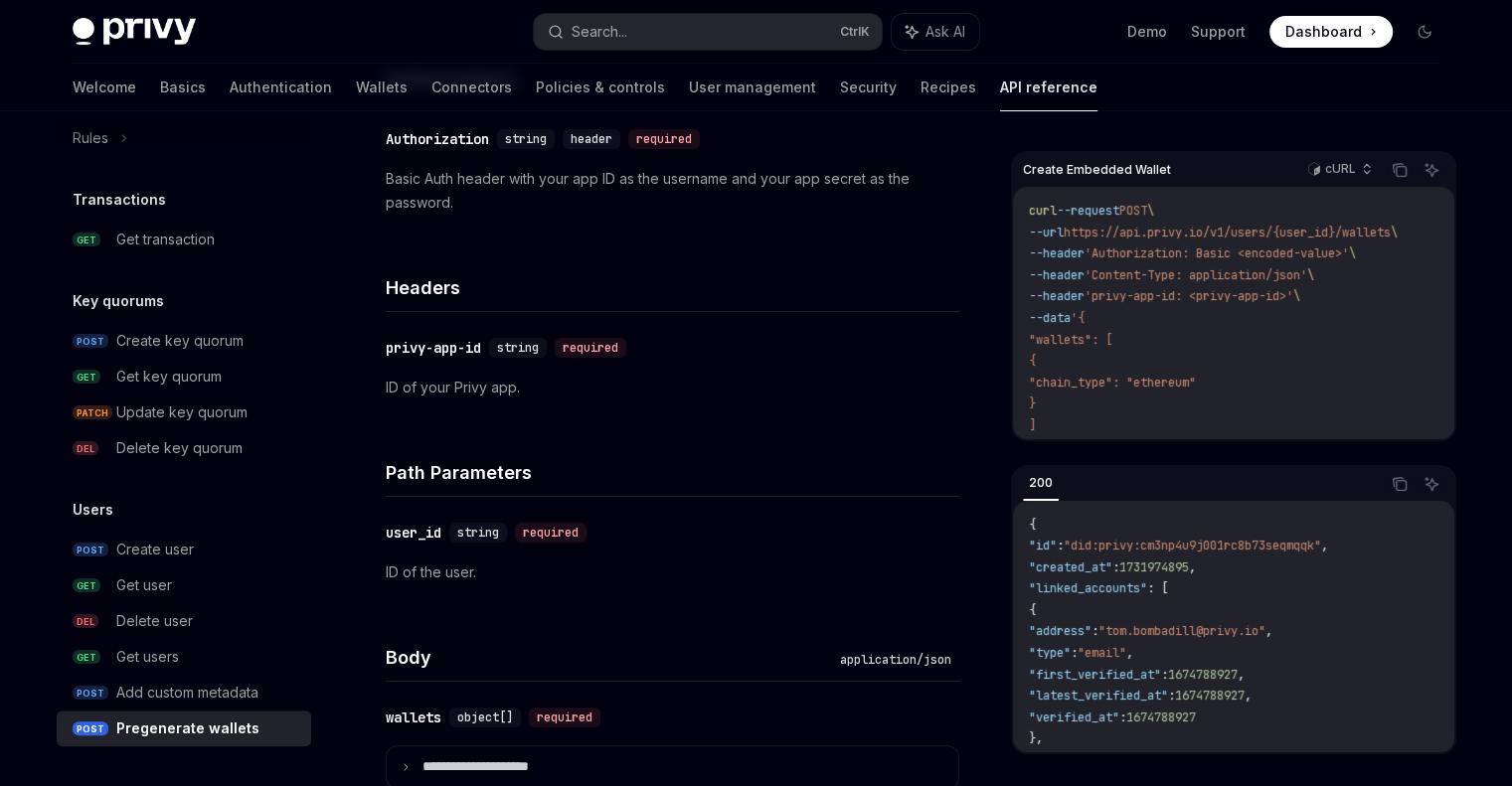 scroll, scrollTop: 433, scrollLeft: 0, axis: vertical 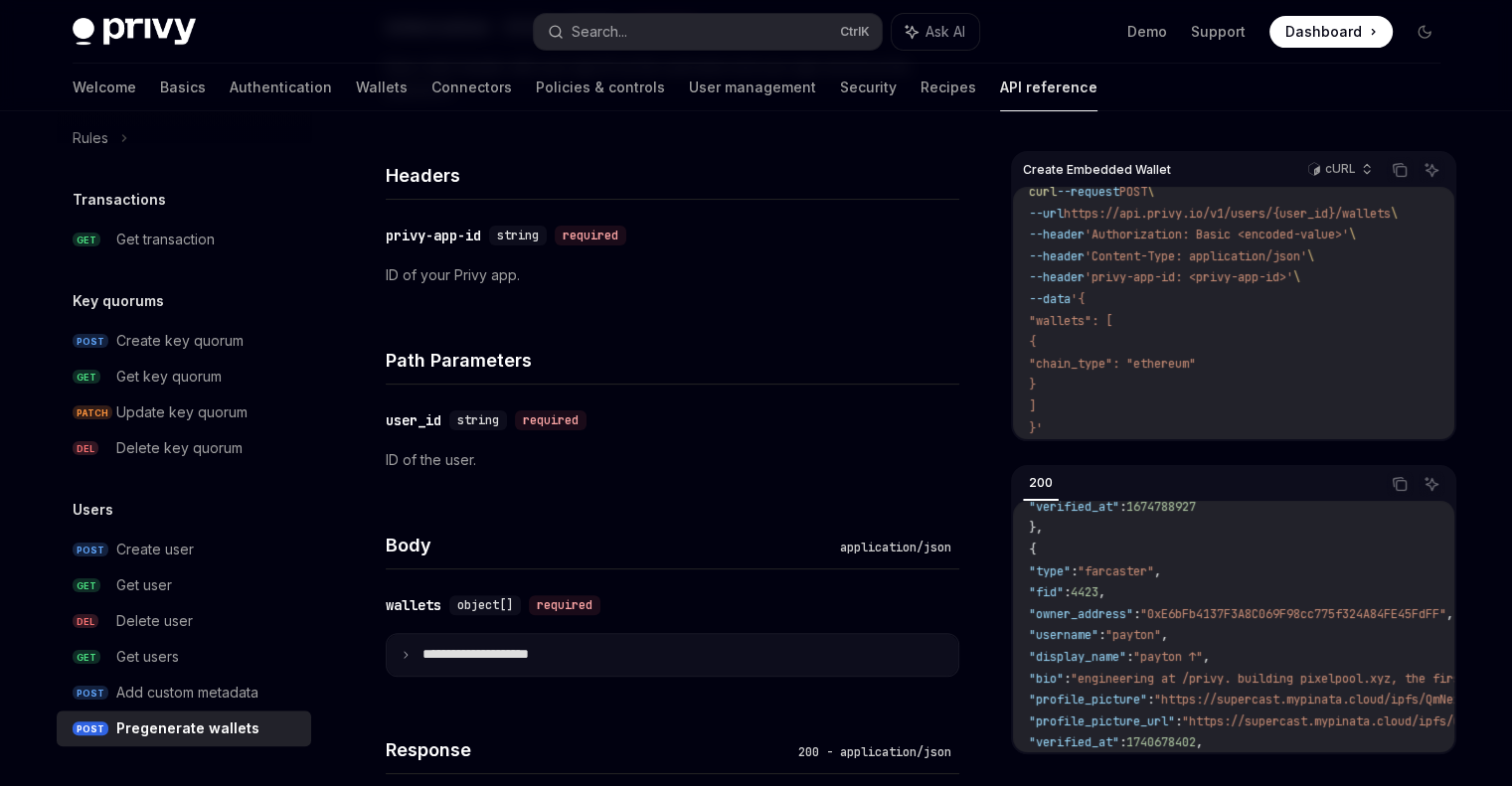 click on "**********" at bounding box center (491, 655) 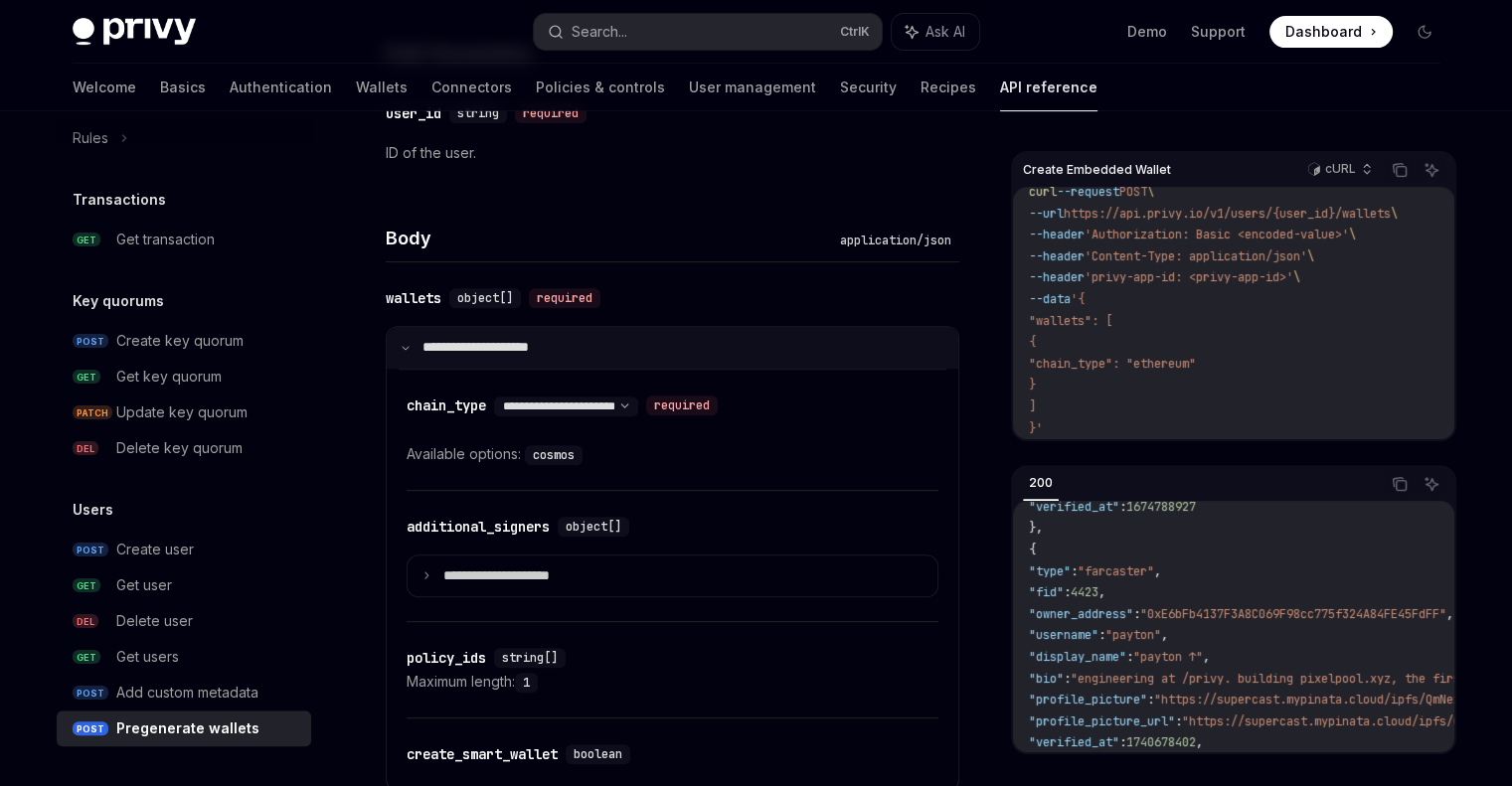 scroll, scrollTop: 886, scrollLeft: 0, axis: vertical 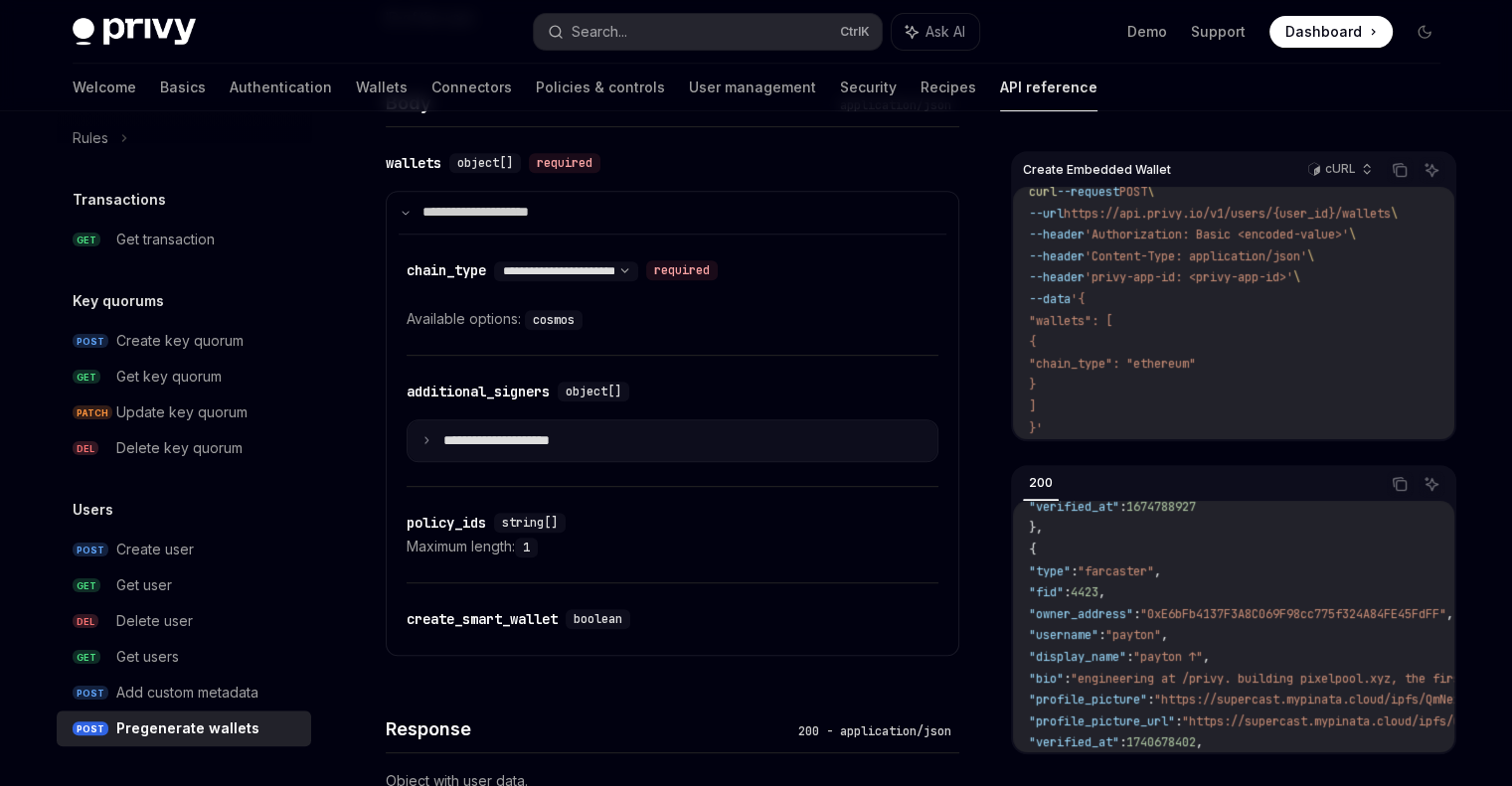 click on "**********" at bounding box center [672, 441] 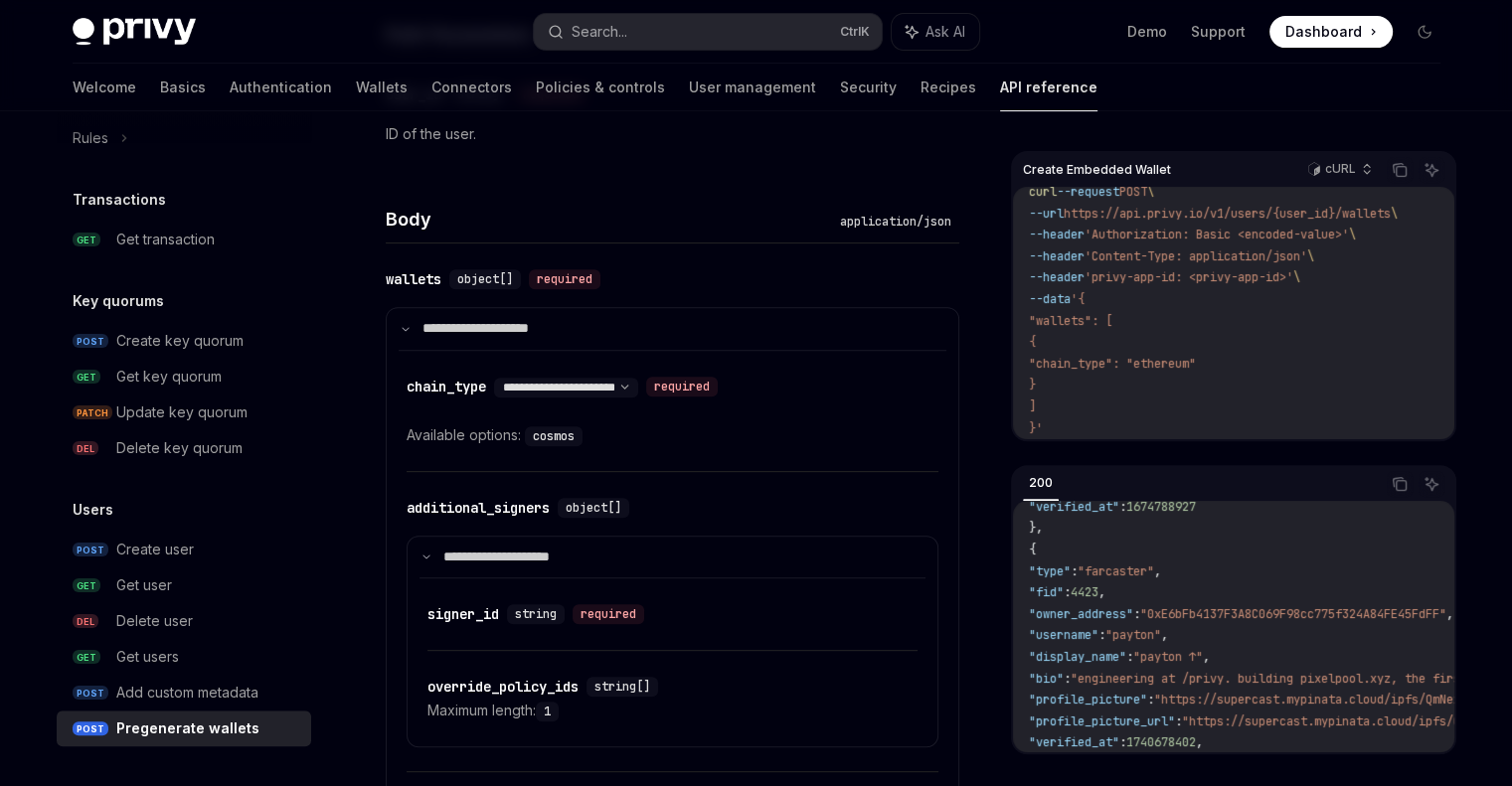 scroll, scrollTop: 761, scrollLeft: 0, axis: vertical 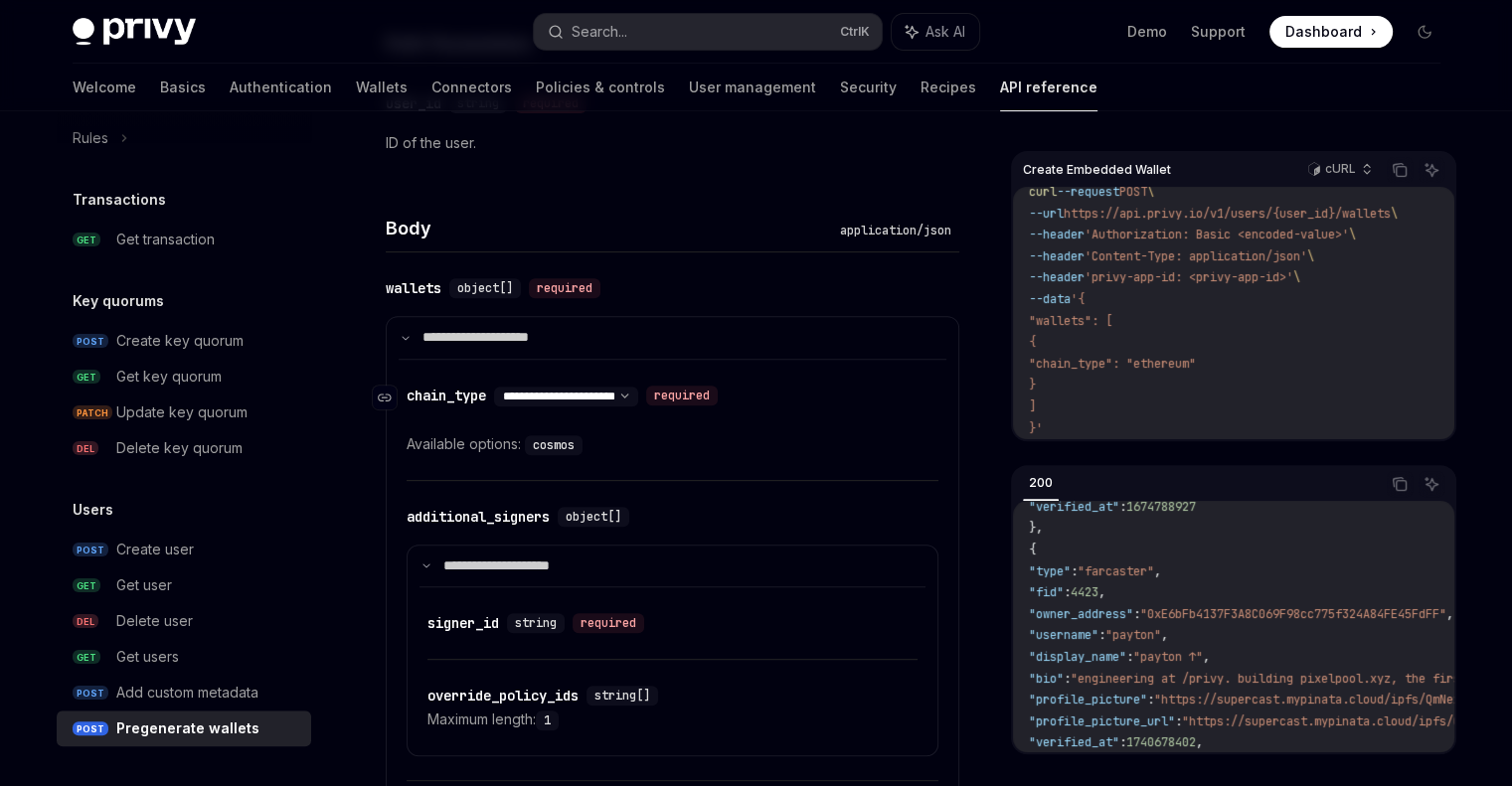 click on "**********" at bounding box center (566, 396) 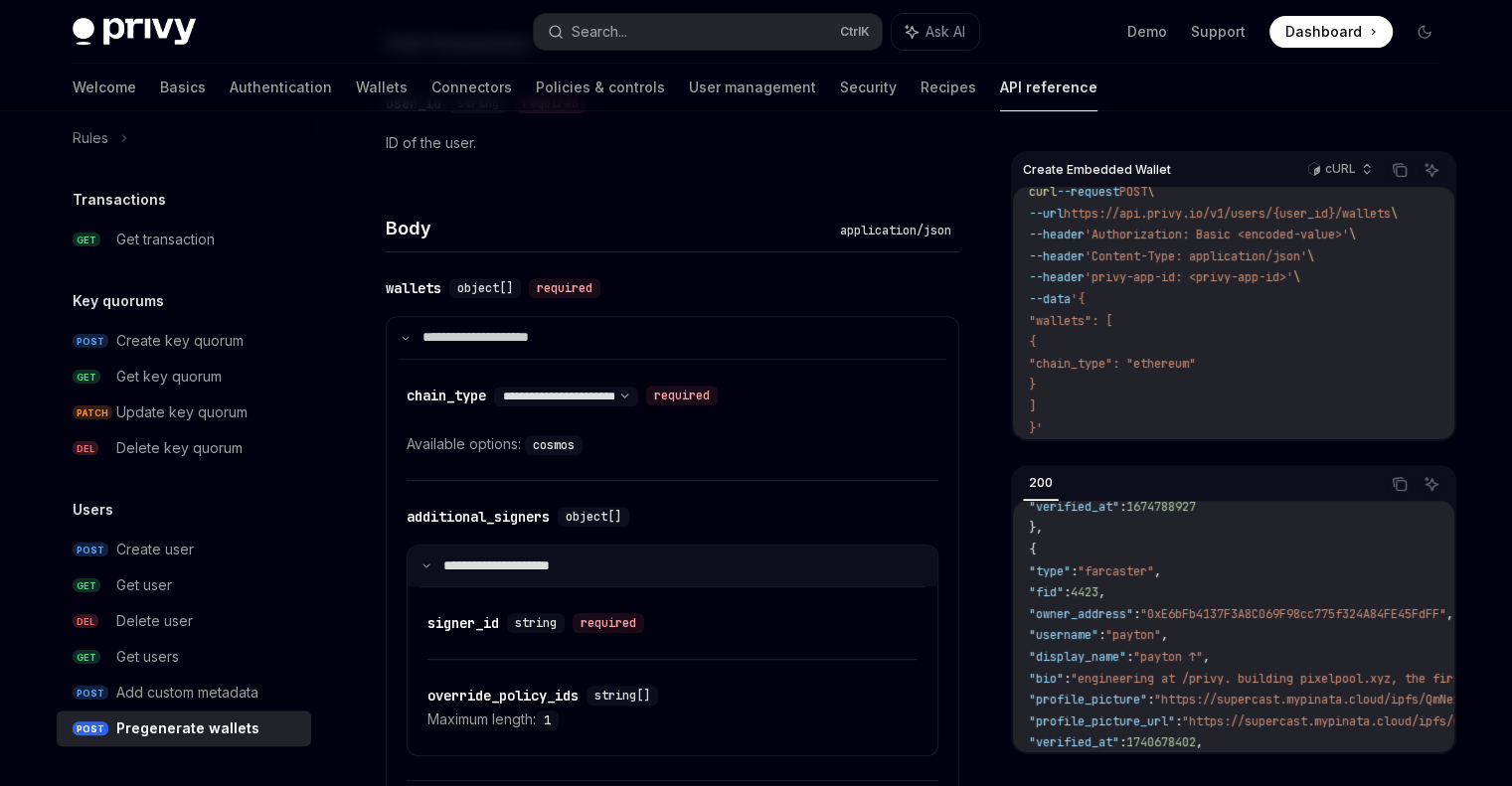 click on "**********" at bounding box center [566, 396] 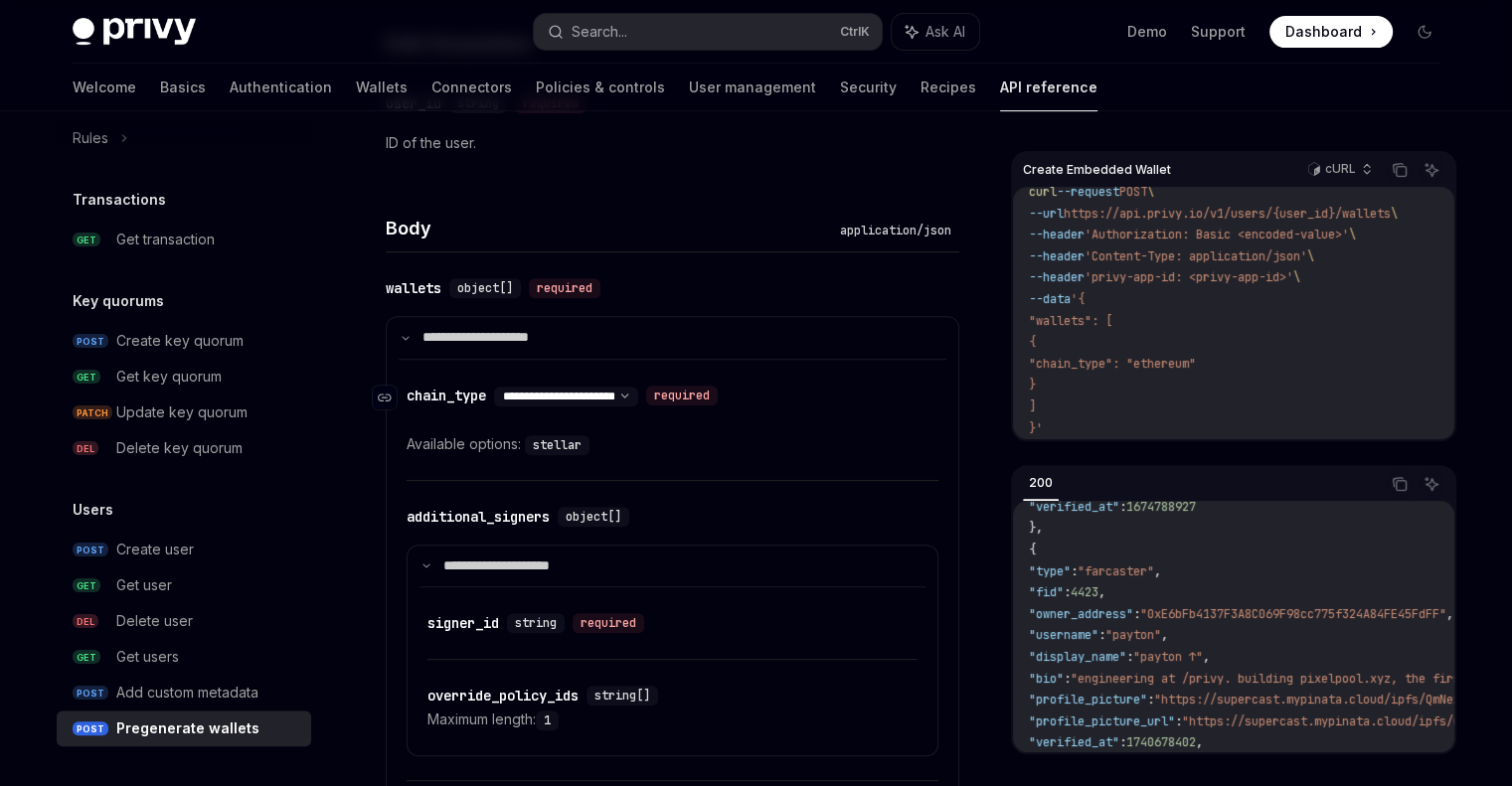 click on "**********" at bounding box center (566, 396) 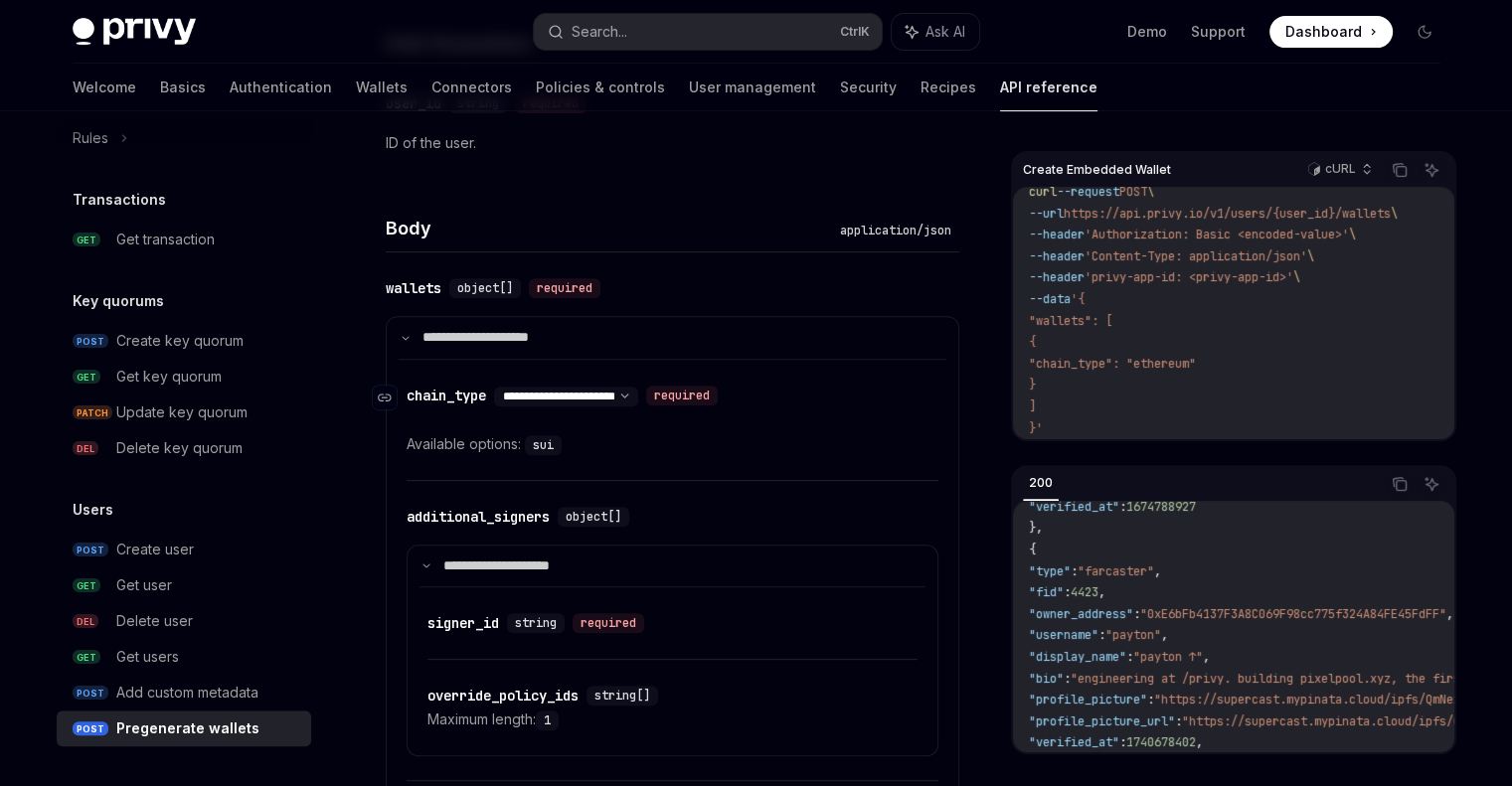 click on "**********" at bounding box center (566, 396) 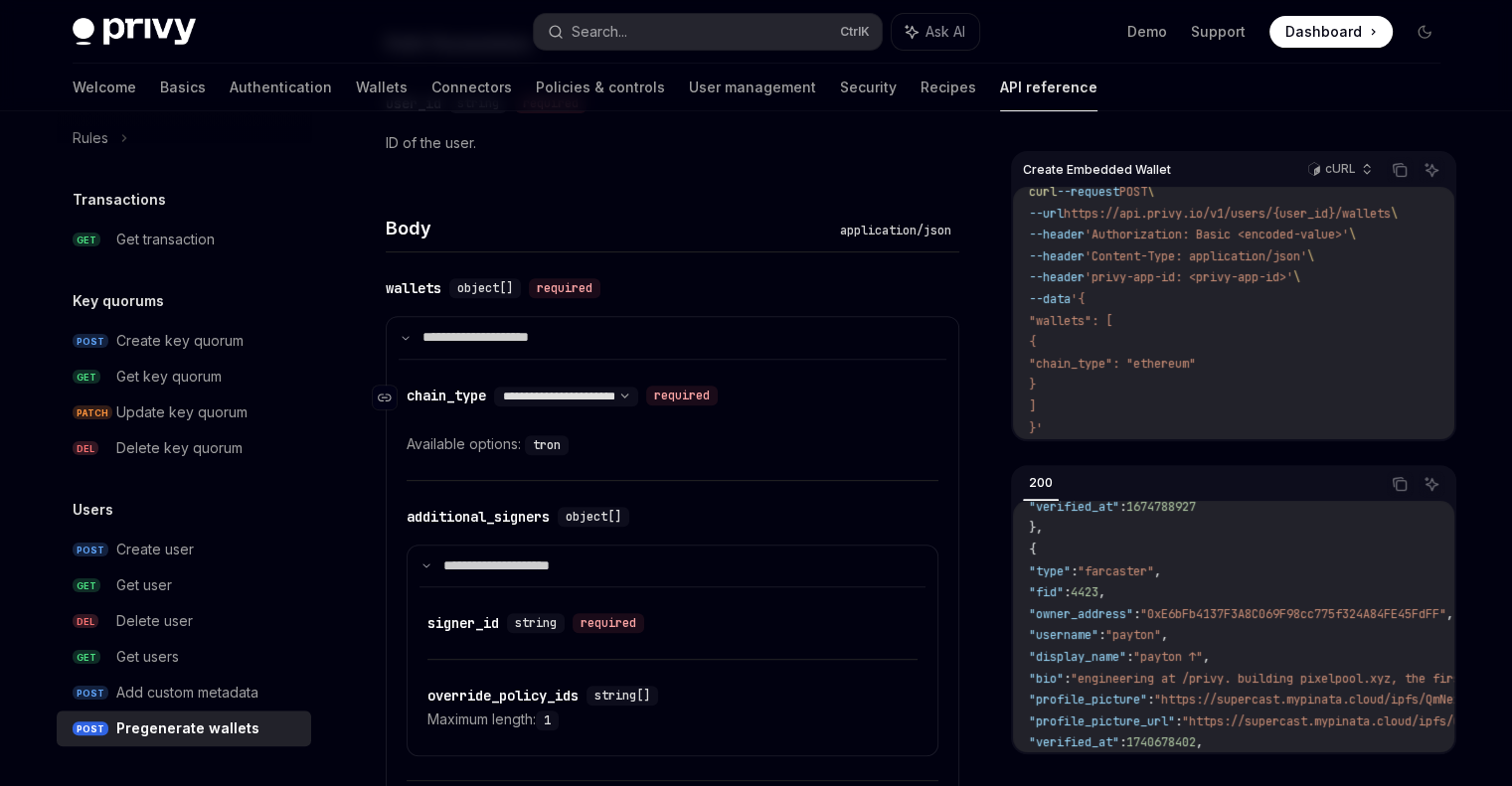 click on "**********" at bounding box center [566, 396] 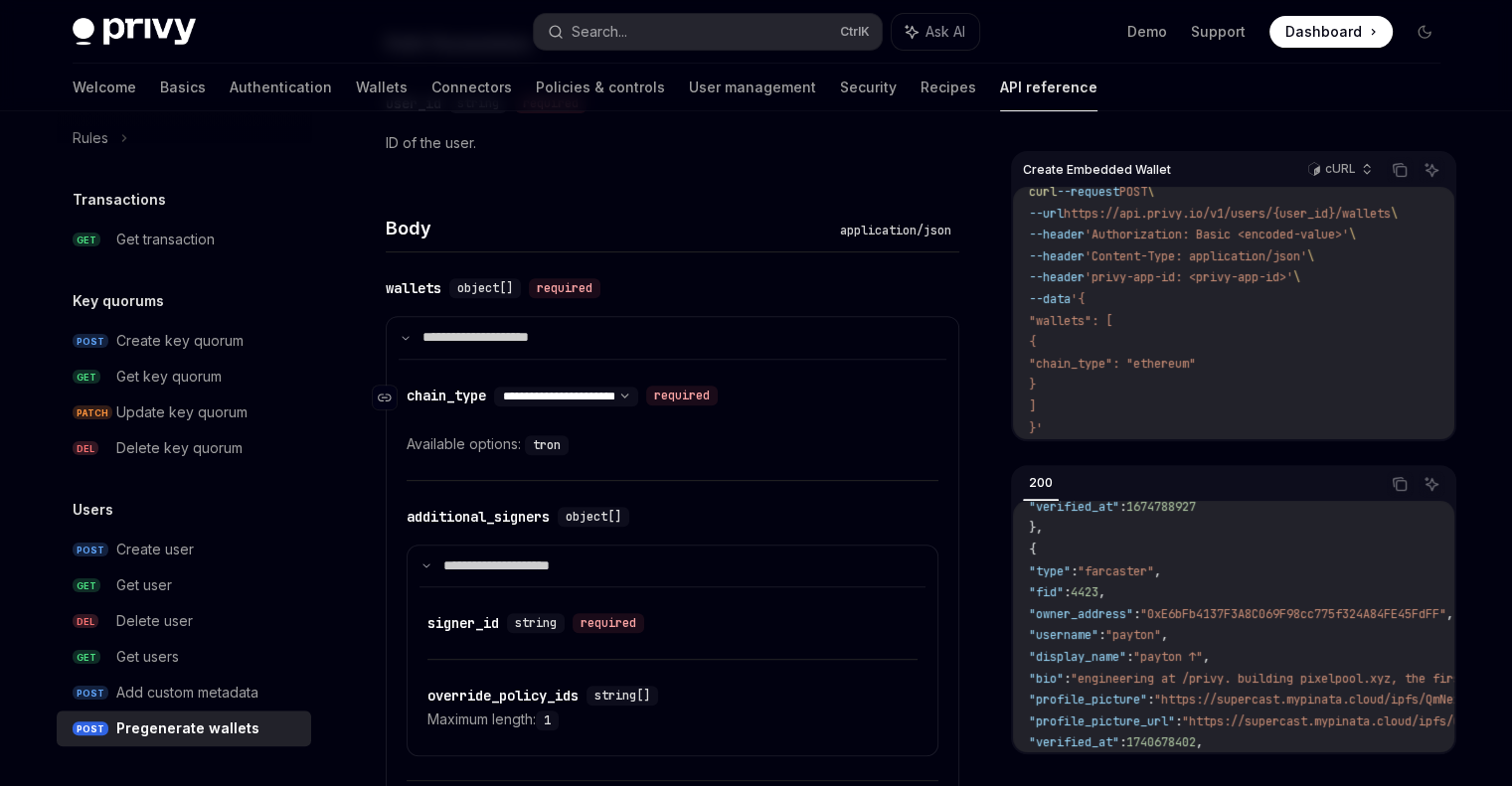 click on "**********" at bounding box center (566, 396) 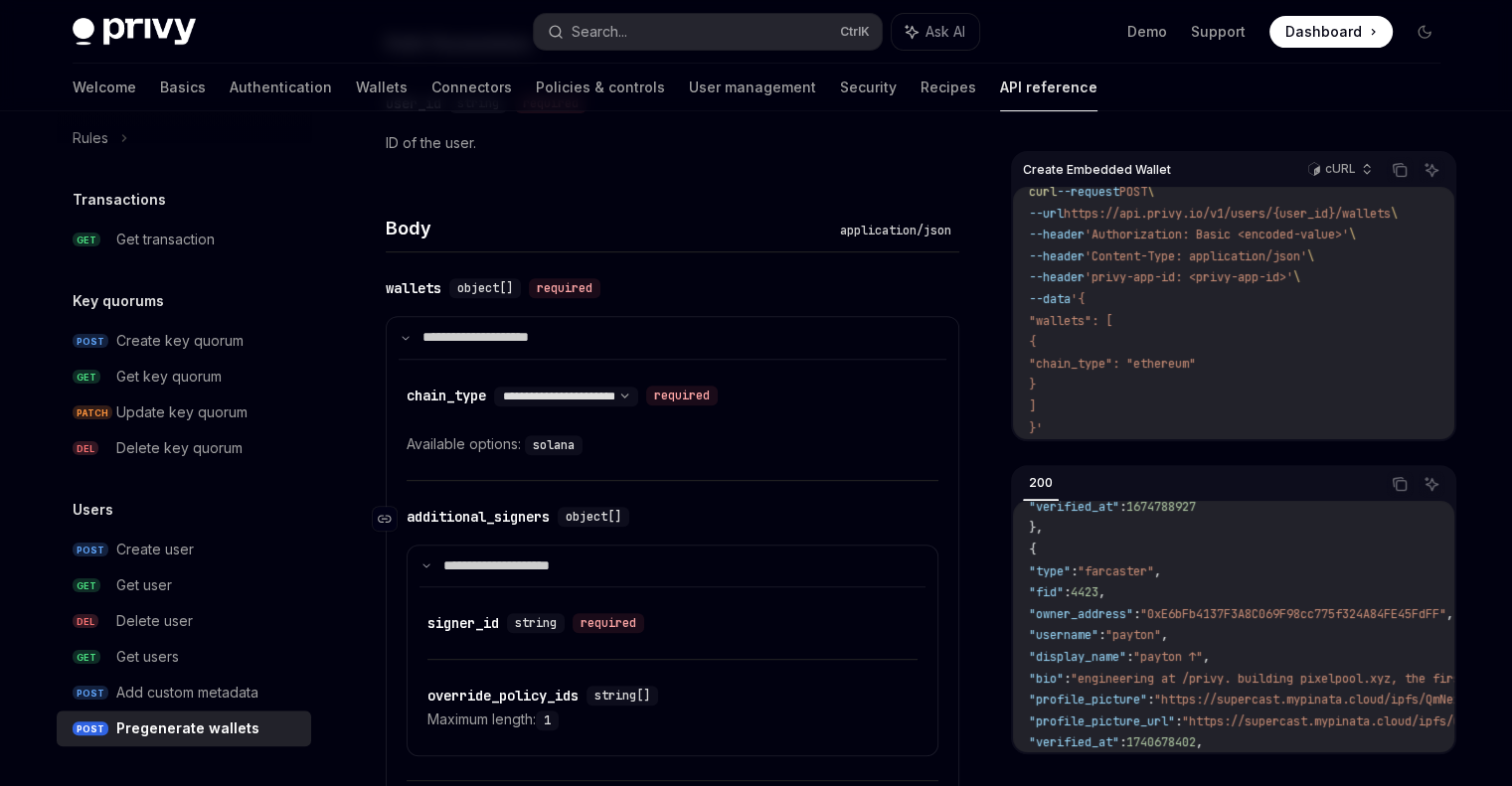 drag, startPoint x: 667, startPoint y: 396, endPoint x: 608, endPoint y: 520, distance: 137.32079 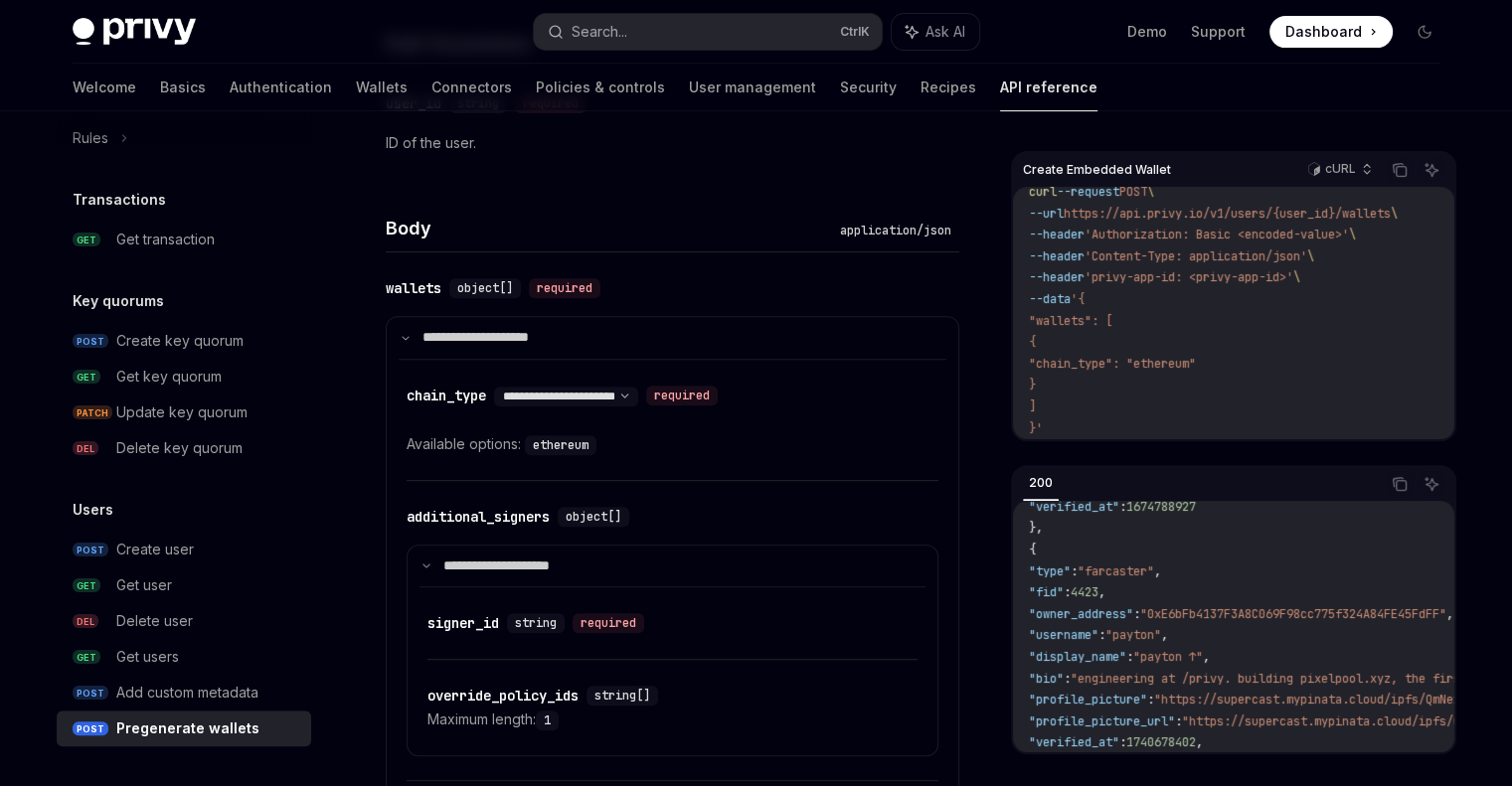 click on "Available options:   ethereum" at bounding box center (672, 444) 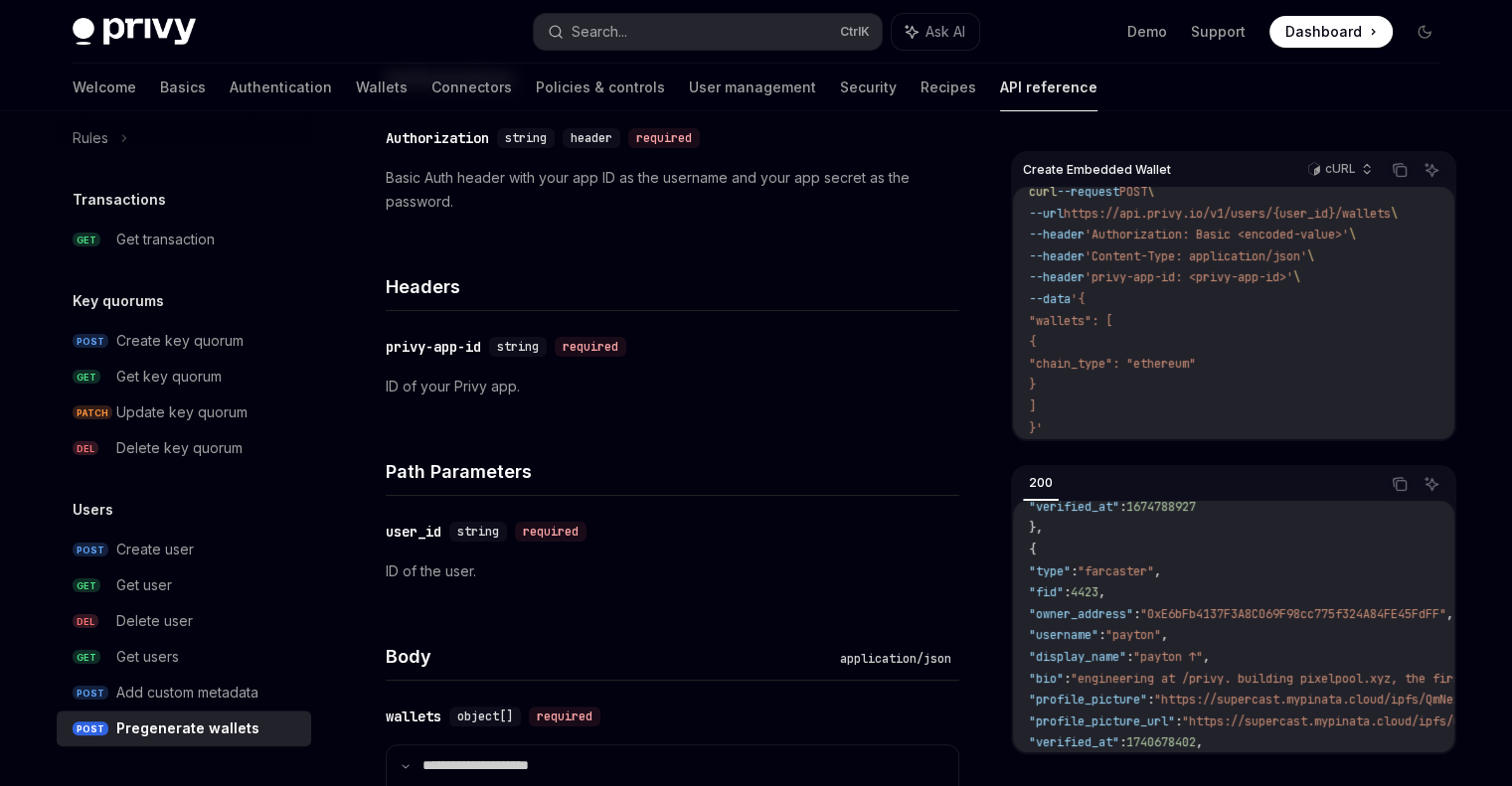 scroll, scrollTop: 0, scrollLeft: 0, axis: both 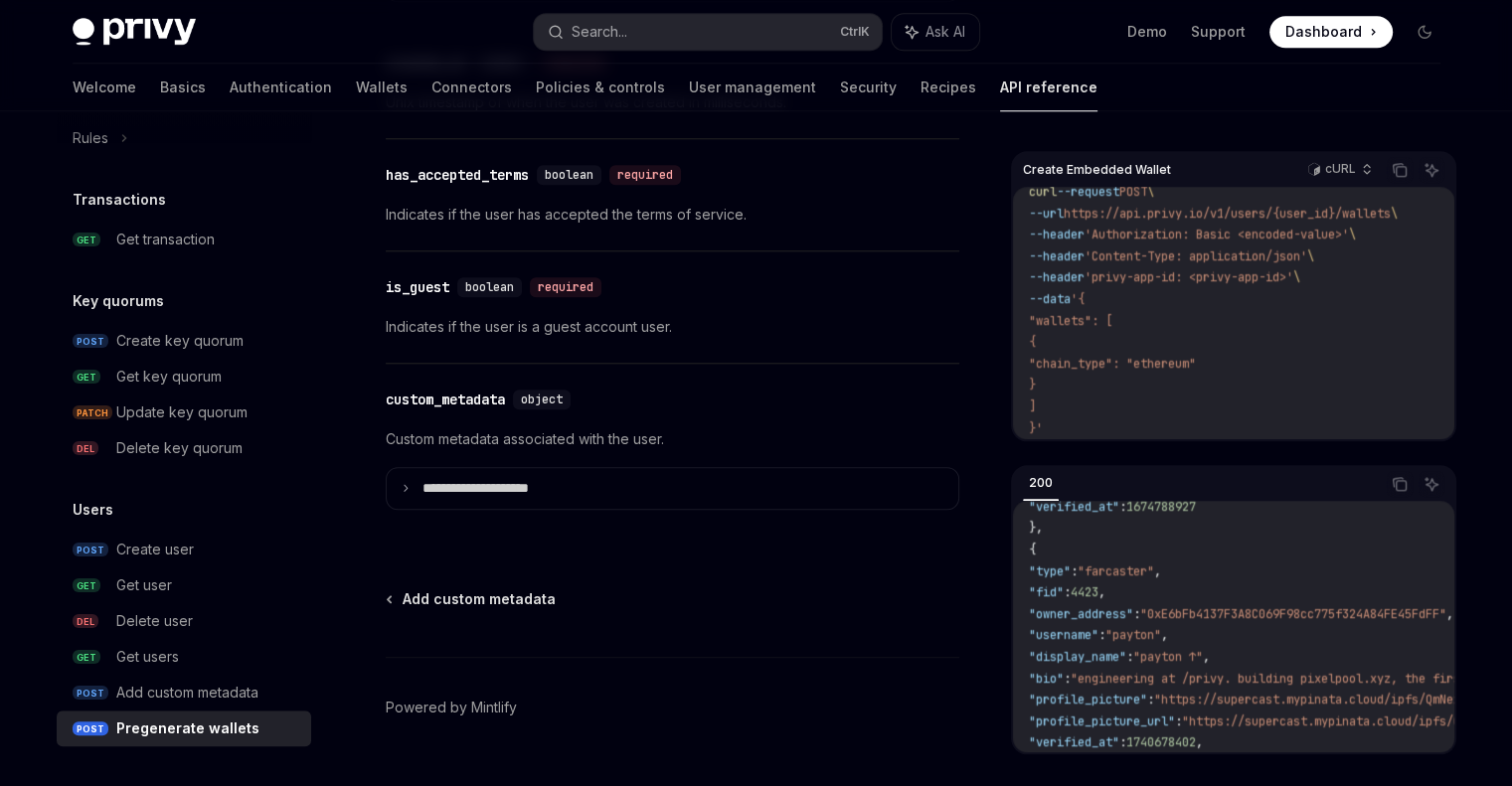 drag, startPoint x: 387, startPoint y: 191, endPoint x: 775, endPoint y: 428, distance: 454.65701 